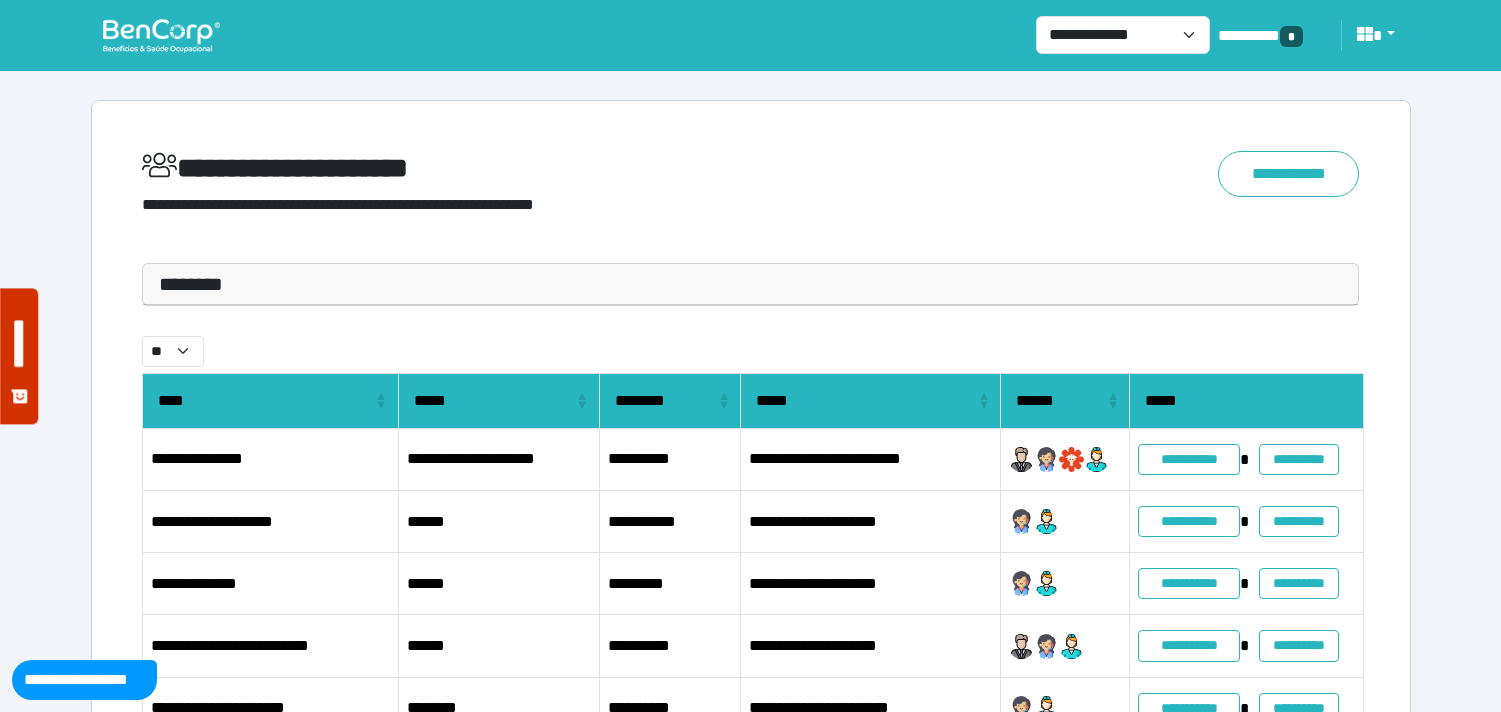 scroll, scrollTop: 0, scrollLeft: 0, axis: both 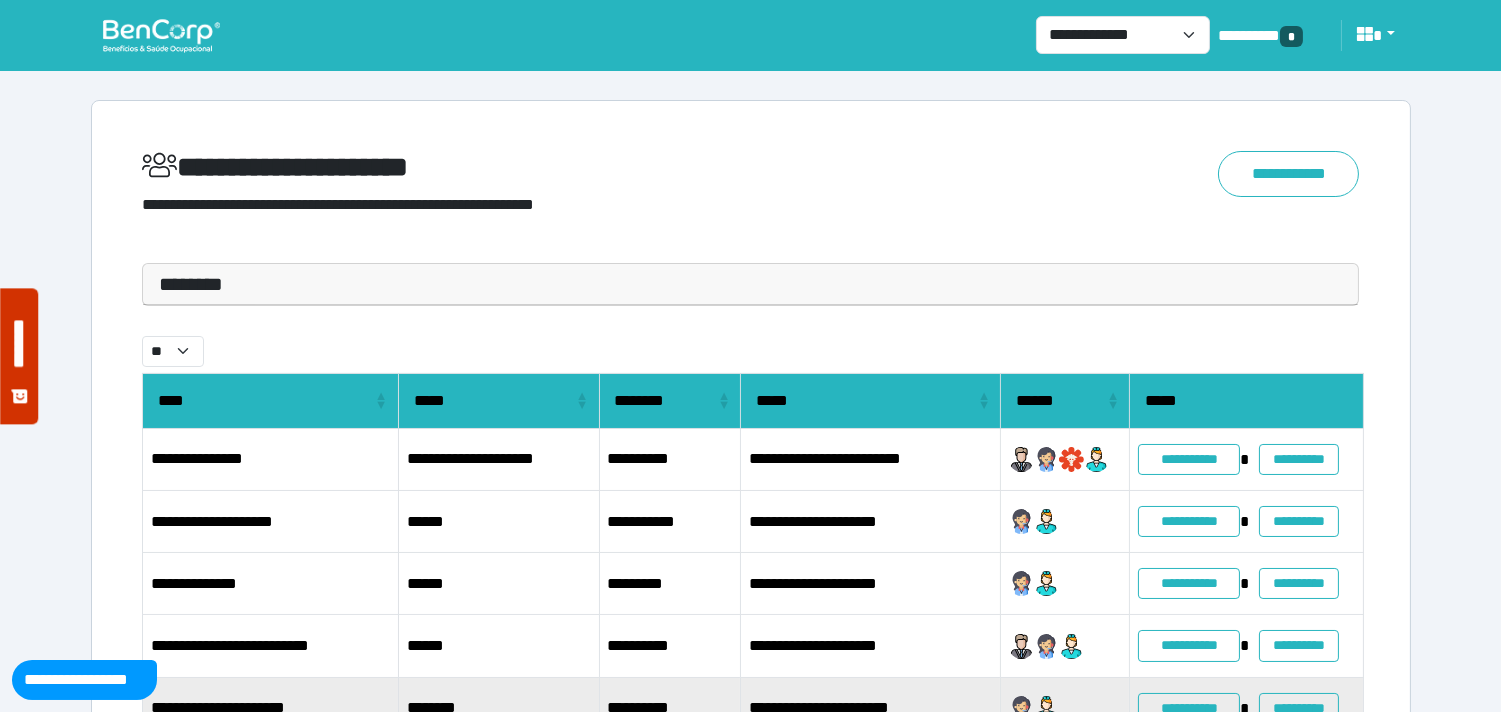 drag, startPoint x: 528, startPoint y: 656, endPoint x: 450, endPoint y: 706, distance: 92.64988 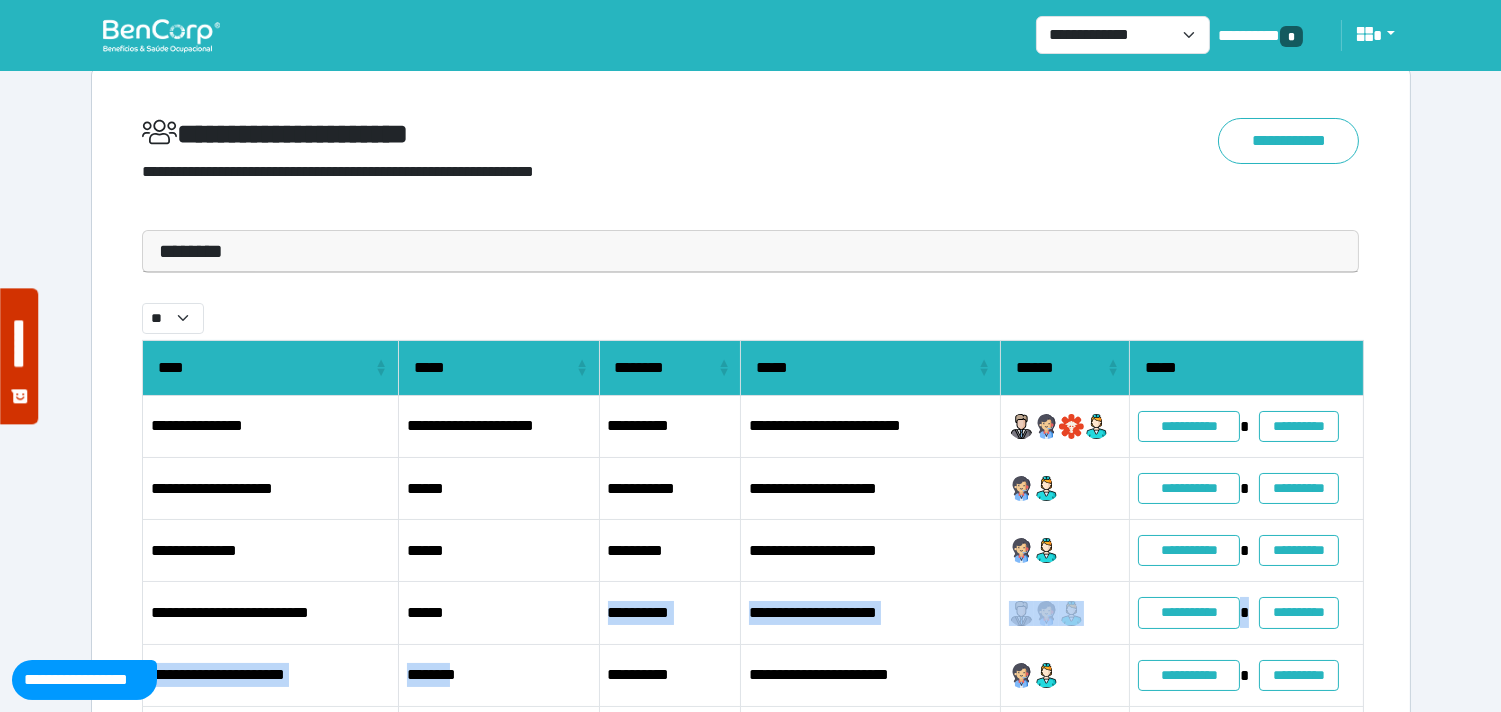 scroll, scrollTop: 0, scrollLeft: 0, axis: both 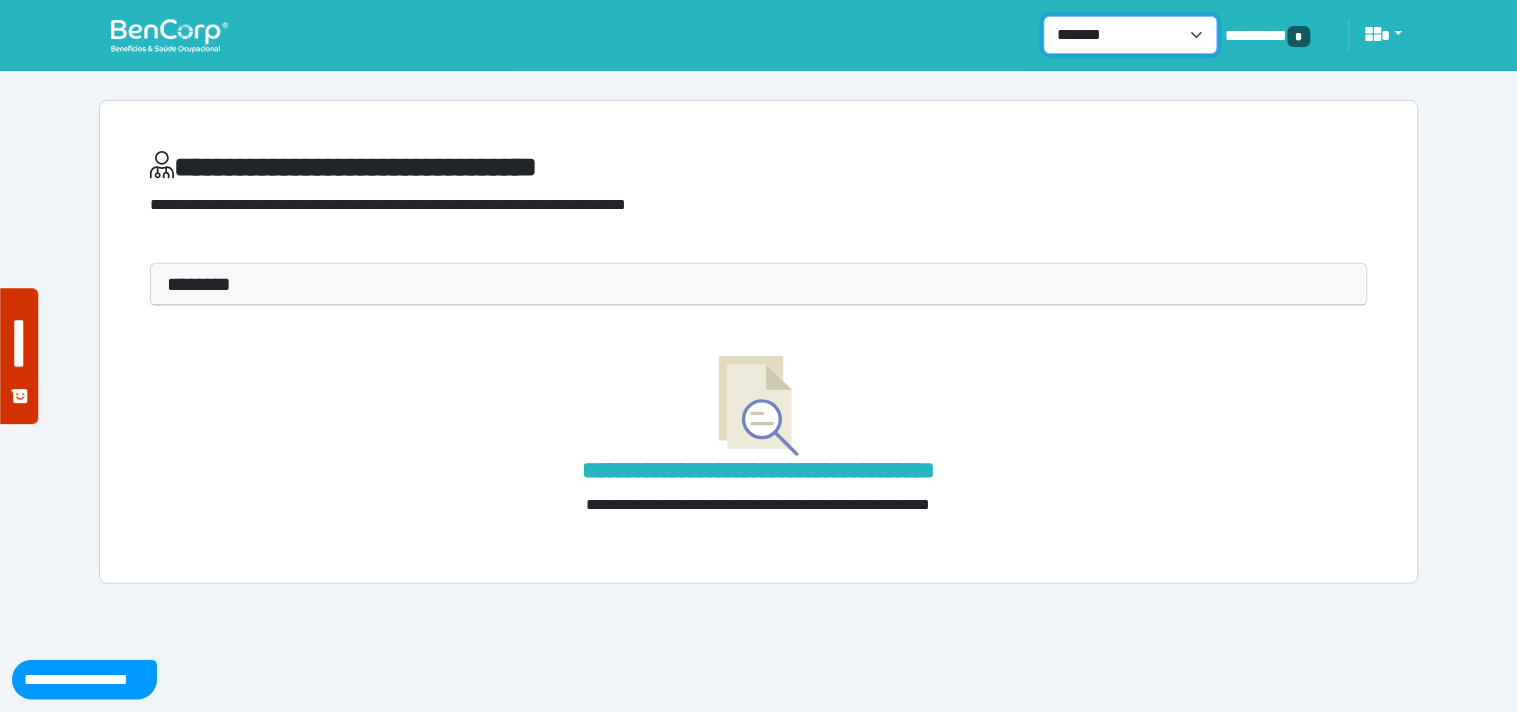drag, startPoint x: 1138, startPoint y: 30, endPoint x: 1134, endPoint y: 47, distance: 17.464249 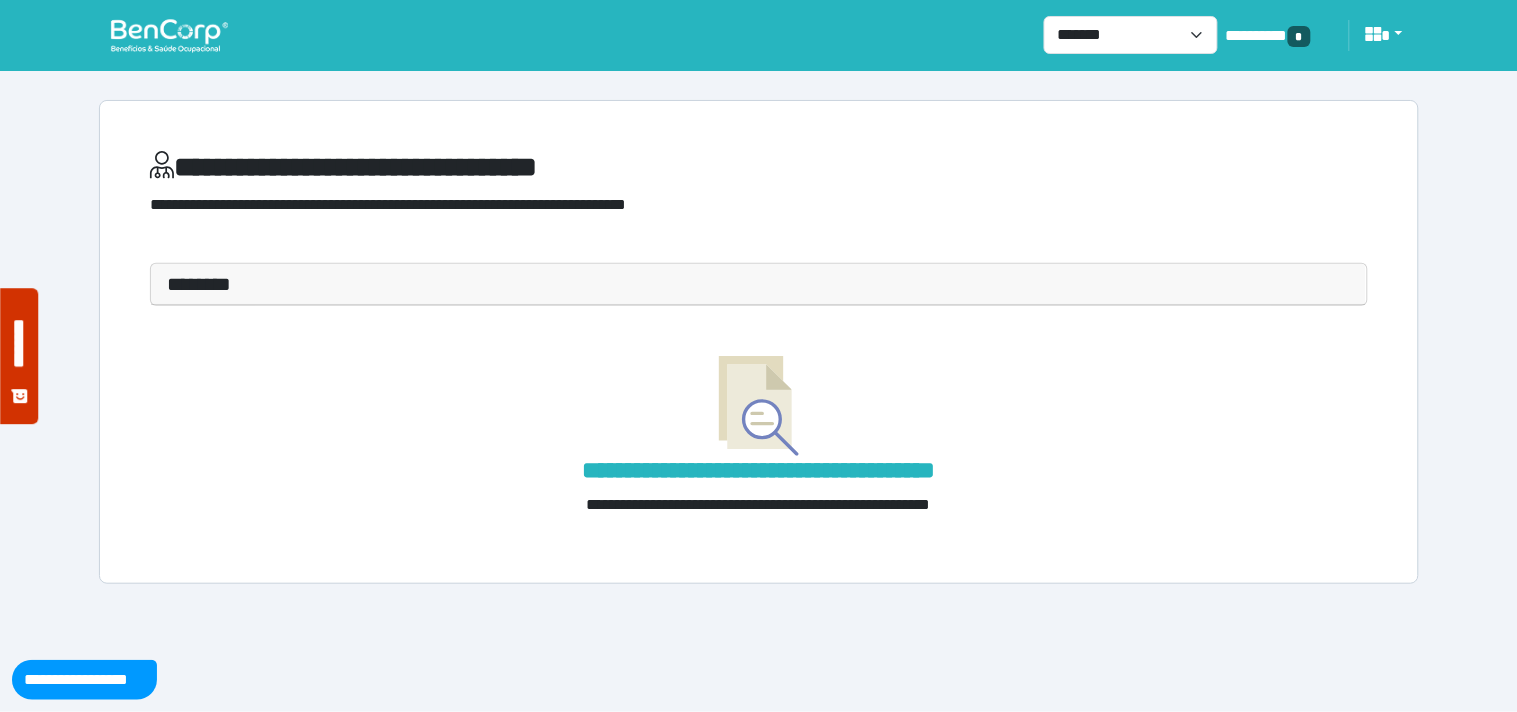 click at bounding box center (169, 35) 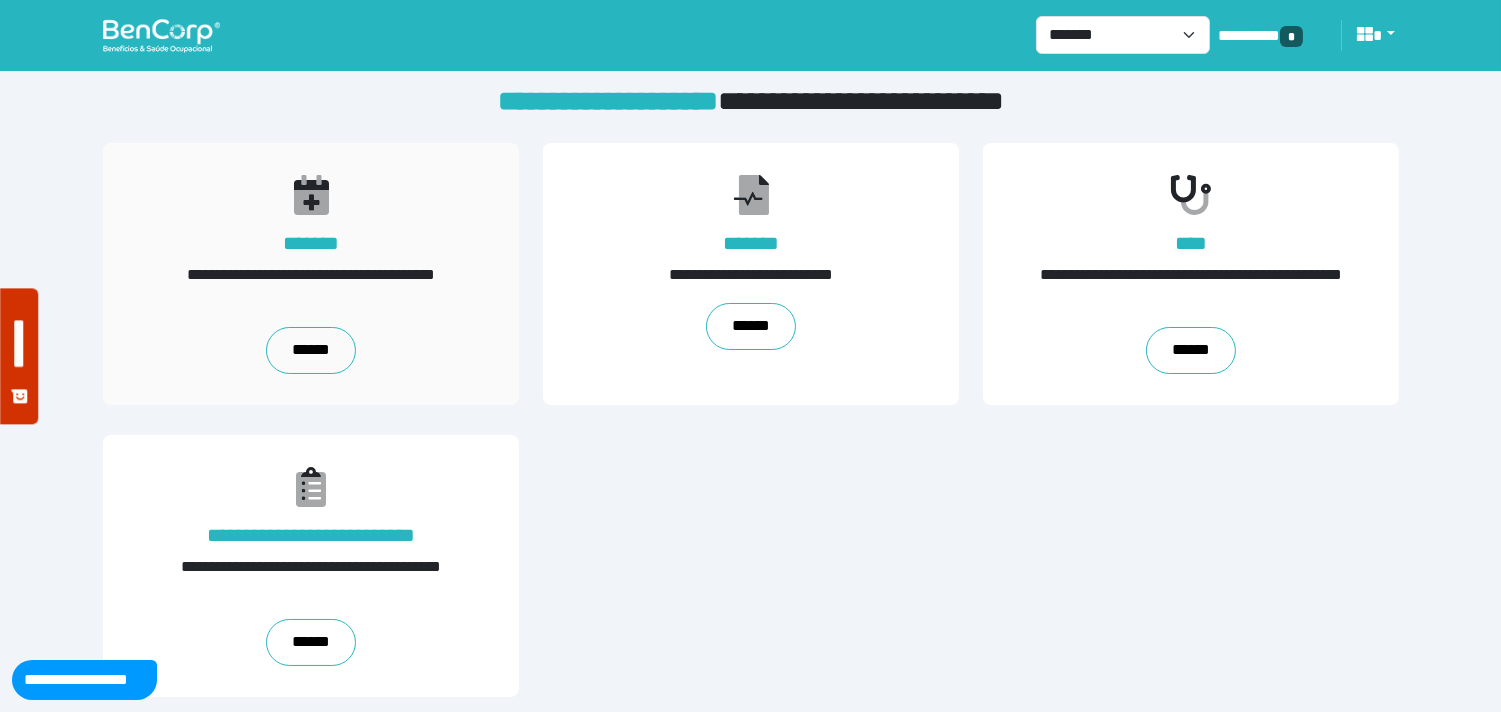 scroll, scrollTop: 20, scrollLeft: 0, axis: vertical 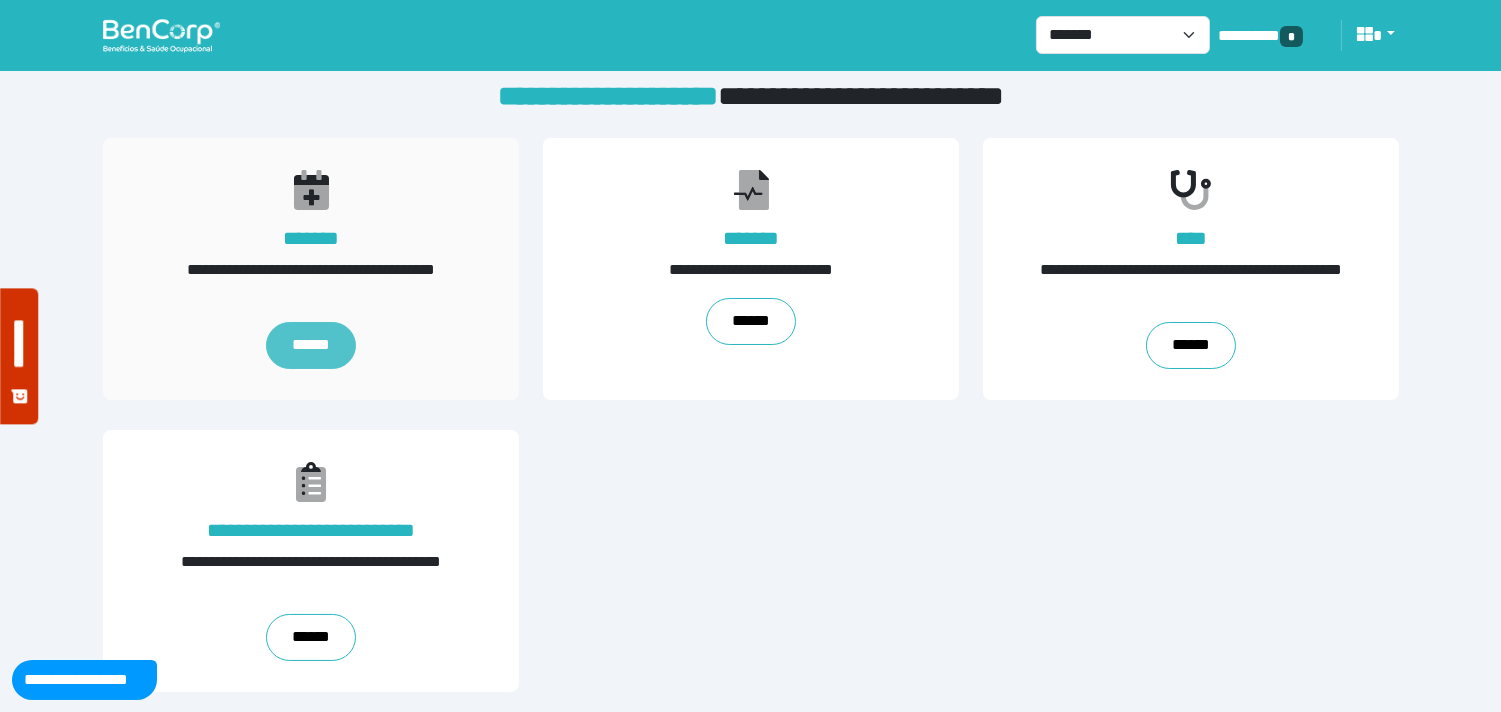 click on "******" at bounding box center (311, 346) 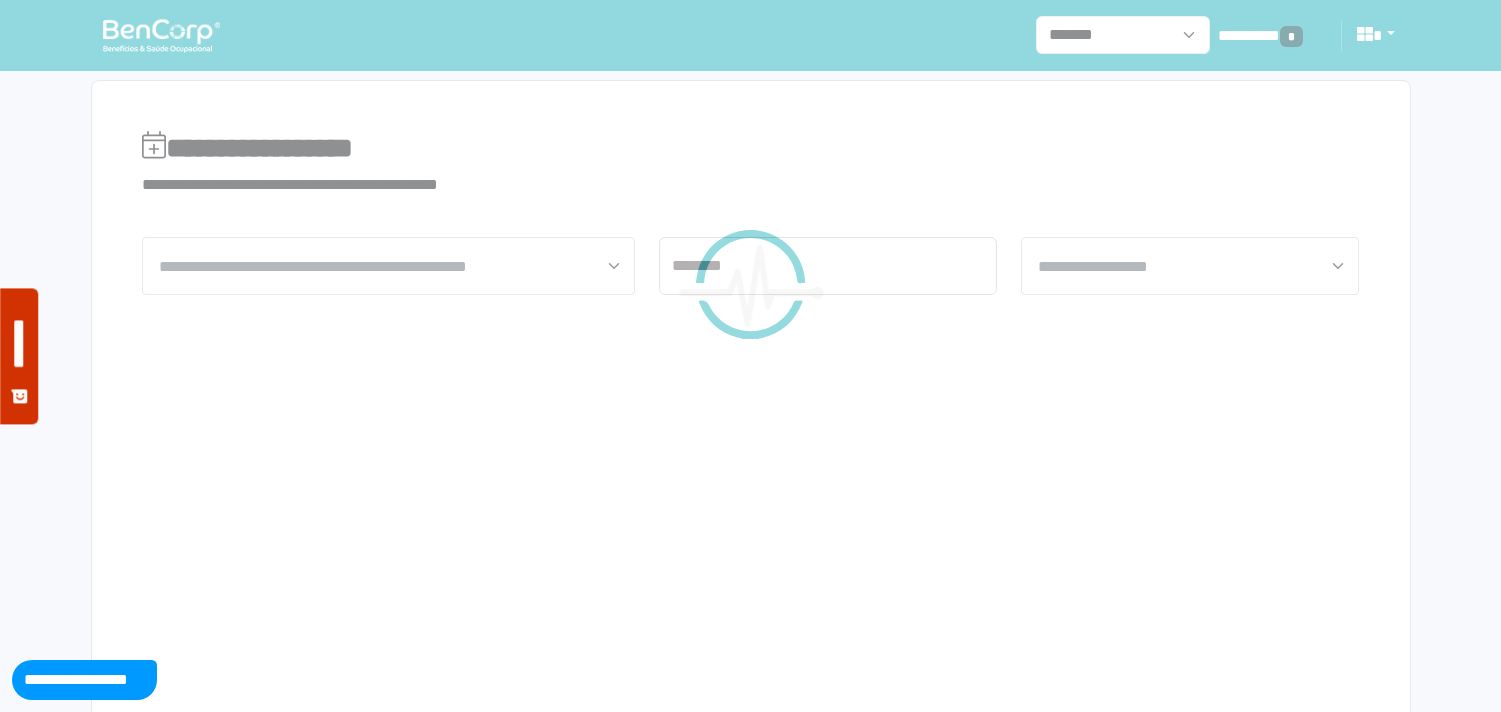 scroll, scrollTop: 65, scrollLeft: 0, axis: vertical 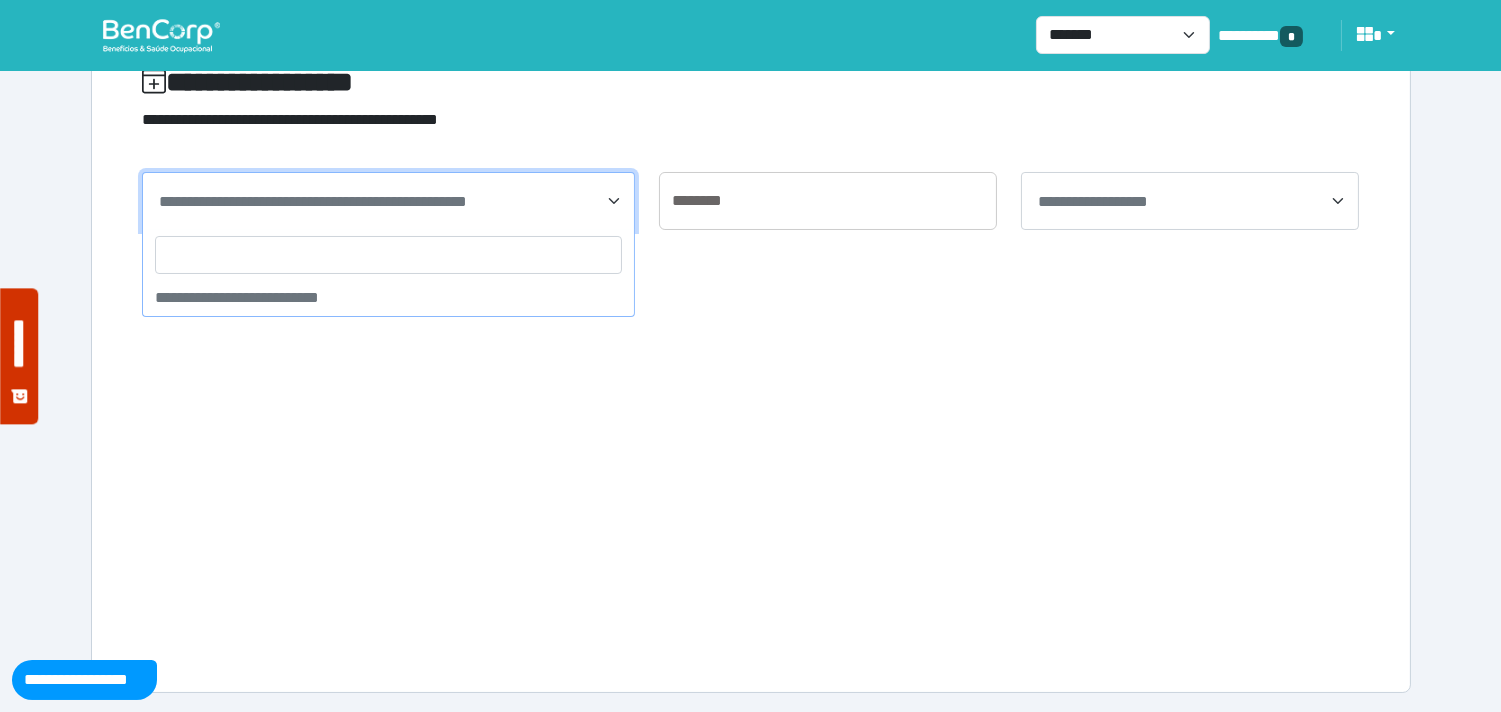 click on "**********" at bounding box center [313, 201] 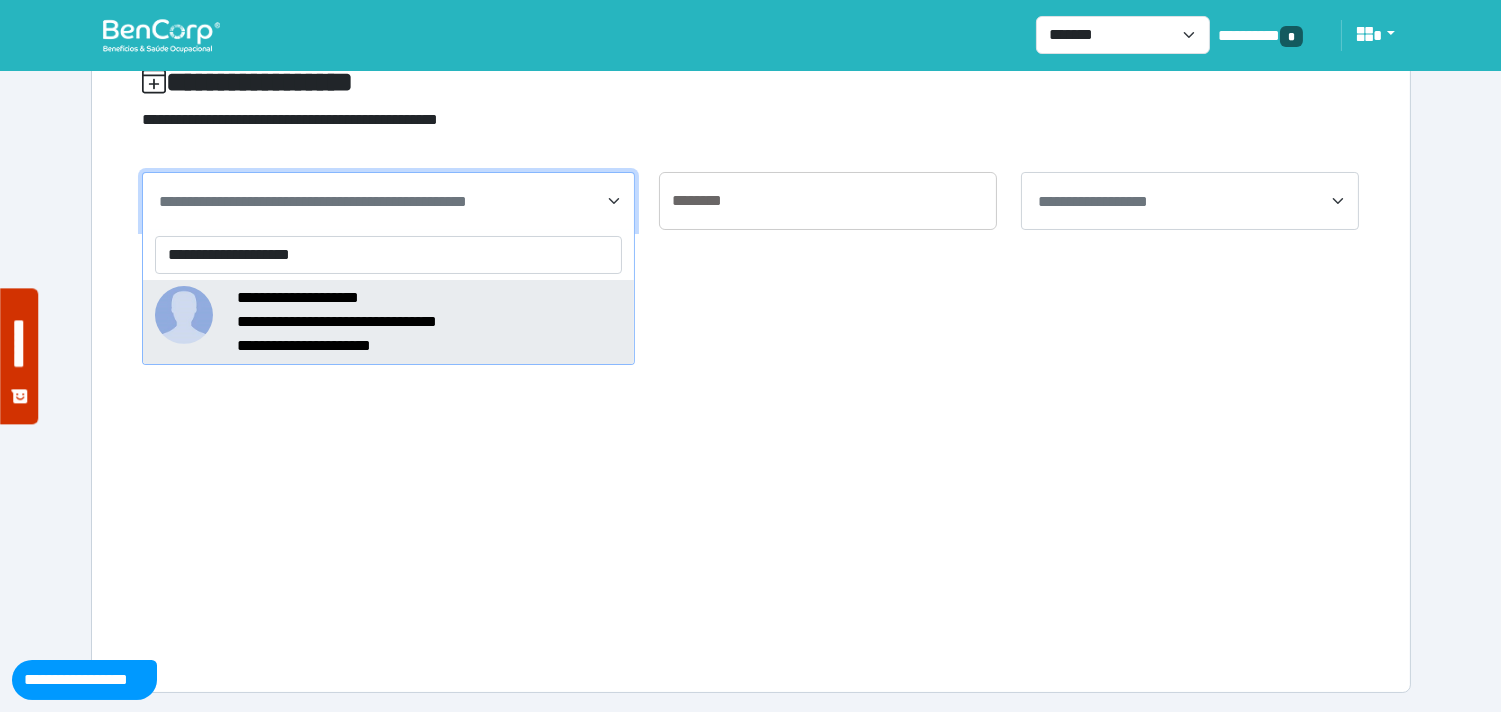 type on "**********" 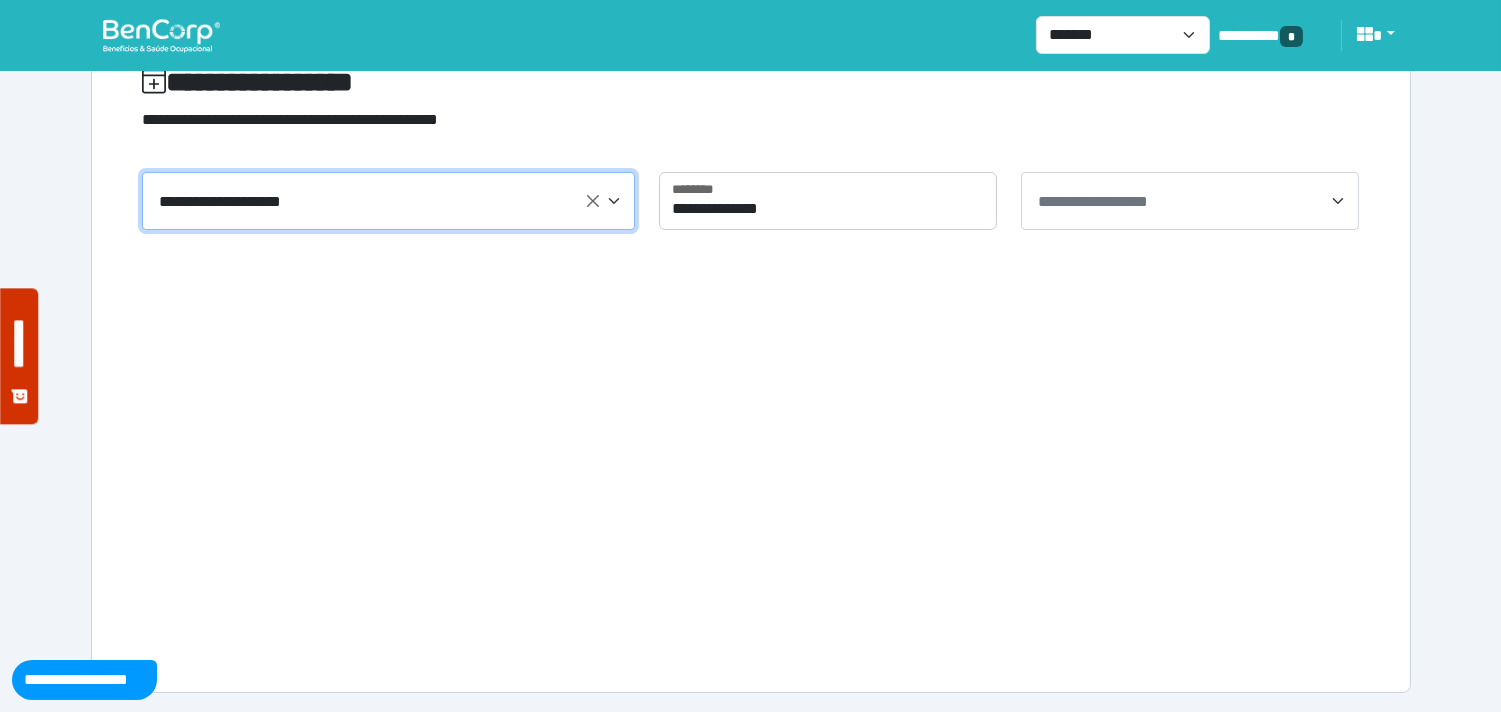 click at bounding box center (161, 35) 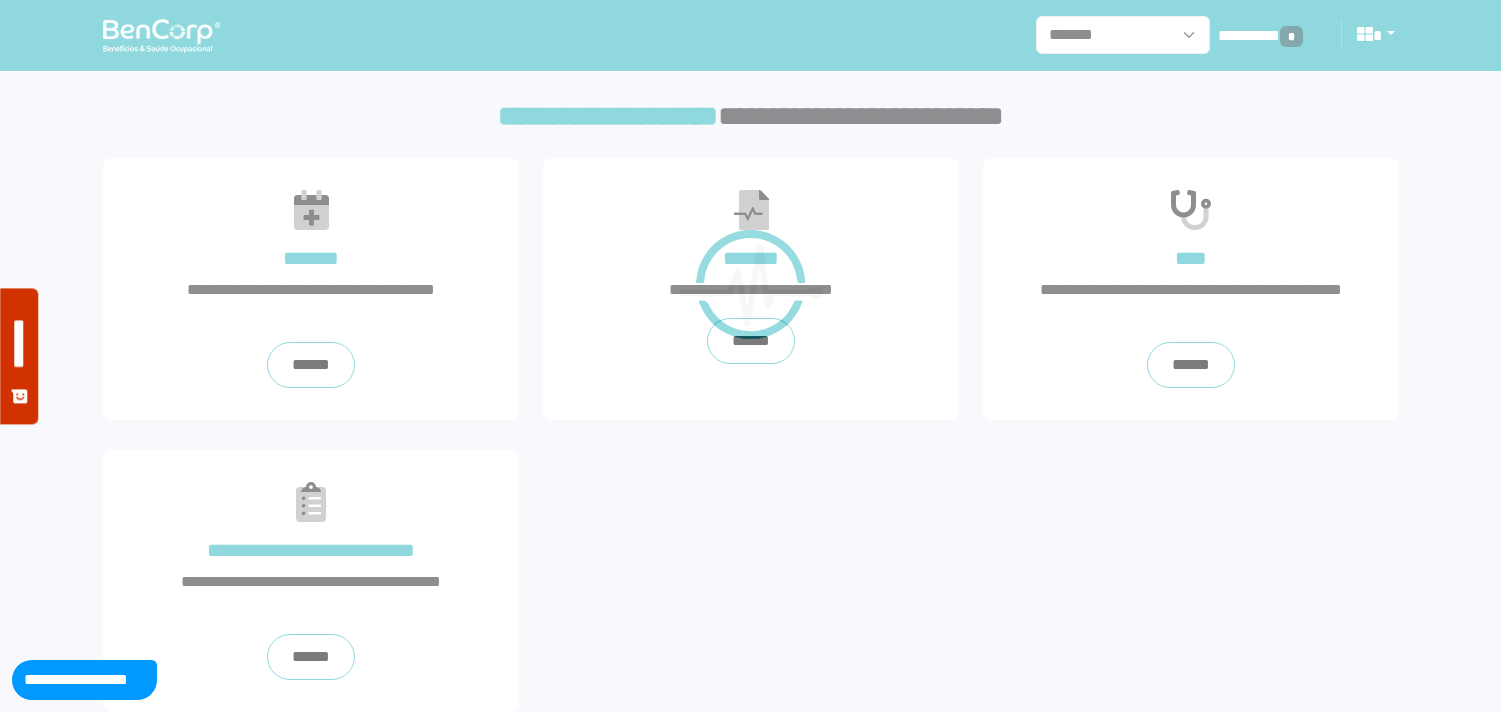 scroll, scrollTop: 0, scrollLeft: 0, axis: both 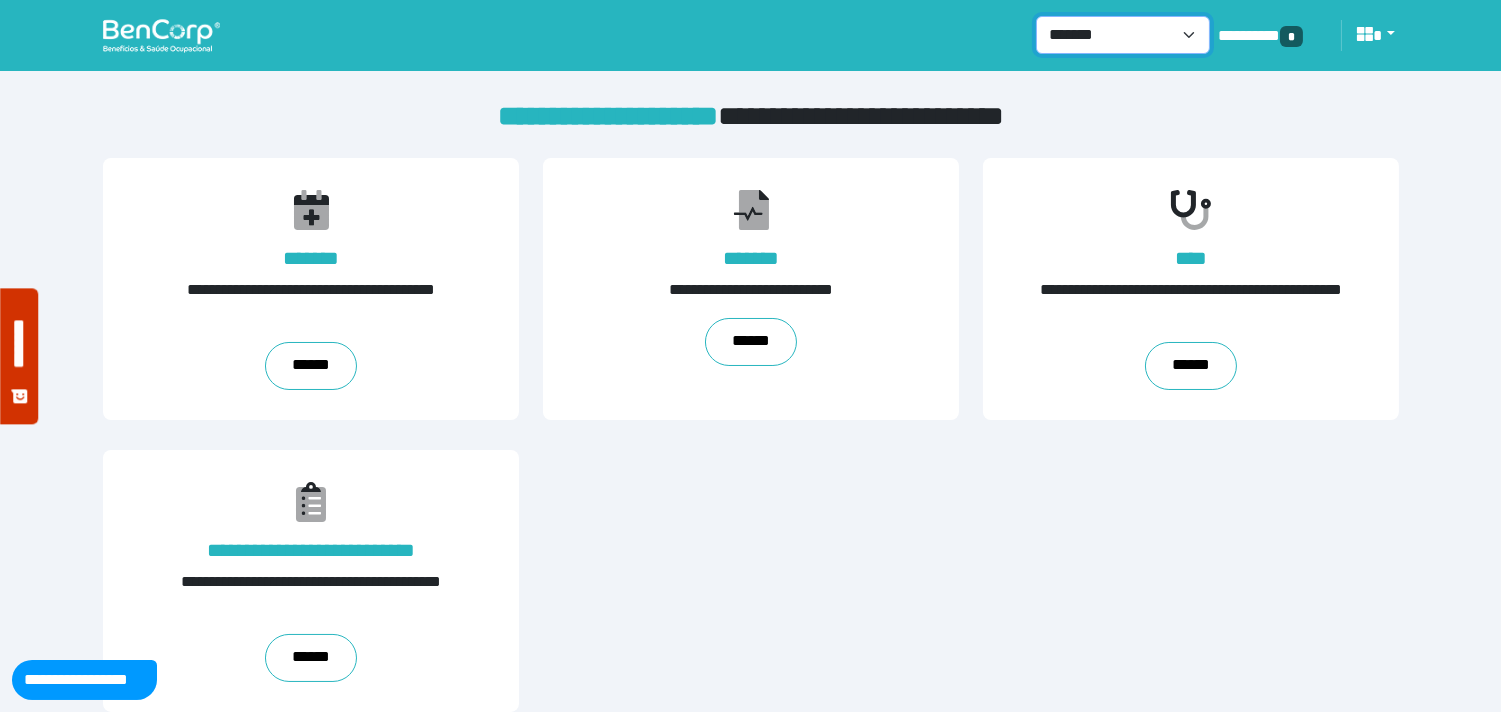 click on "**********" at bounding box center [1123, 35] 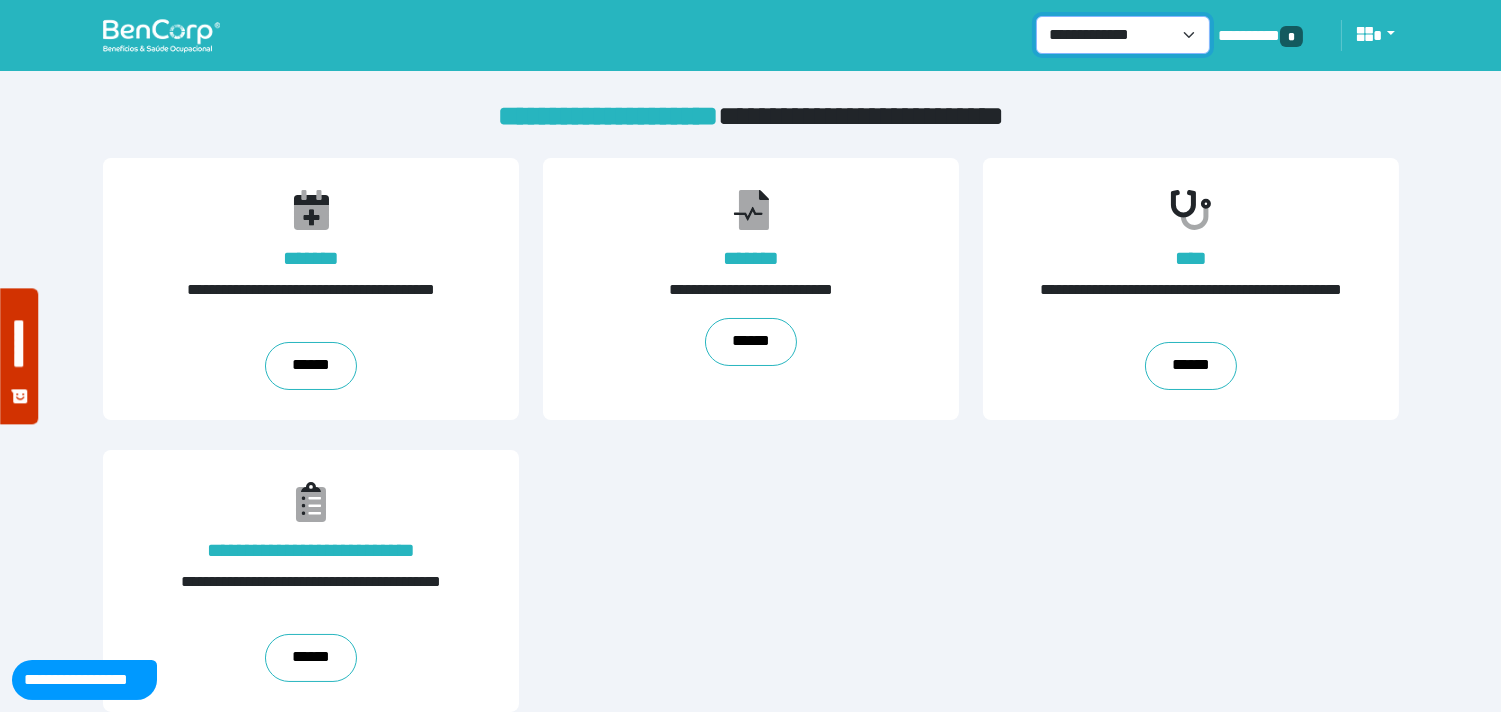 click on "**********" at bounding box center (1123, 35) 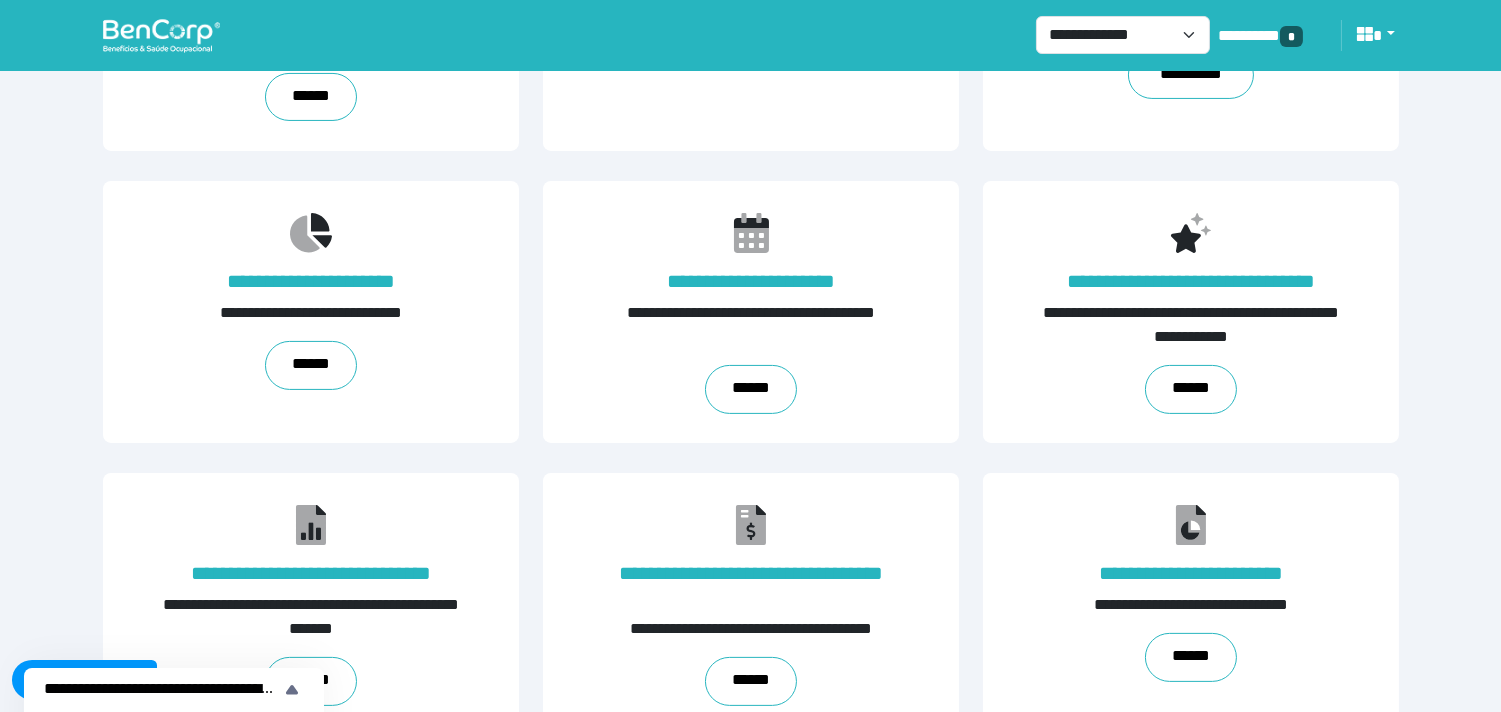 scroll, scrollTop: 1198, scrollLeft: 0, axis: vertical 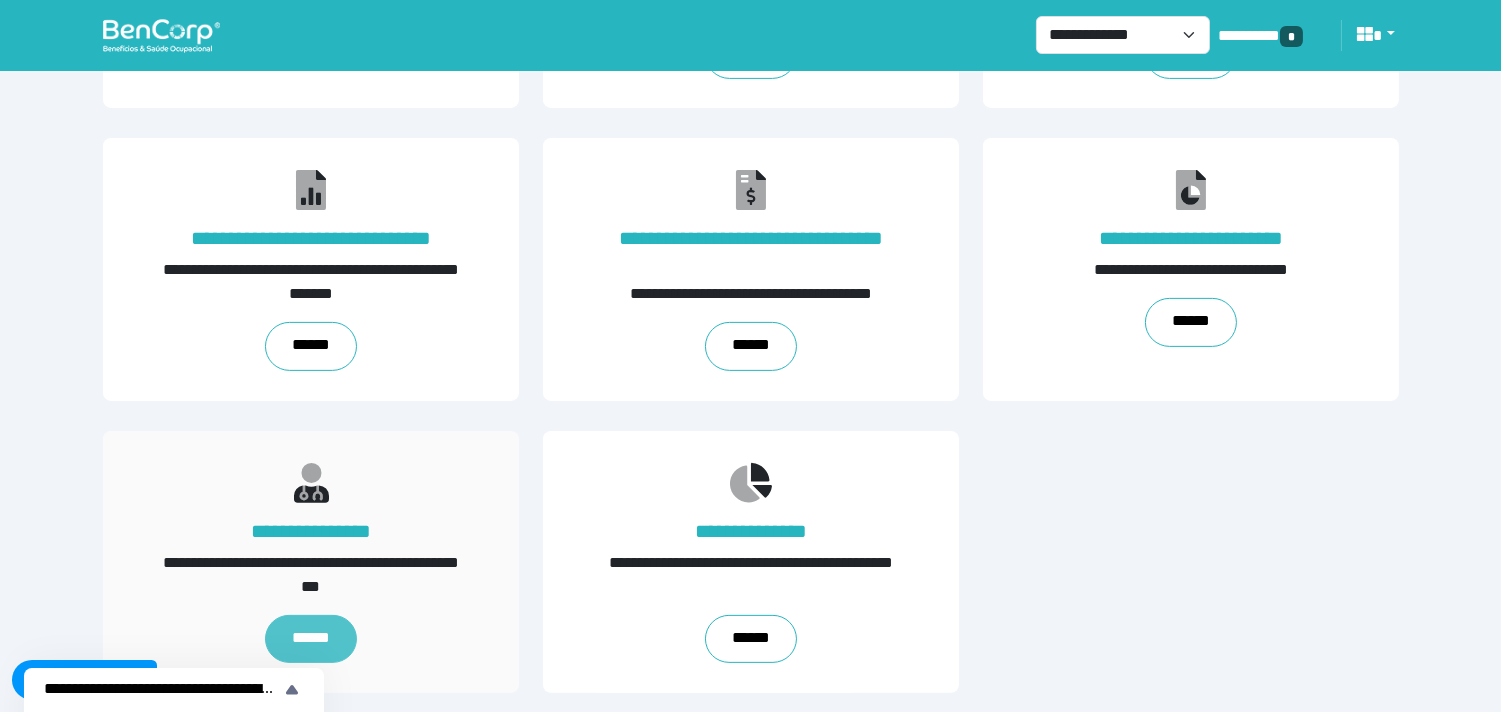 click on "******" at bounding box center (311, 639) 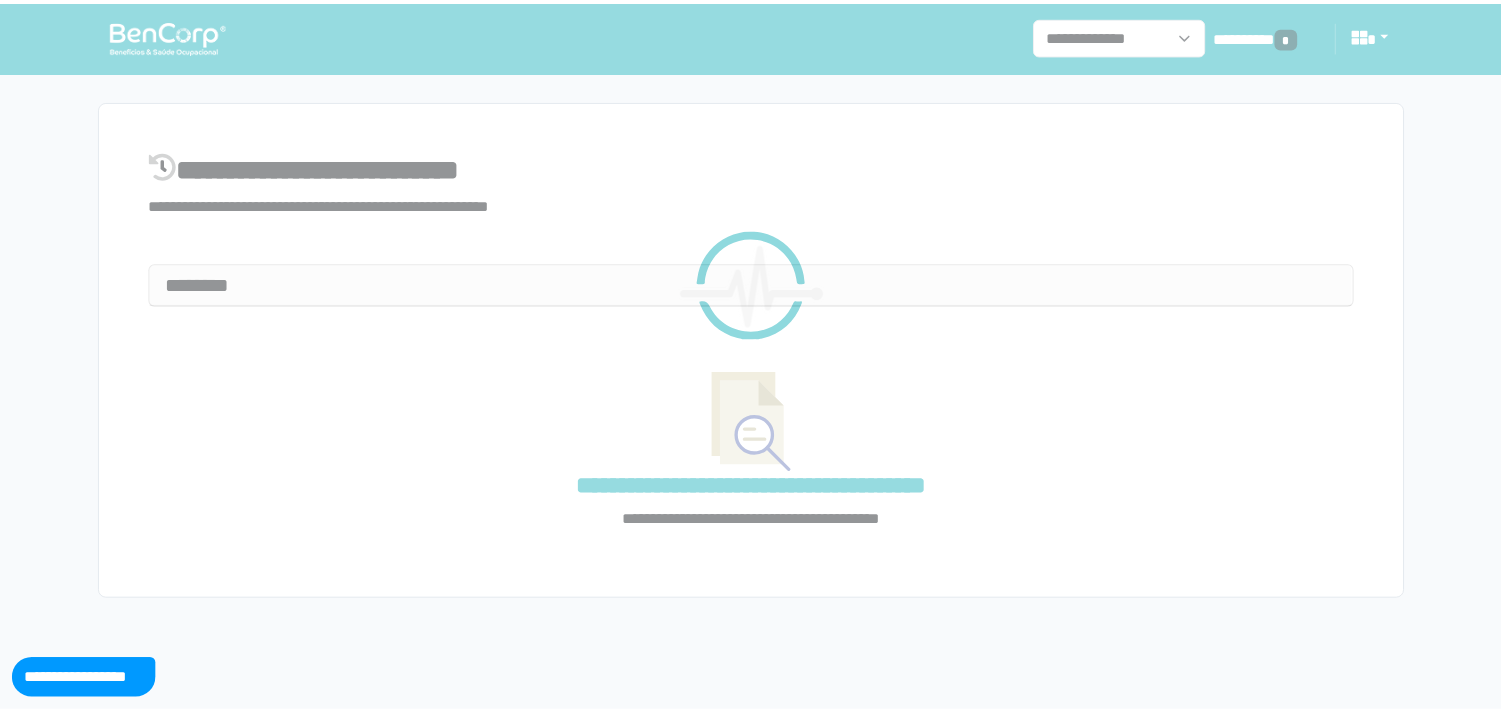 scroll, scrollTop: 0, scrollLeft: 0, axis: both 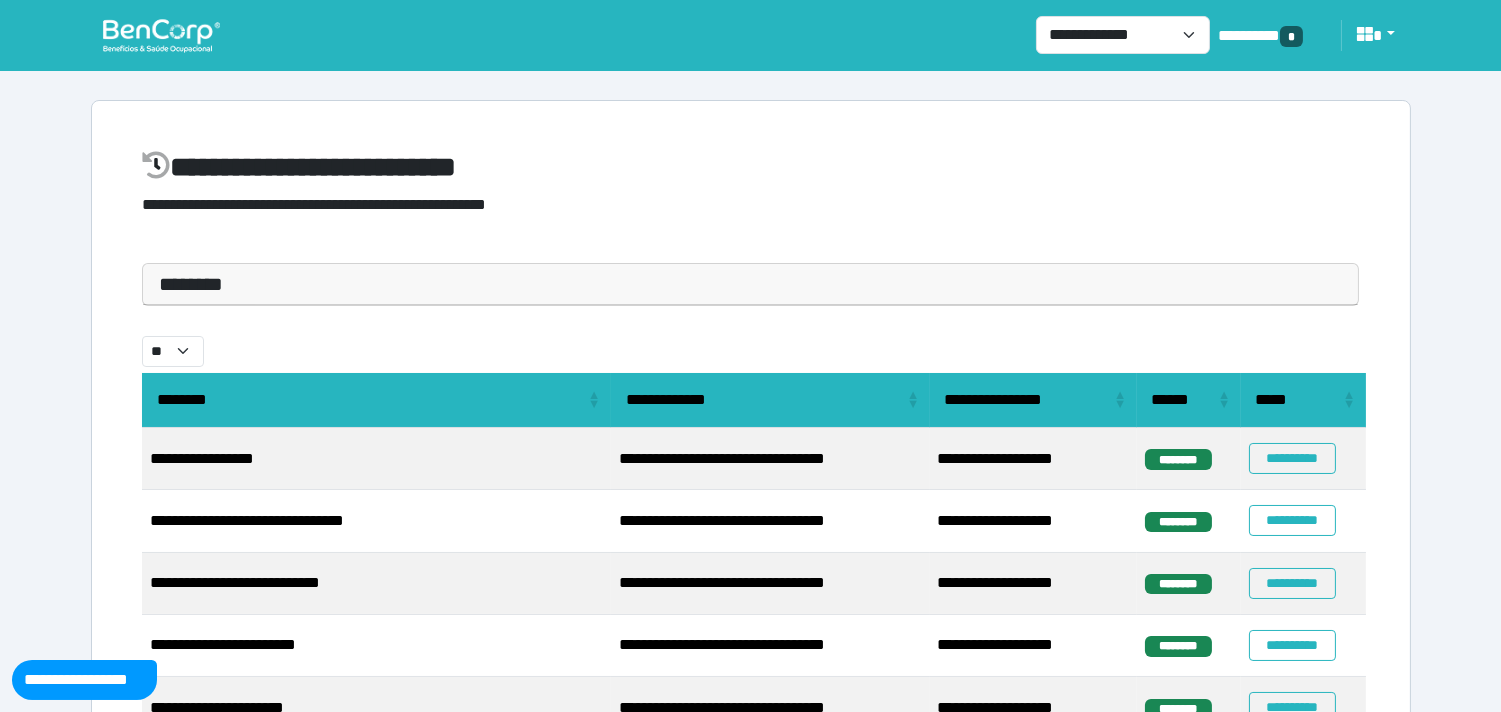click on "********" at bounding box center [751, 284] 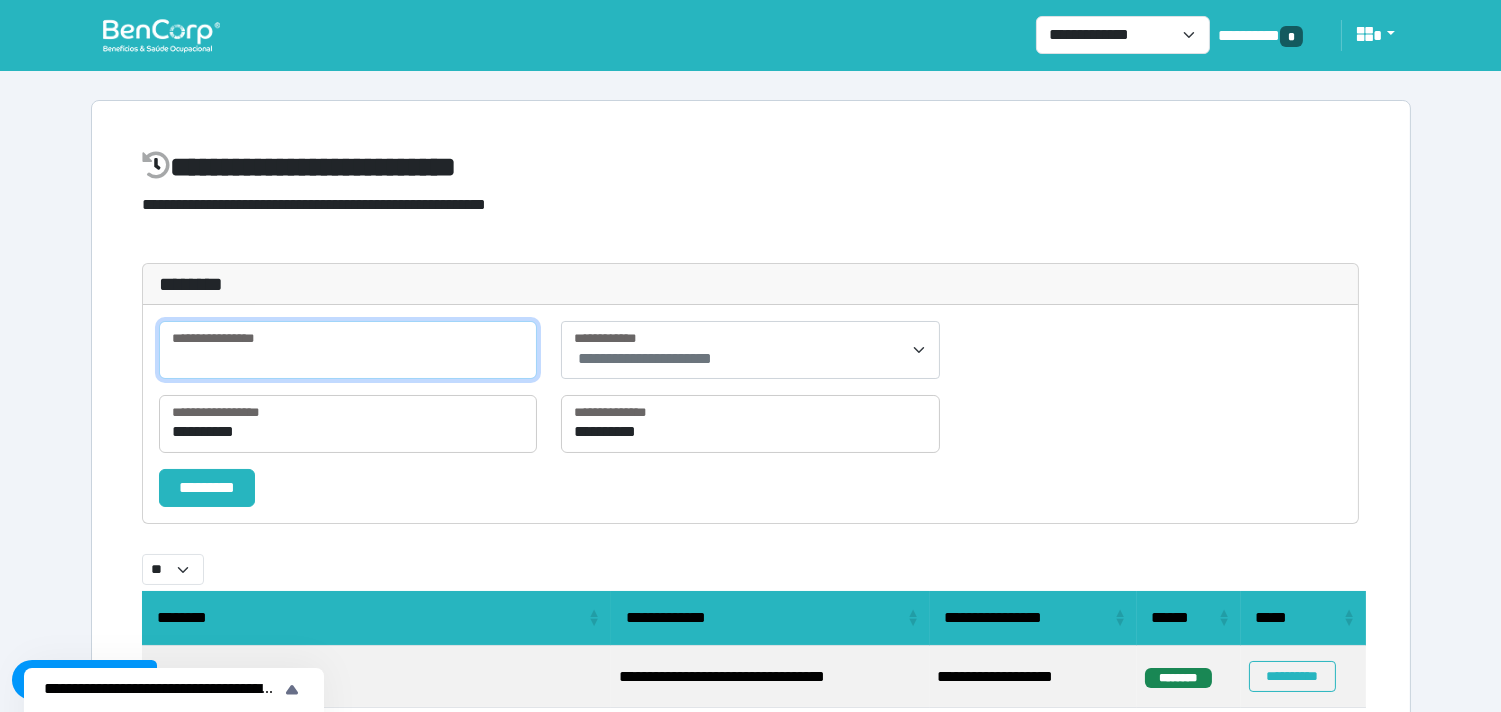 click at bounding box center (348, 350) 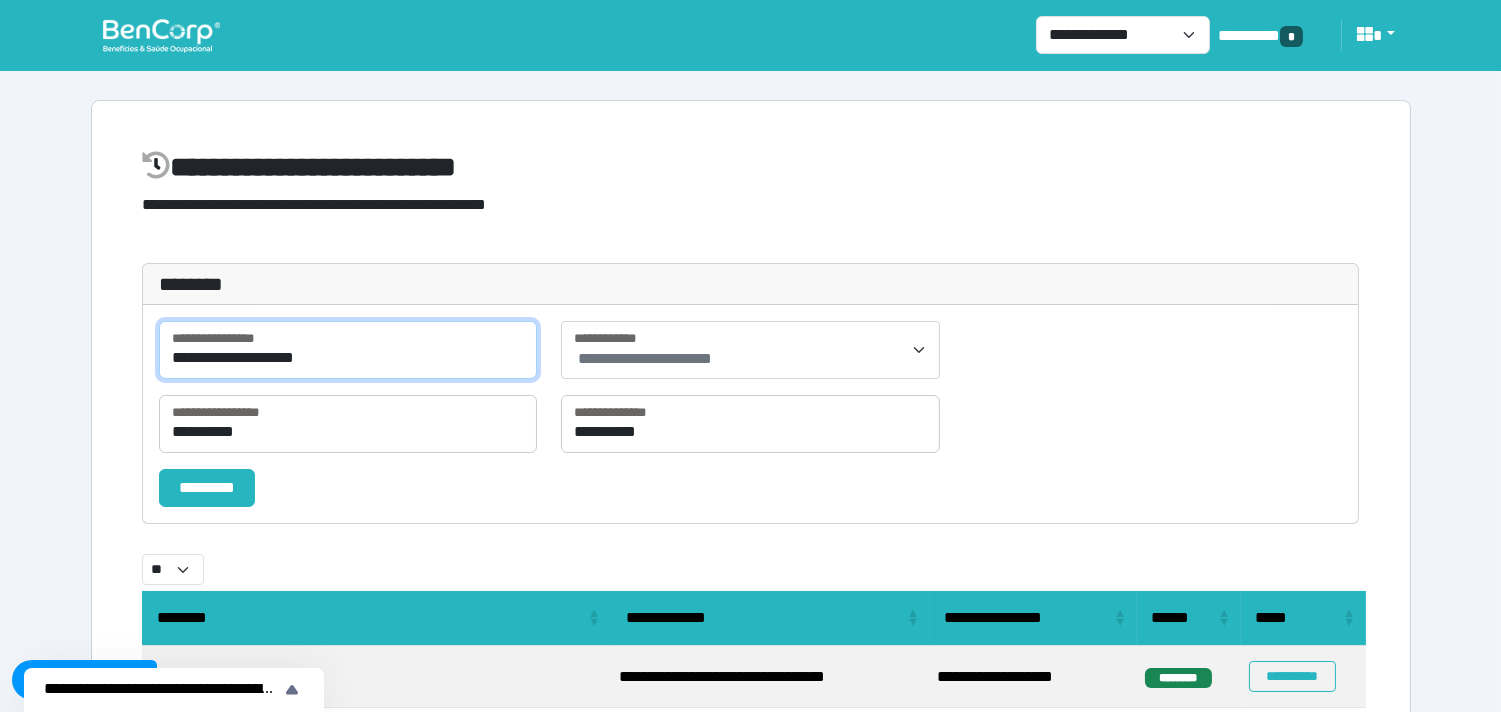 type on "**********" 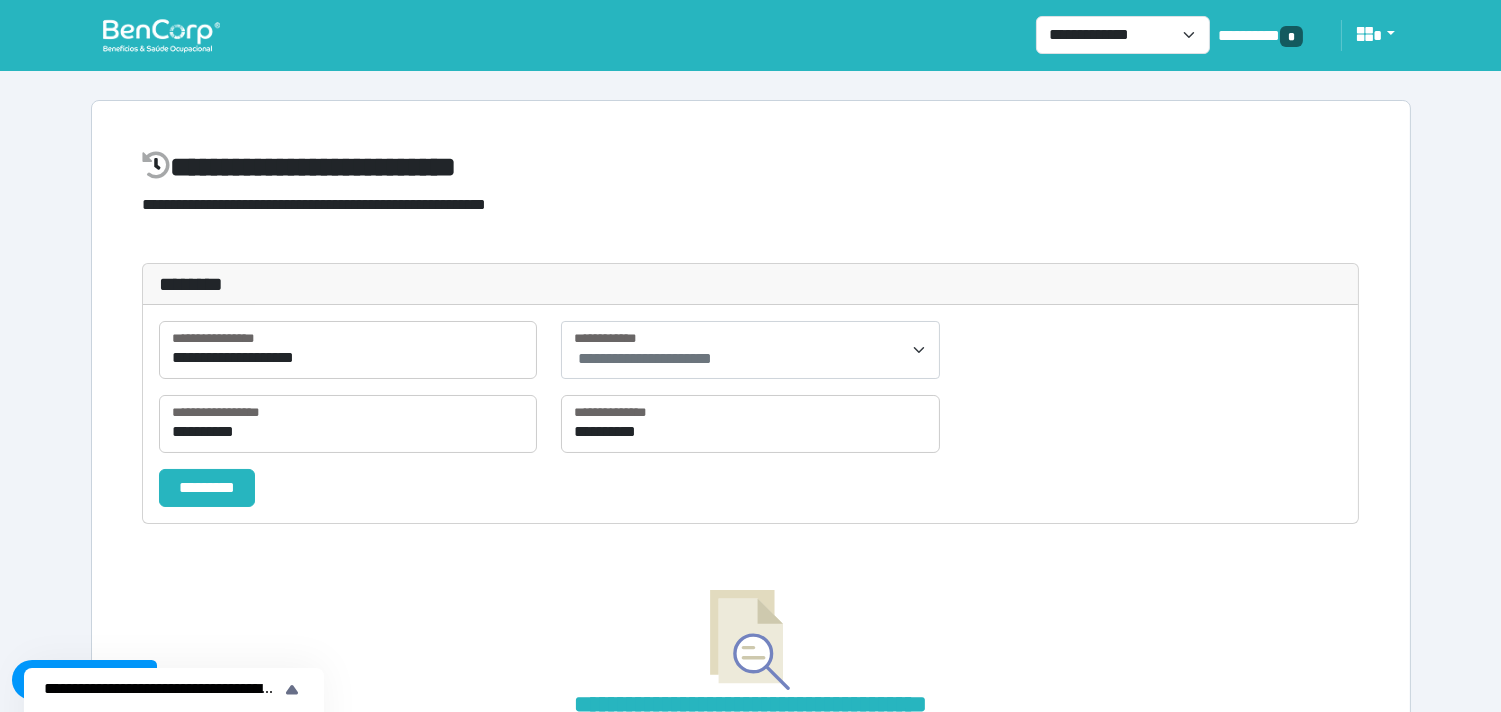 click at bounding box center [161, 35] 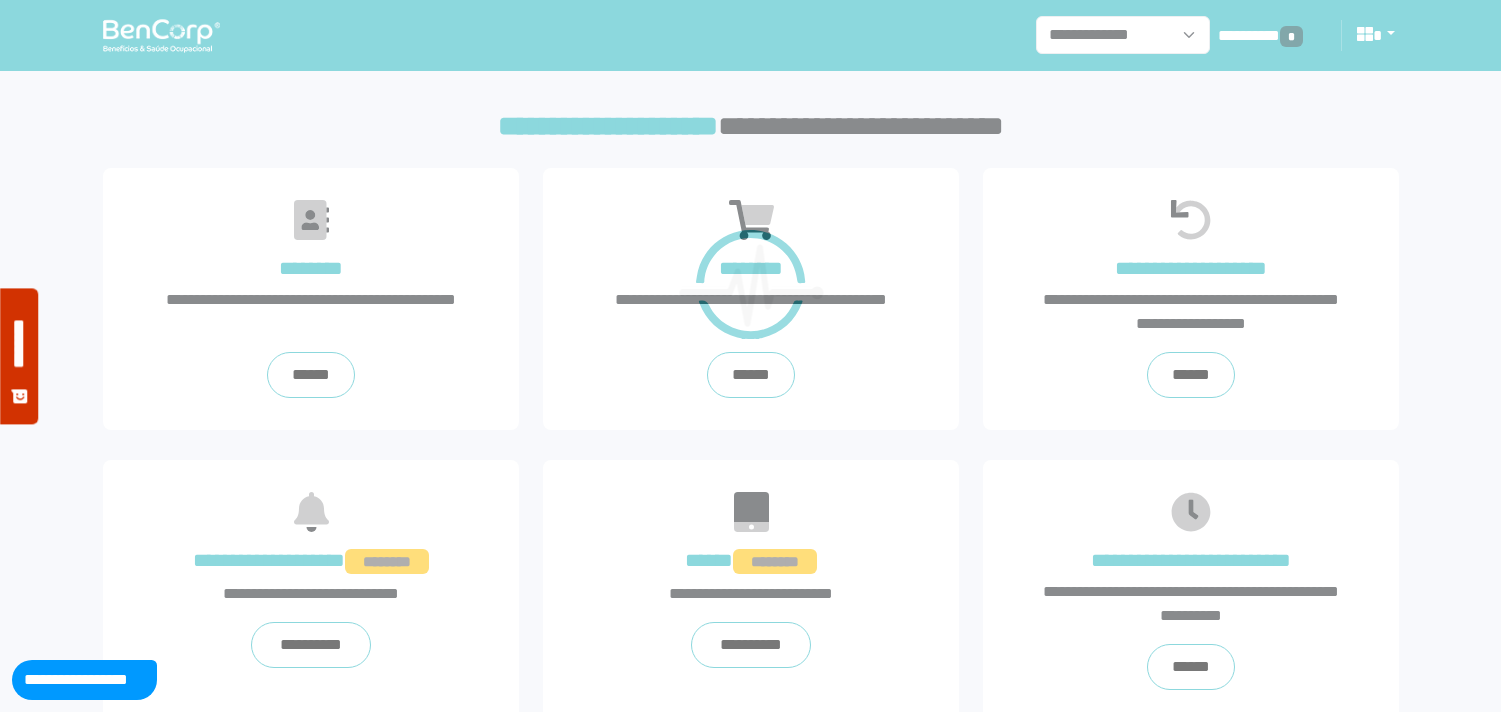 scroll, scrollTop: 0, scrollLeft: 0, axis: both 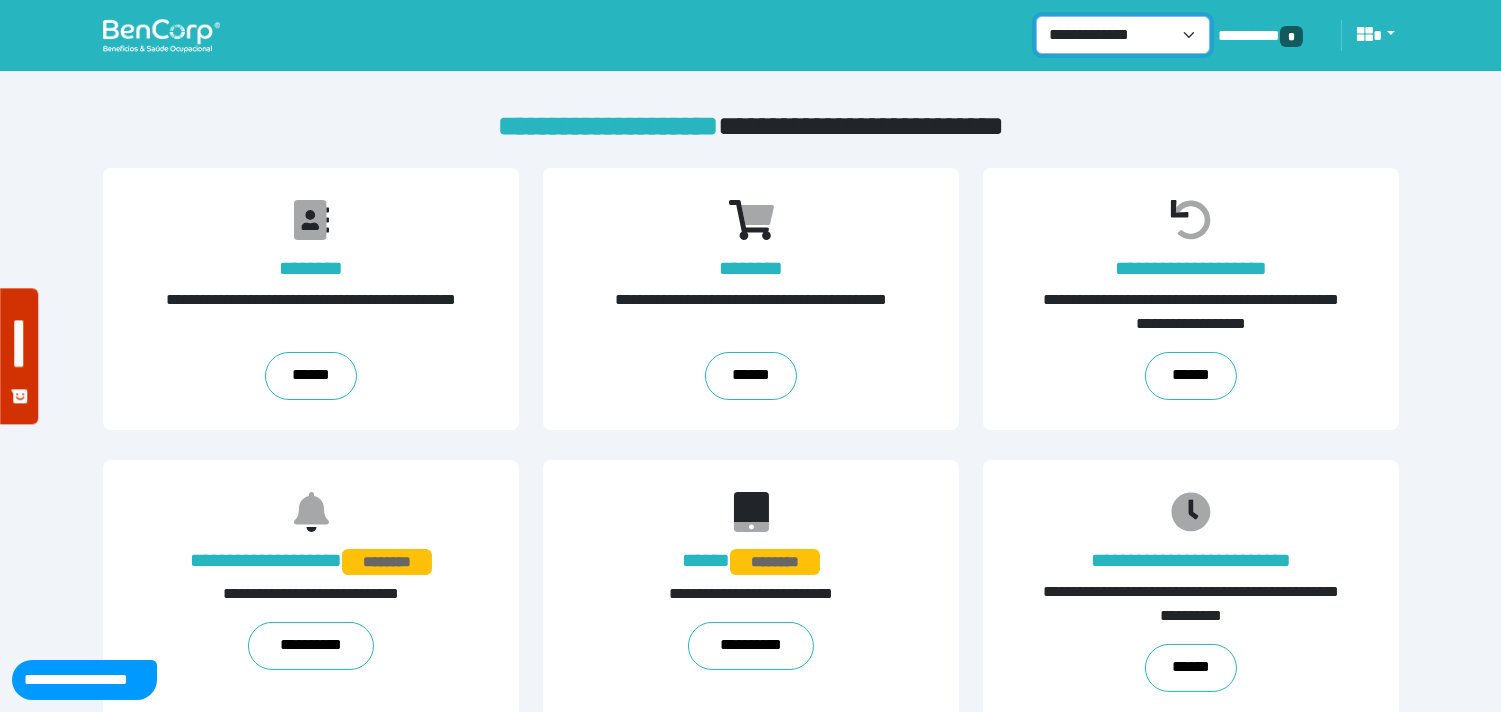 click on "**********" at bounding box center (1123, 35) 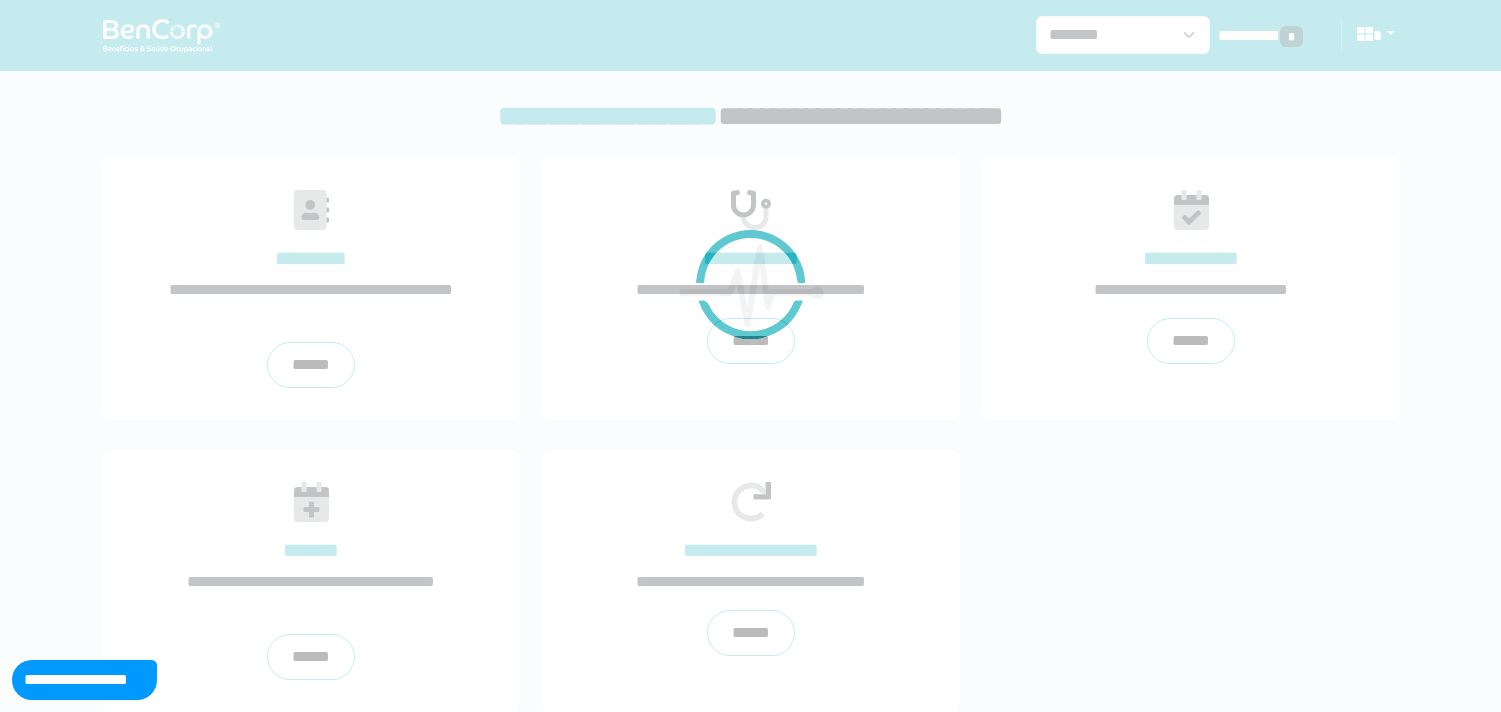 scroll, scrollTop: 0, scrollLeft: 0, axis: both 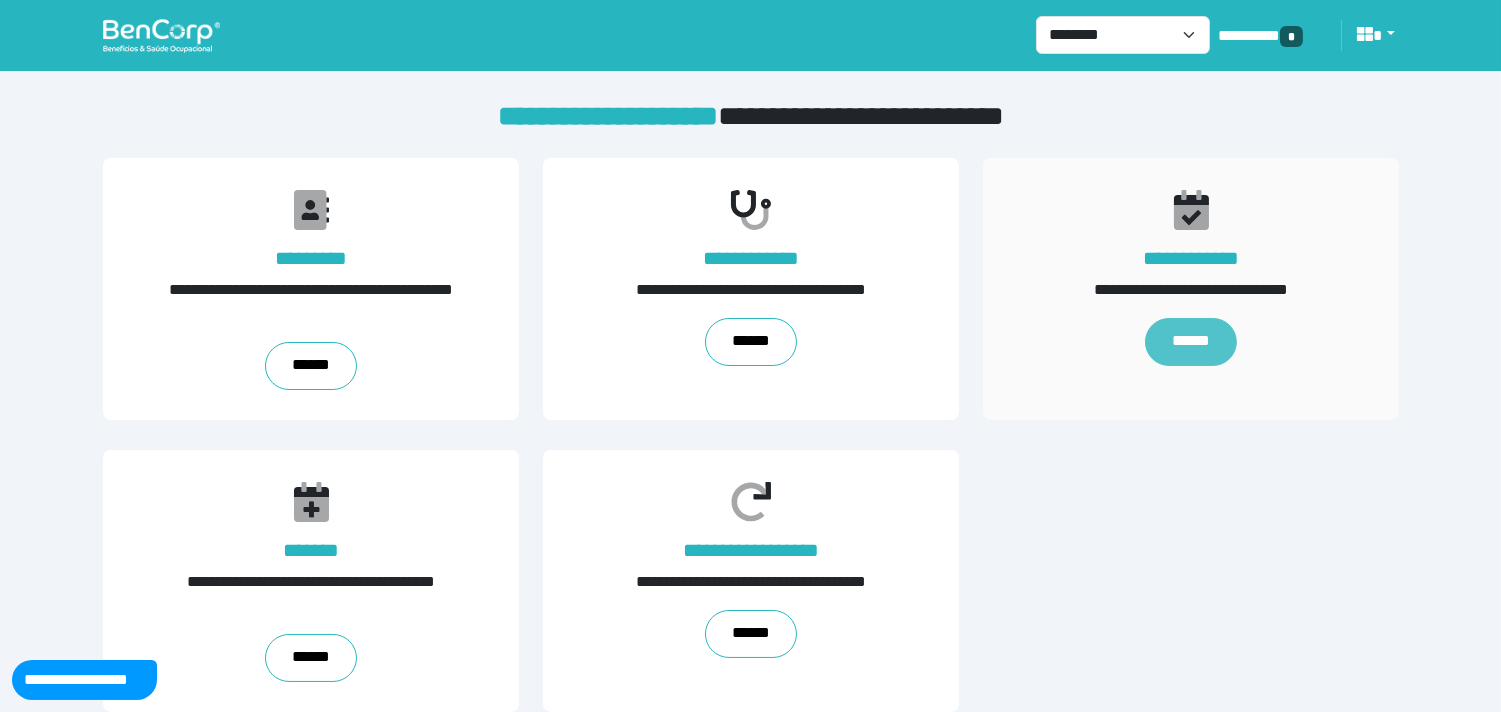 click on "******" at bounding box center (1190, 342) 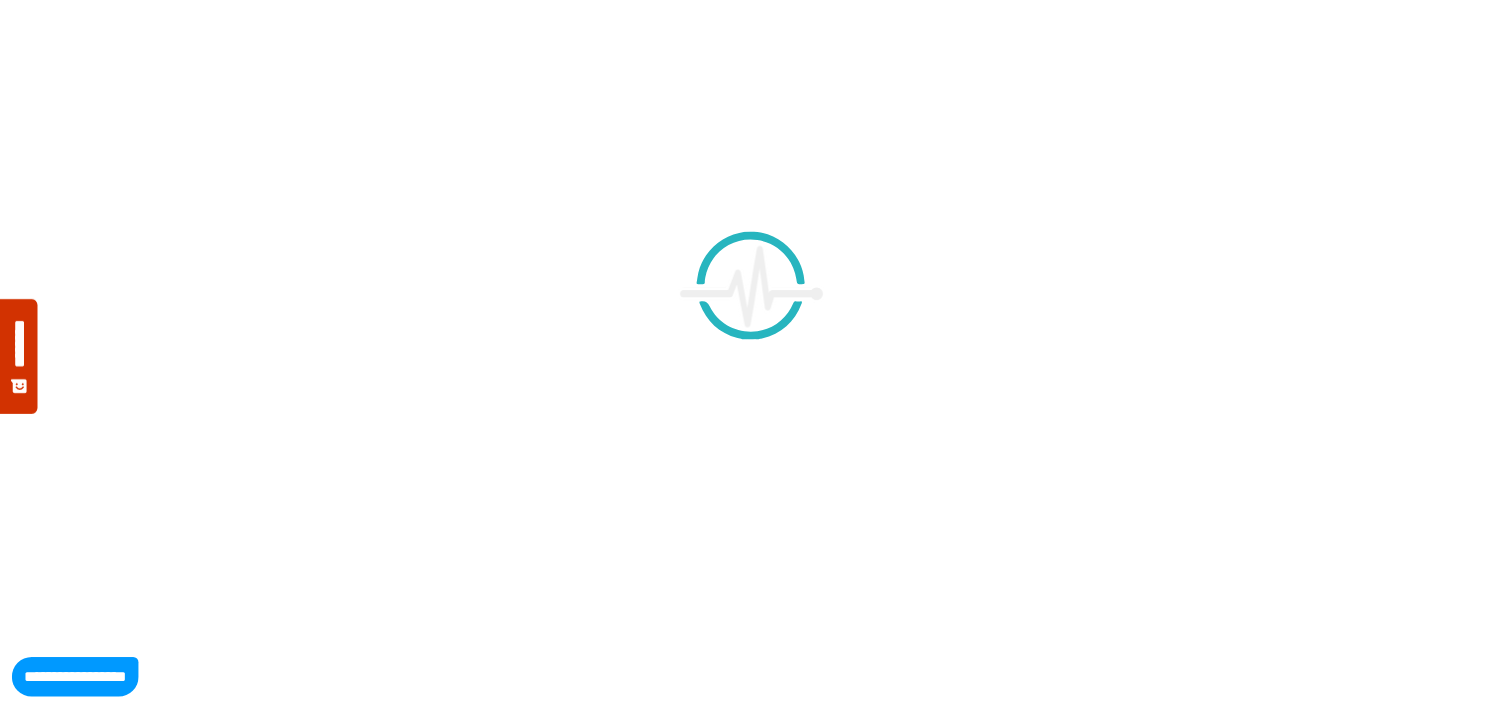 scroll, scrollTop: 0, scrollLeft: 0, axis: both 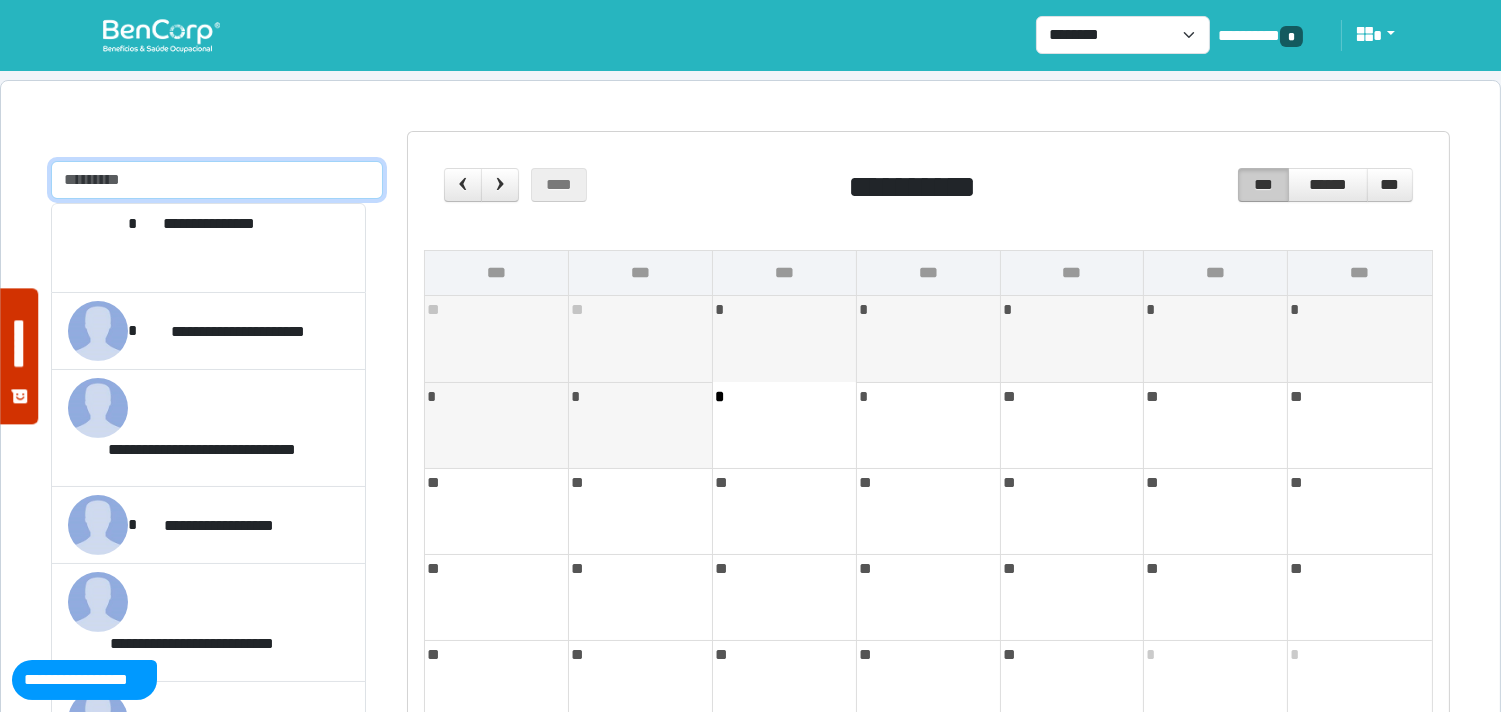 click at bounding box center [217, 180] 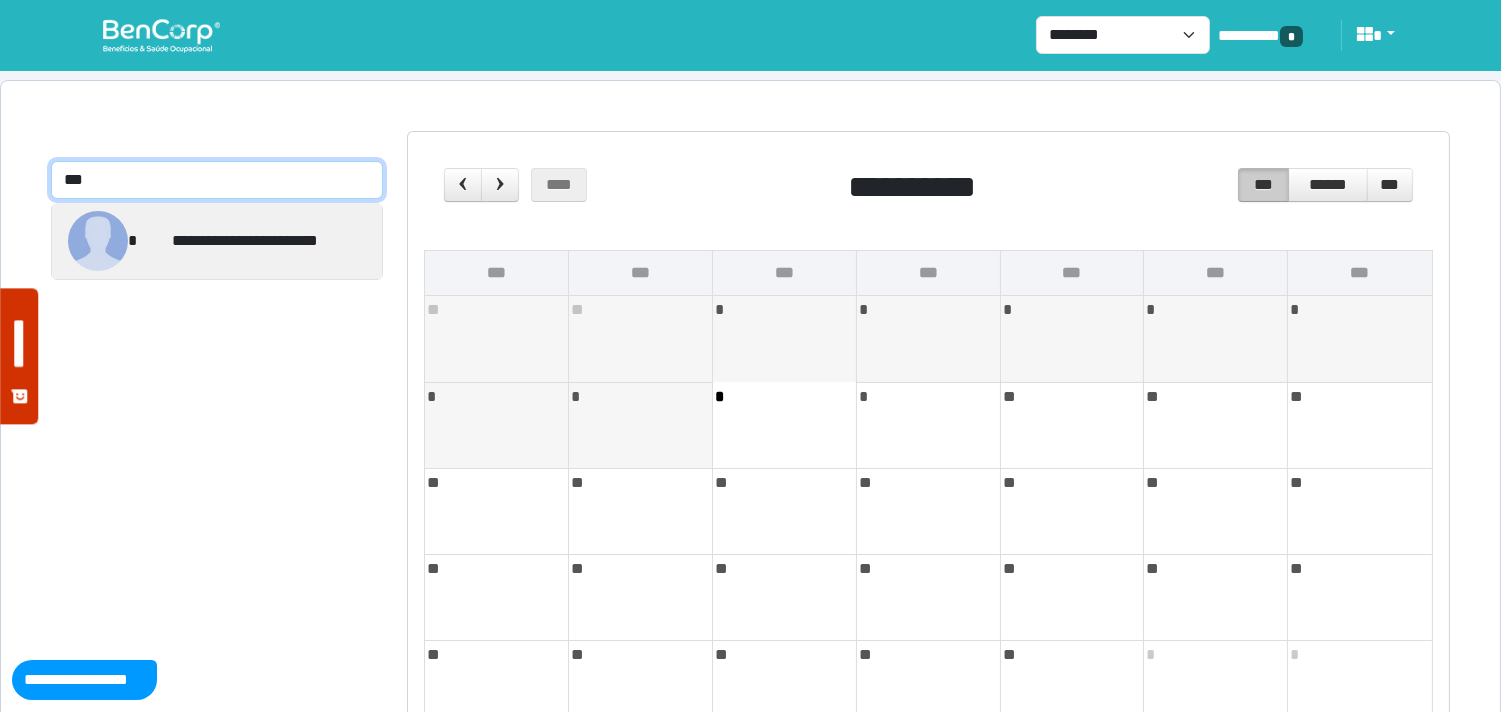 type on "***" 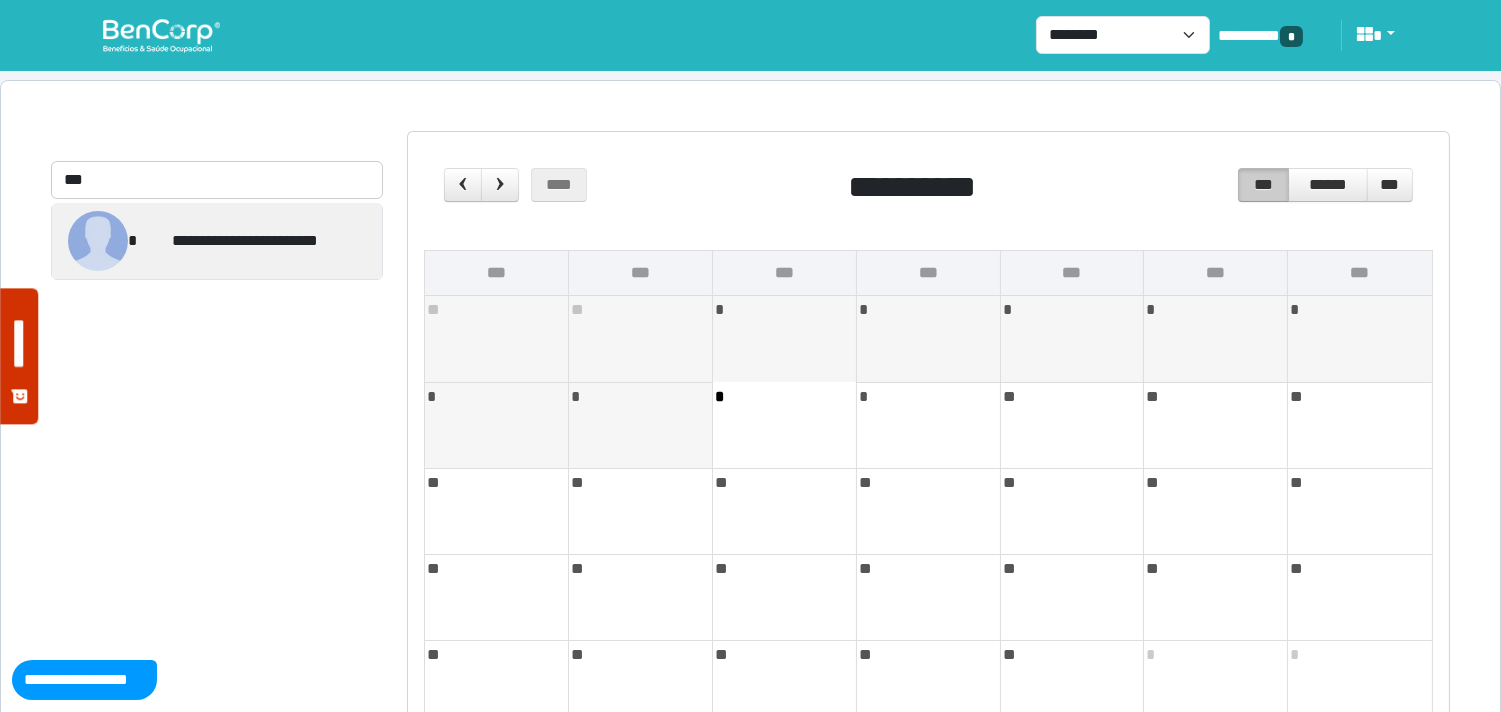 click on "**********" at bounding box center (217, 241) 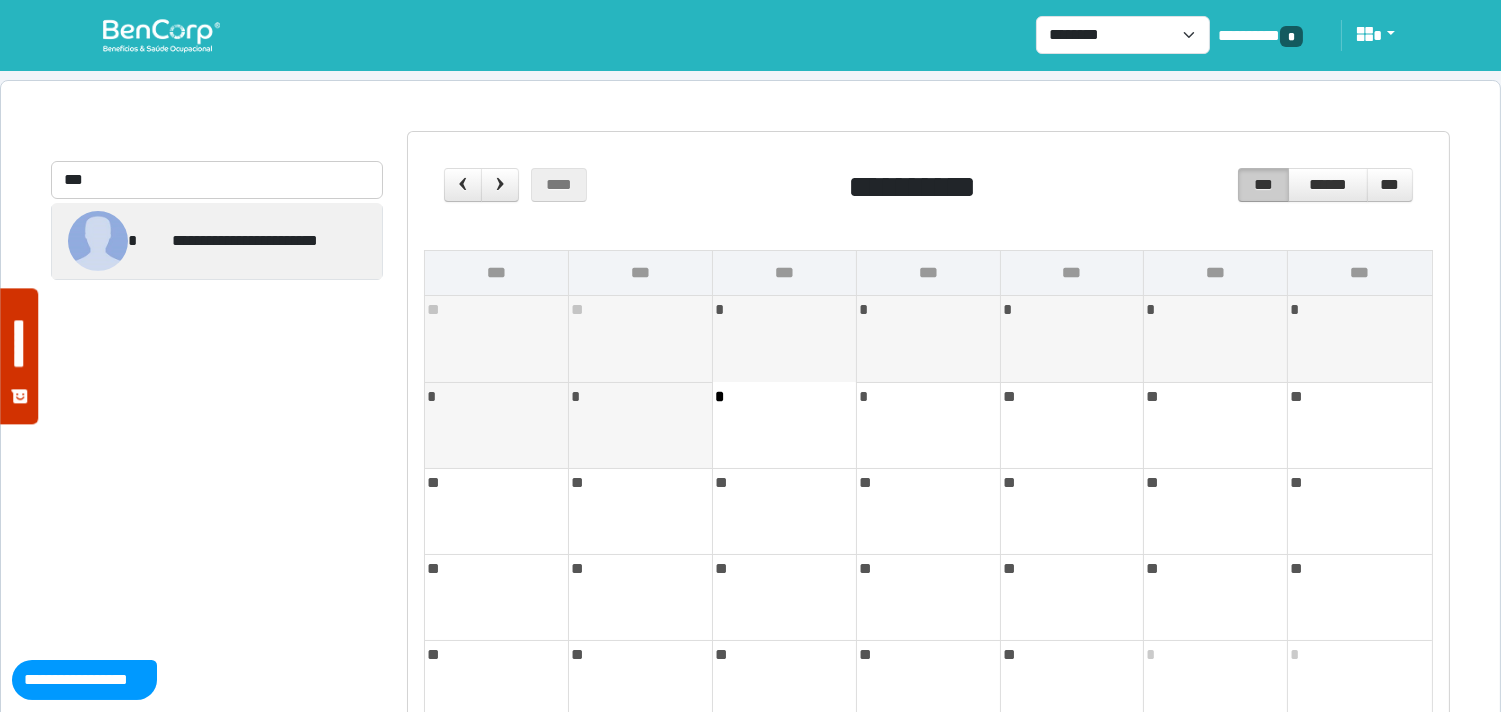 click on "**********" at bounding box center (217, 241) 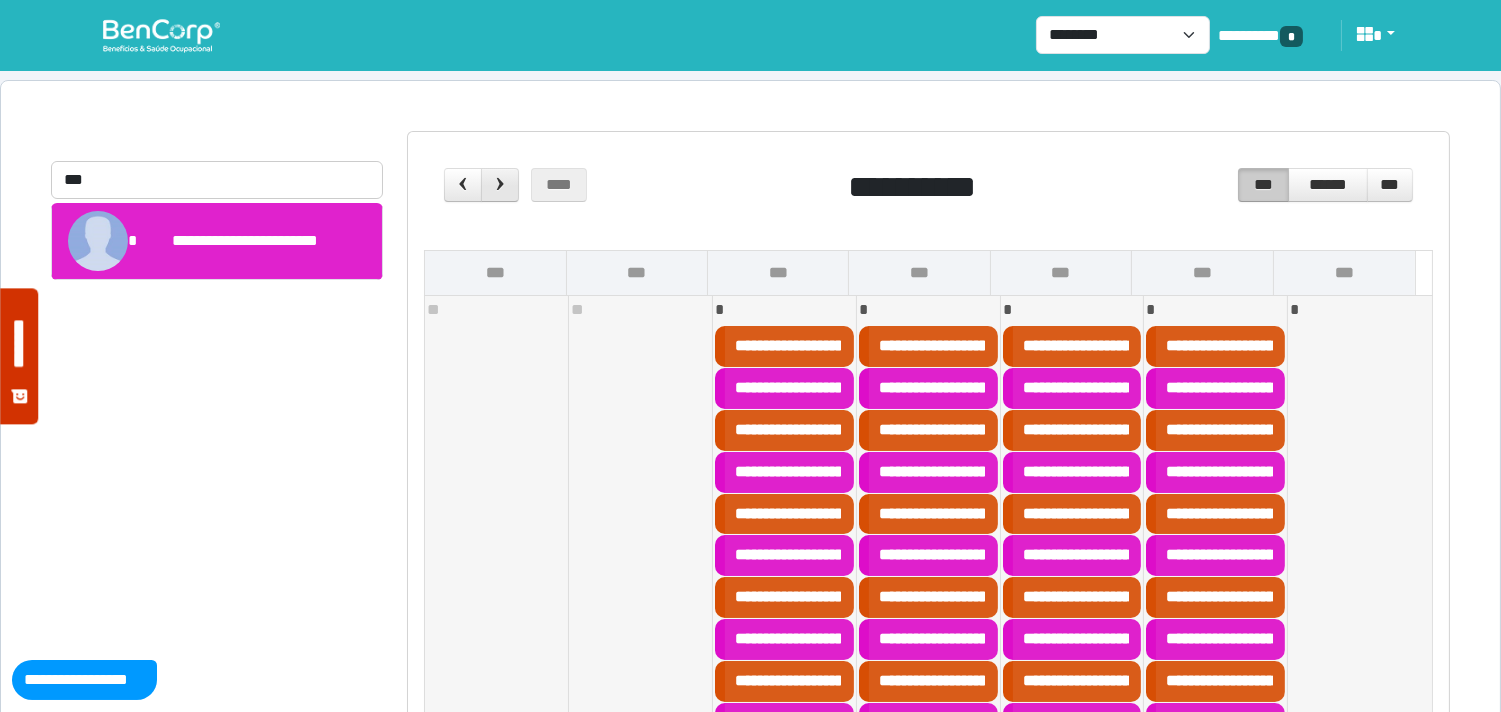 click at bounding box center (500, 184) 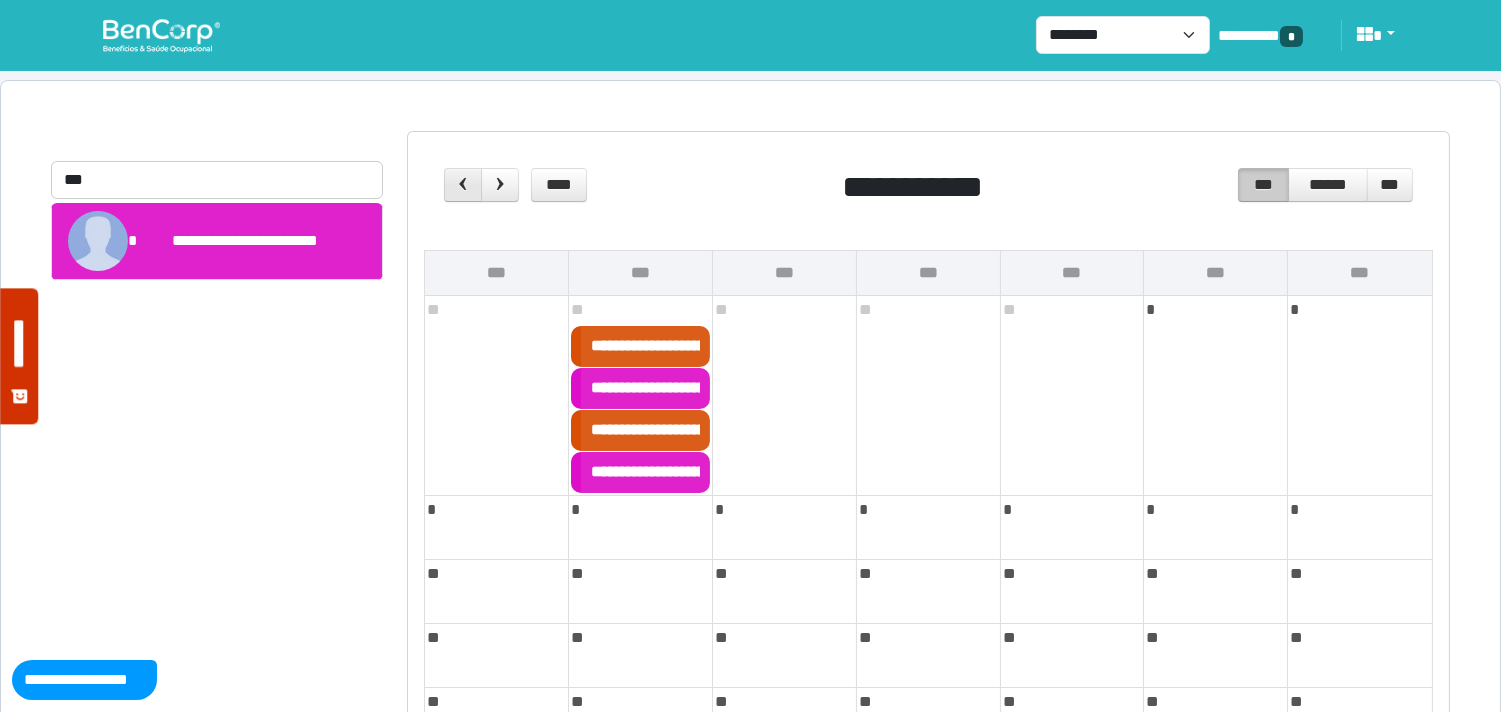 click at bounding box center (462, 184) 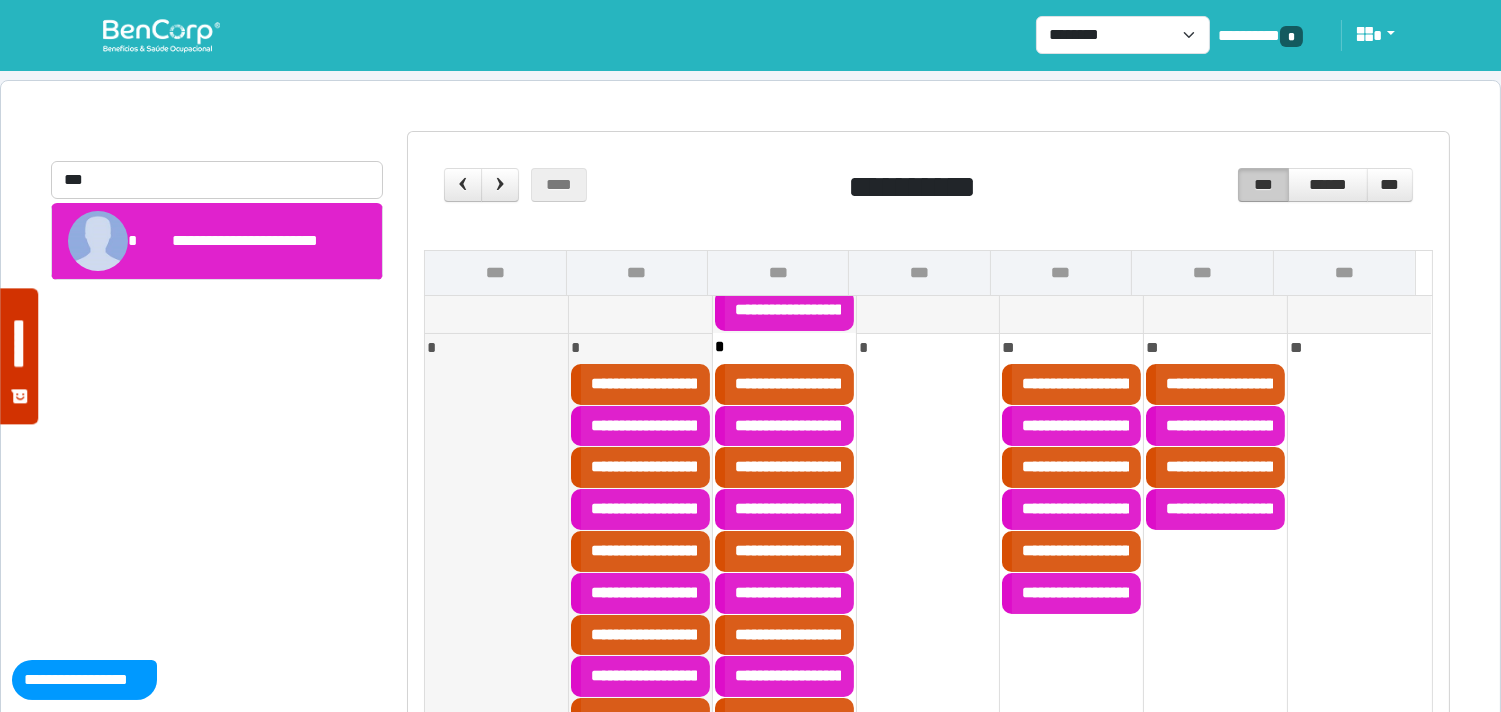 scroll, scrollTop: 1333, scrollLeft: 0, axis: vertical 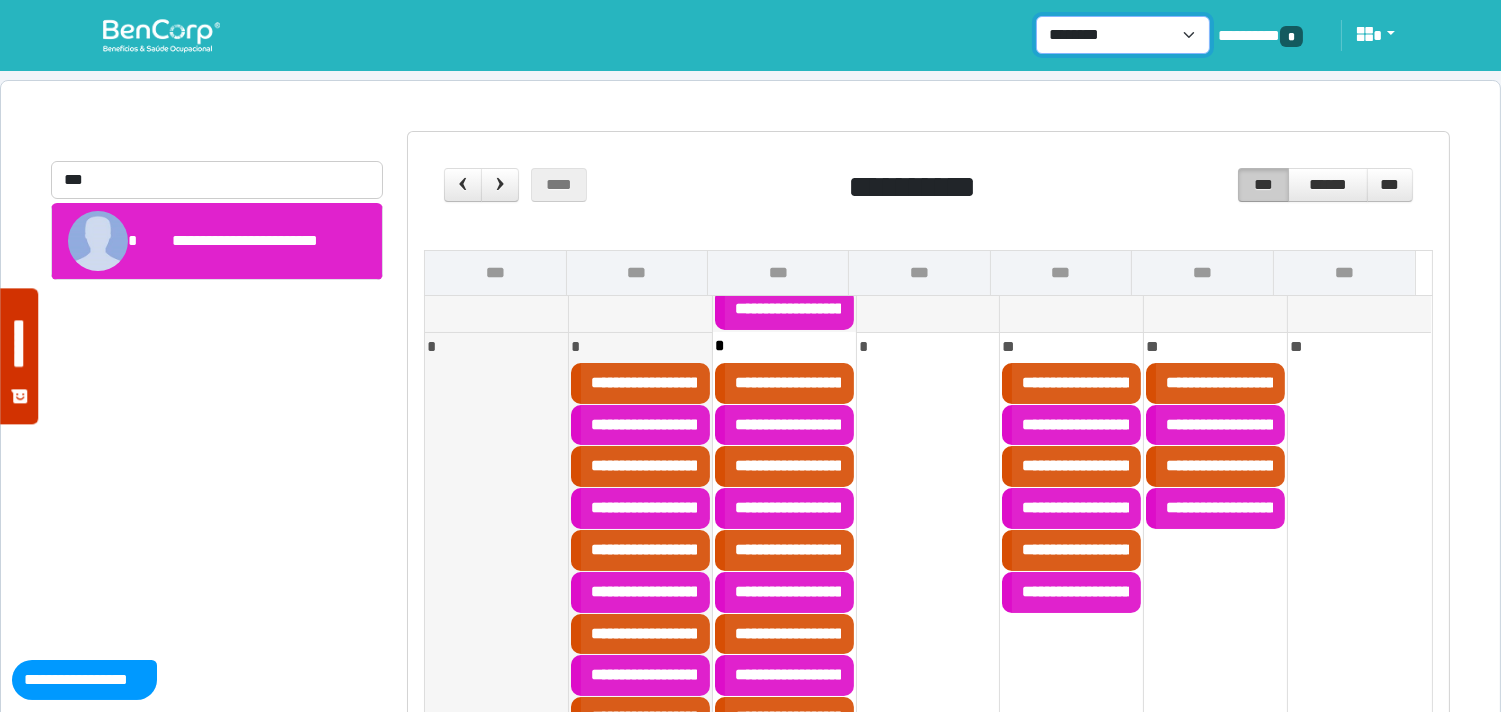 click on "**********" at bounding box center (1123, 35) 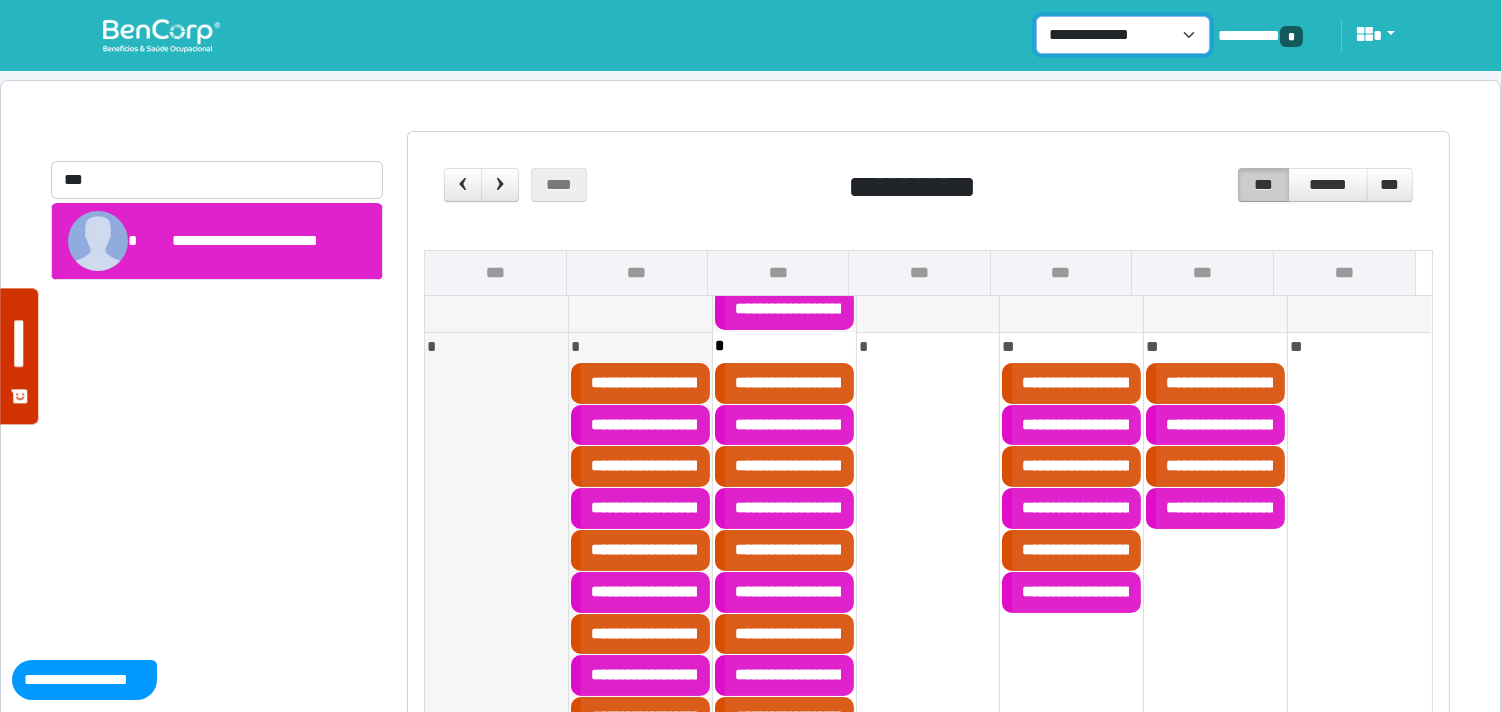 click on "**********" at bounding box center [1123, 35] 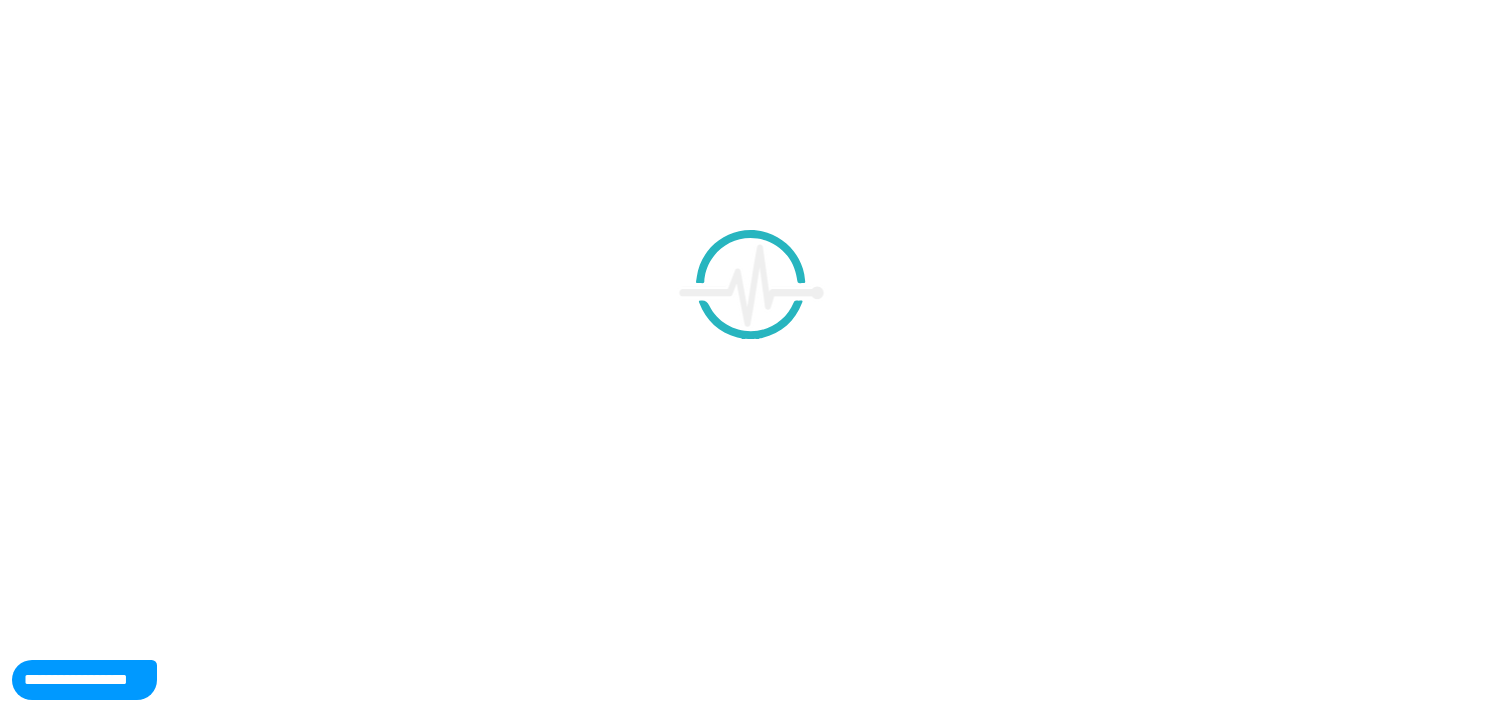 scroll, scrollTop: 0, scrollLeft: 0, axis: both 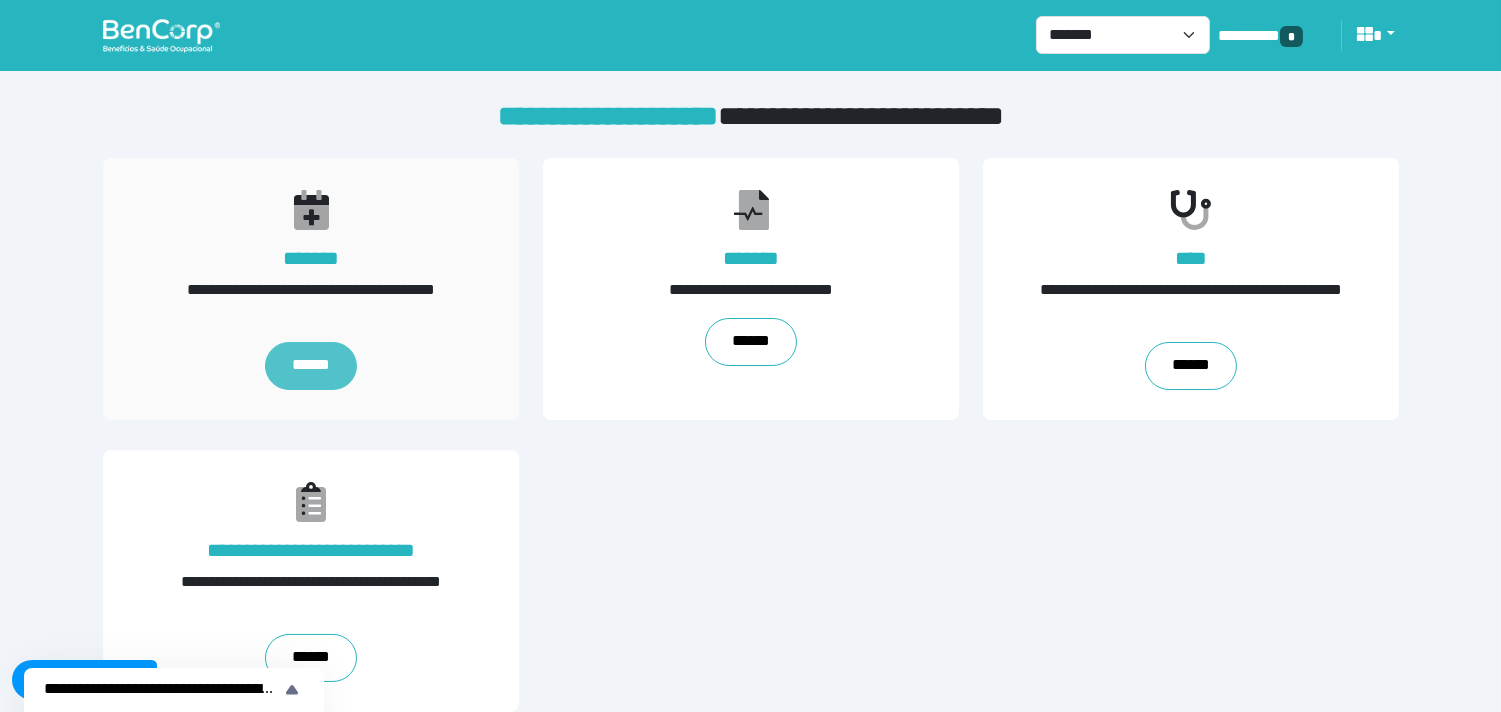 click on "******" at bounding box center [311, 366] 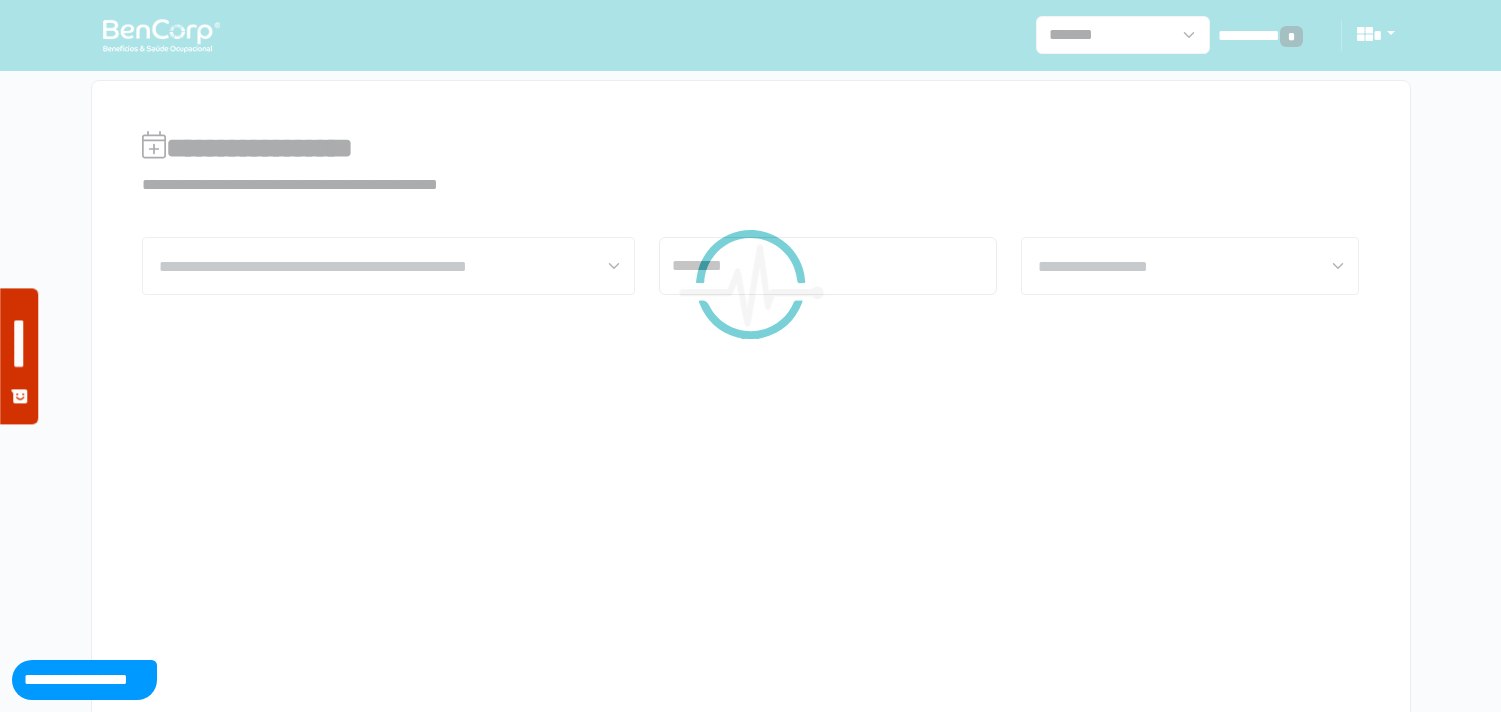 scroll, scrollTop: 0, scrollLeft: 0, axis: both 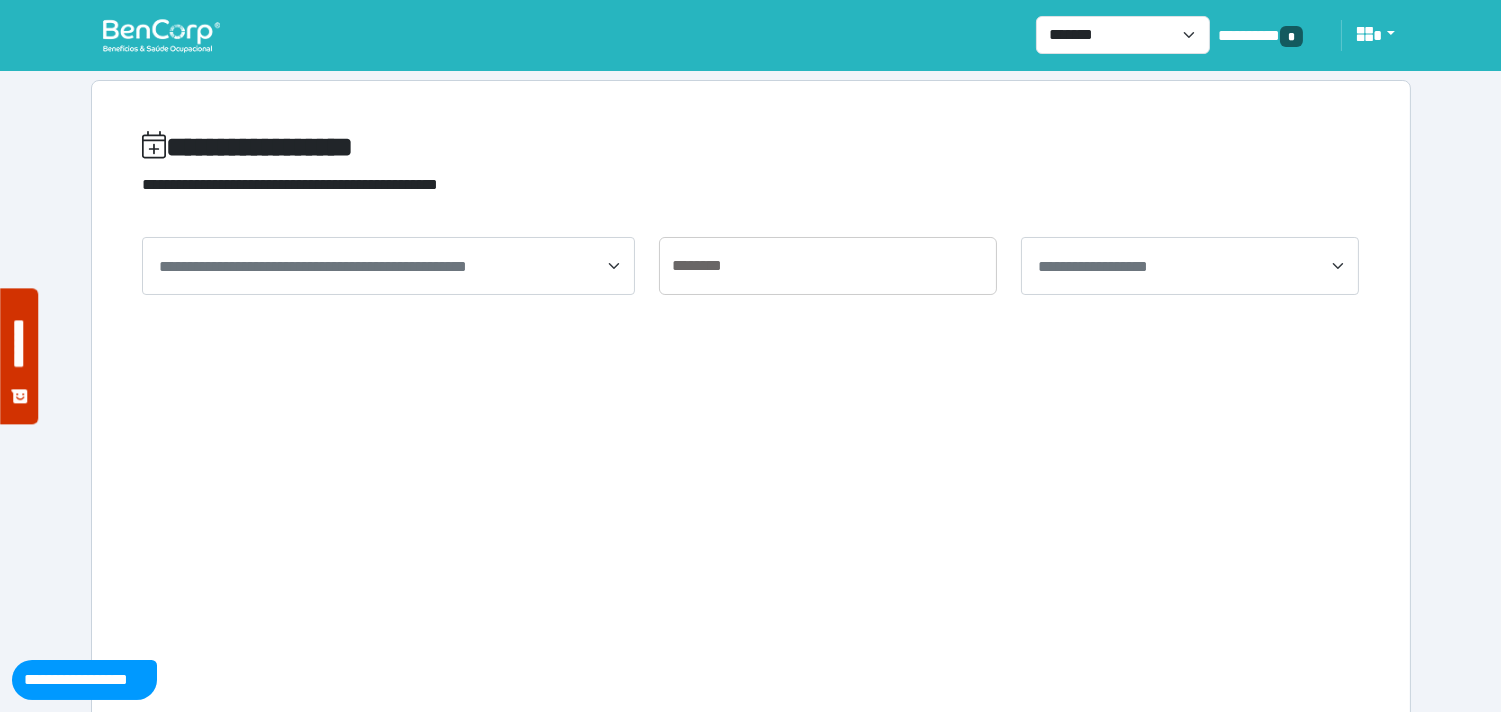 click on "**********" at bounding box center (313, 266) 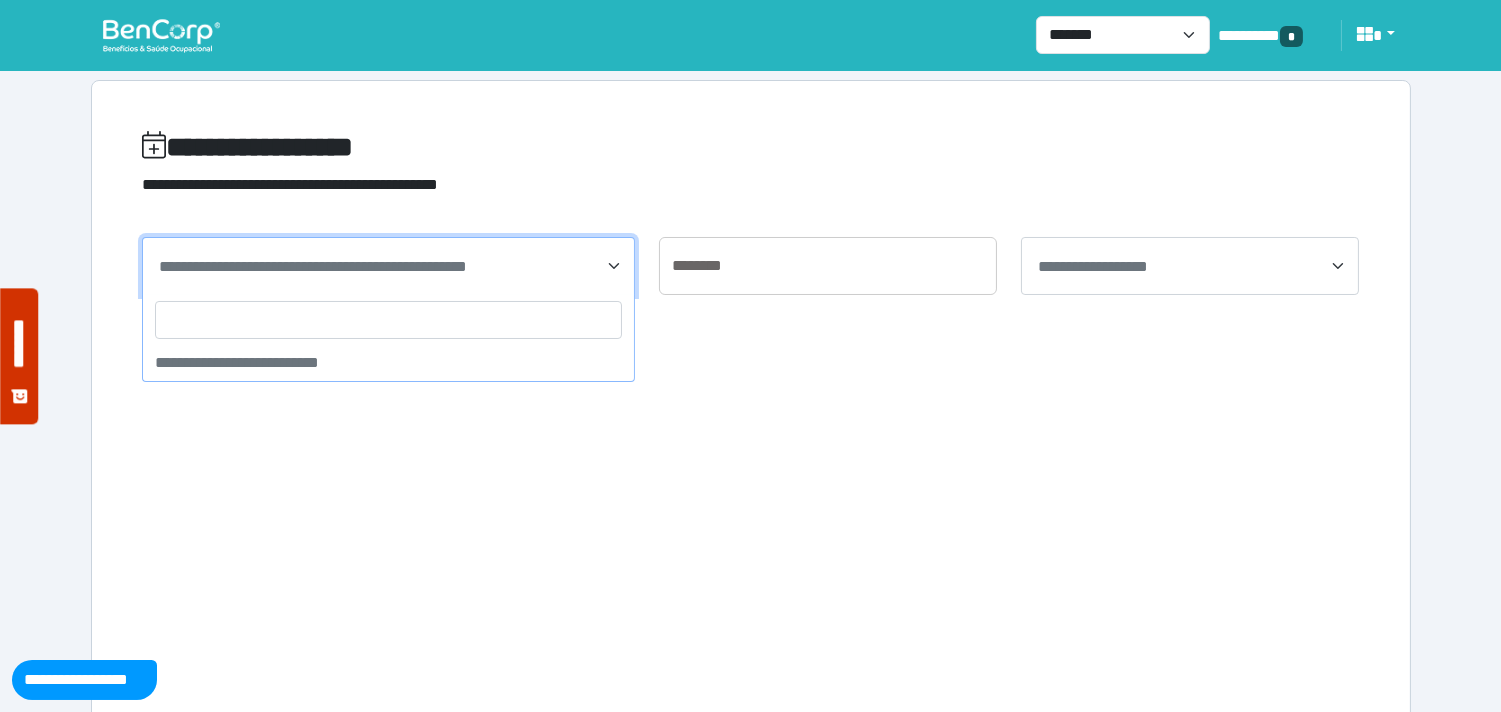 click at bounding box center [388, 320] 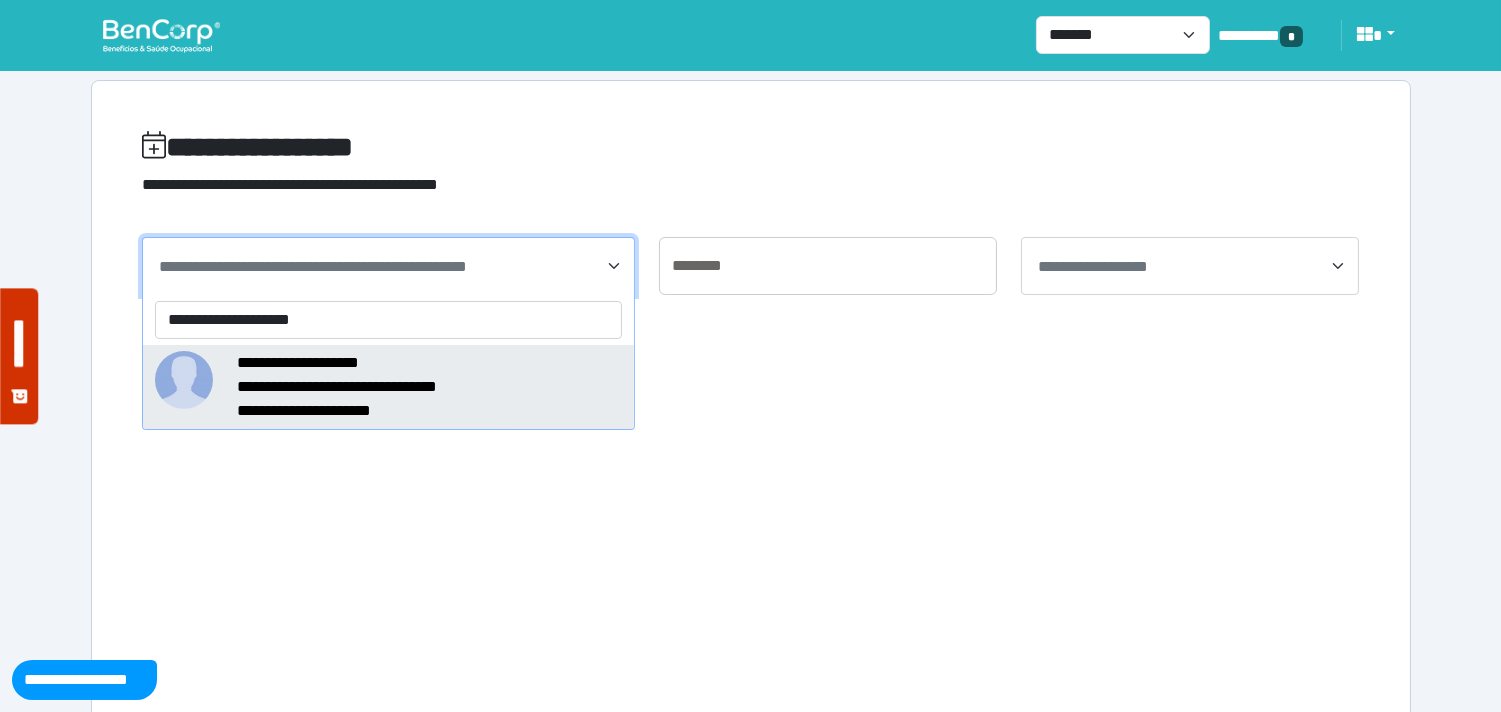 type on "**********" 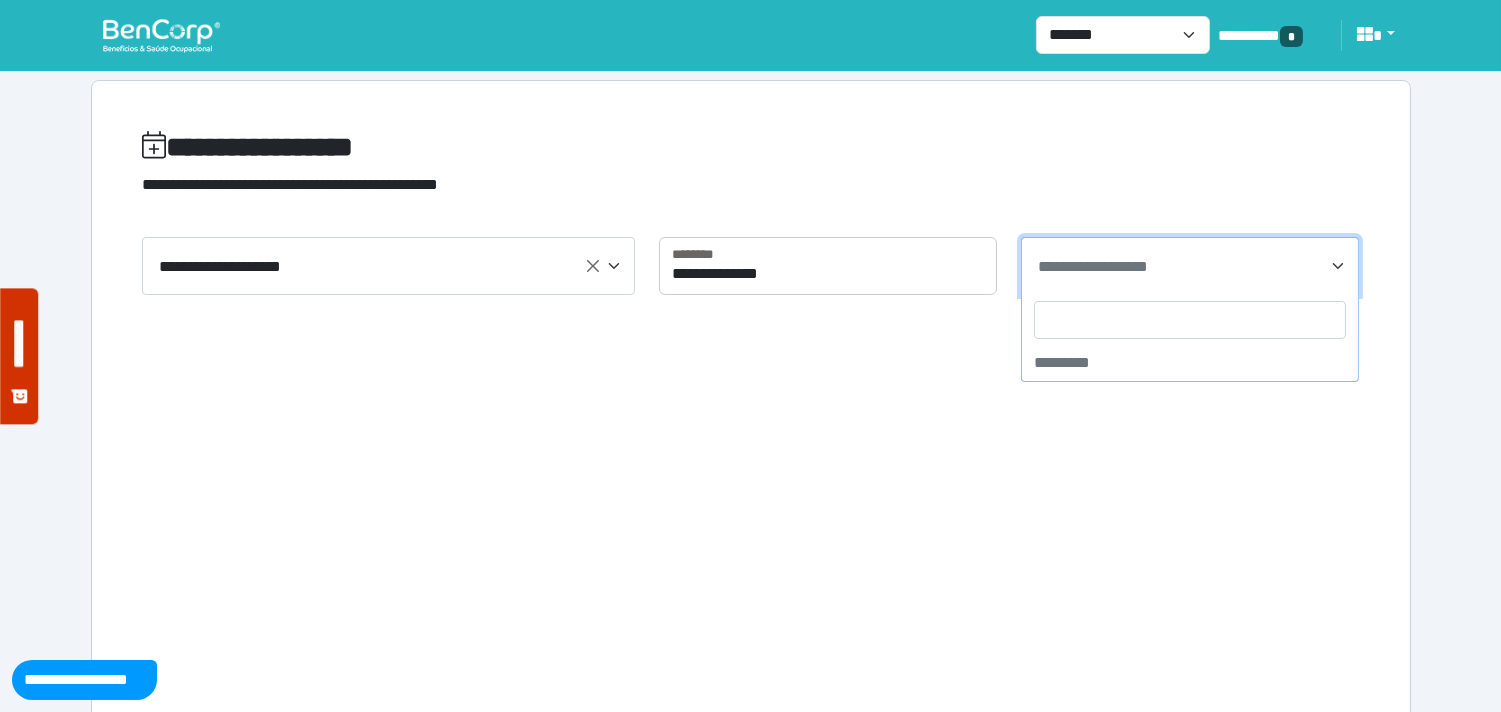 click on "**********" at bounding box center [1192, 267] 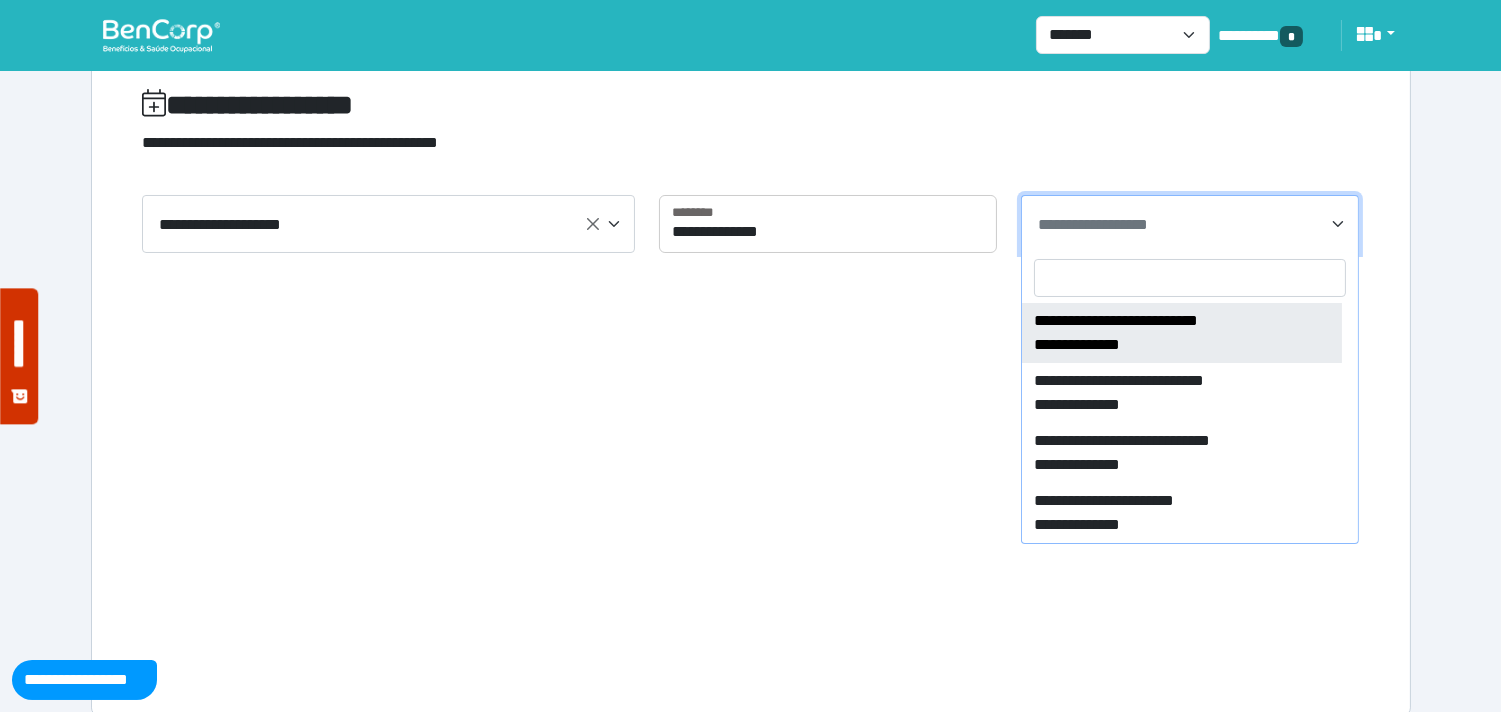 scroll, scrollTop: 65, scrollLeft: 0, axis: vertical 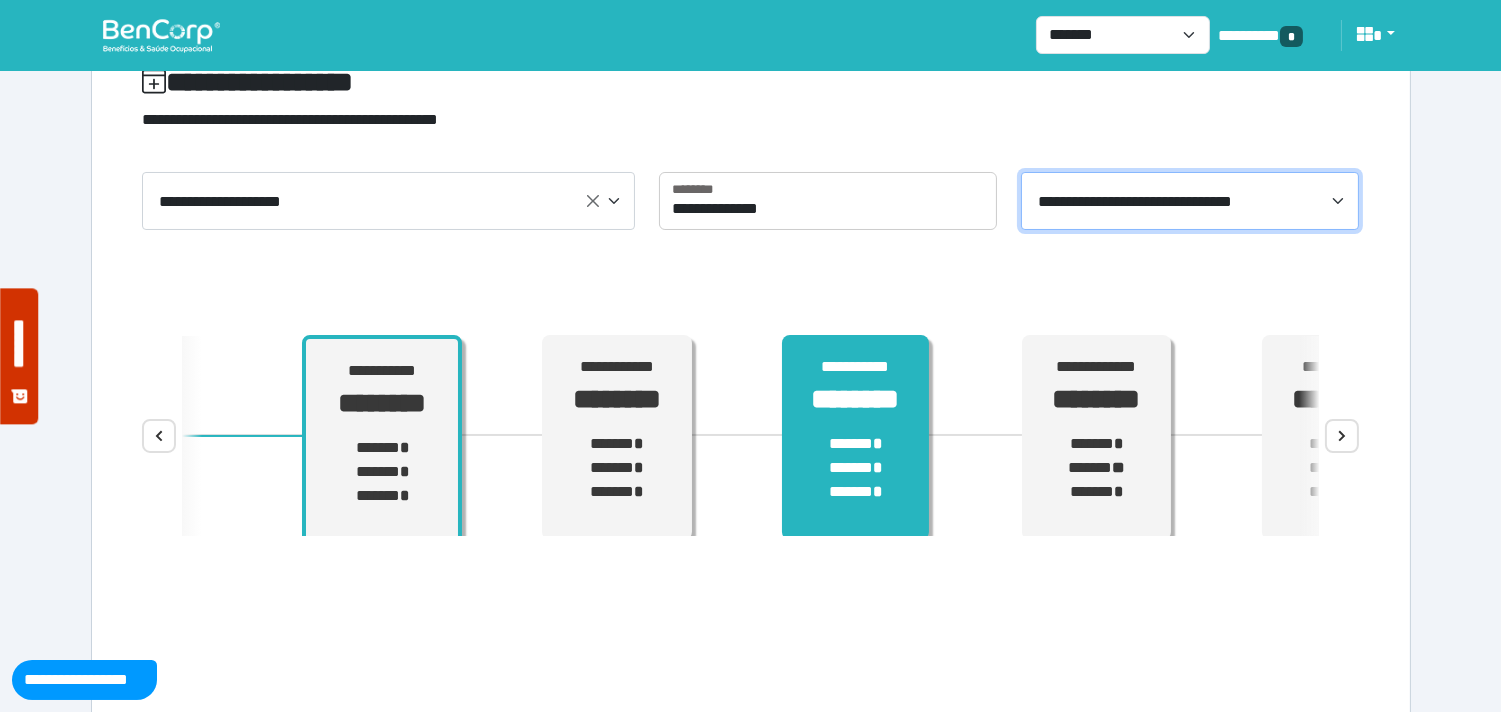 click on "****** * ****** * ****** *" at bounding box center [382, 472] 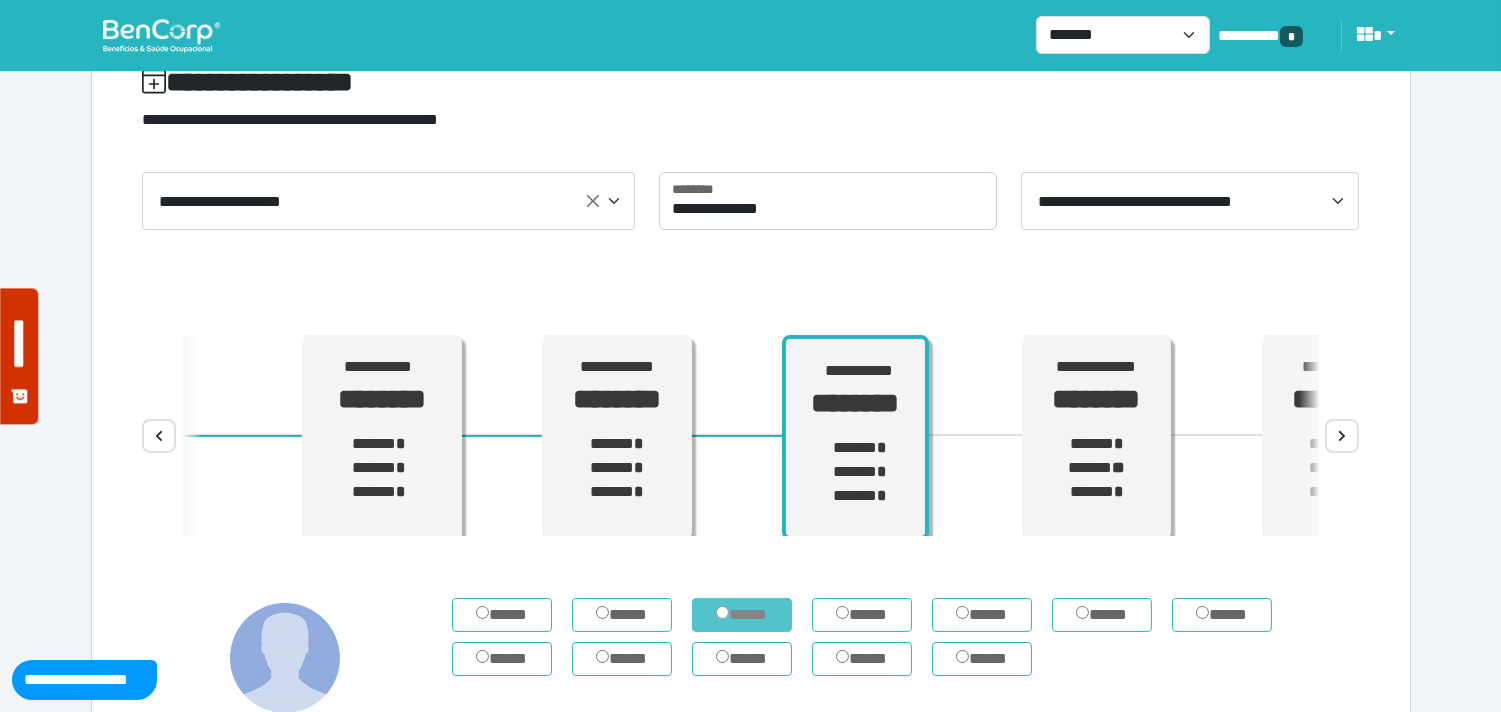 click on "*****" at bounding box center (742, 615) 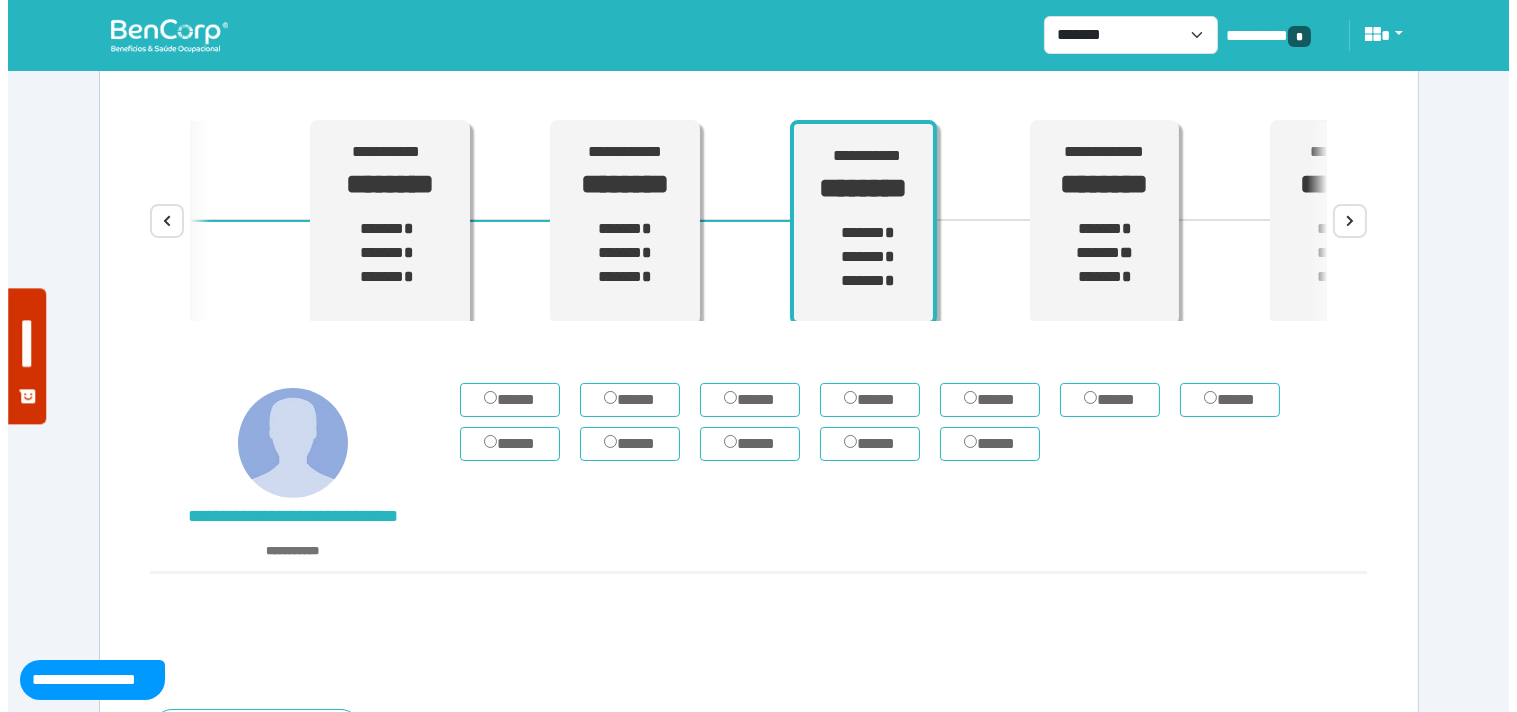 scroll, scrollTop: 332, scrollLeft: 0, axis: vertical 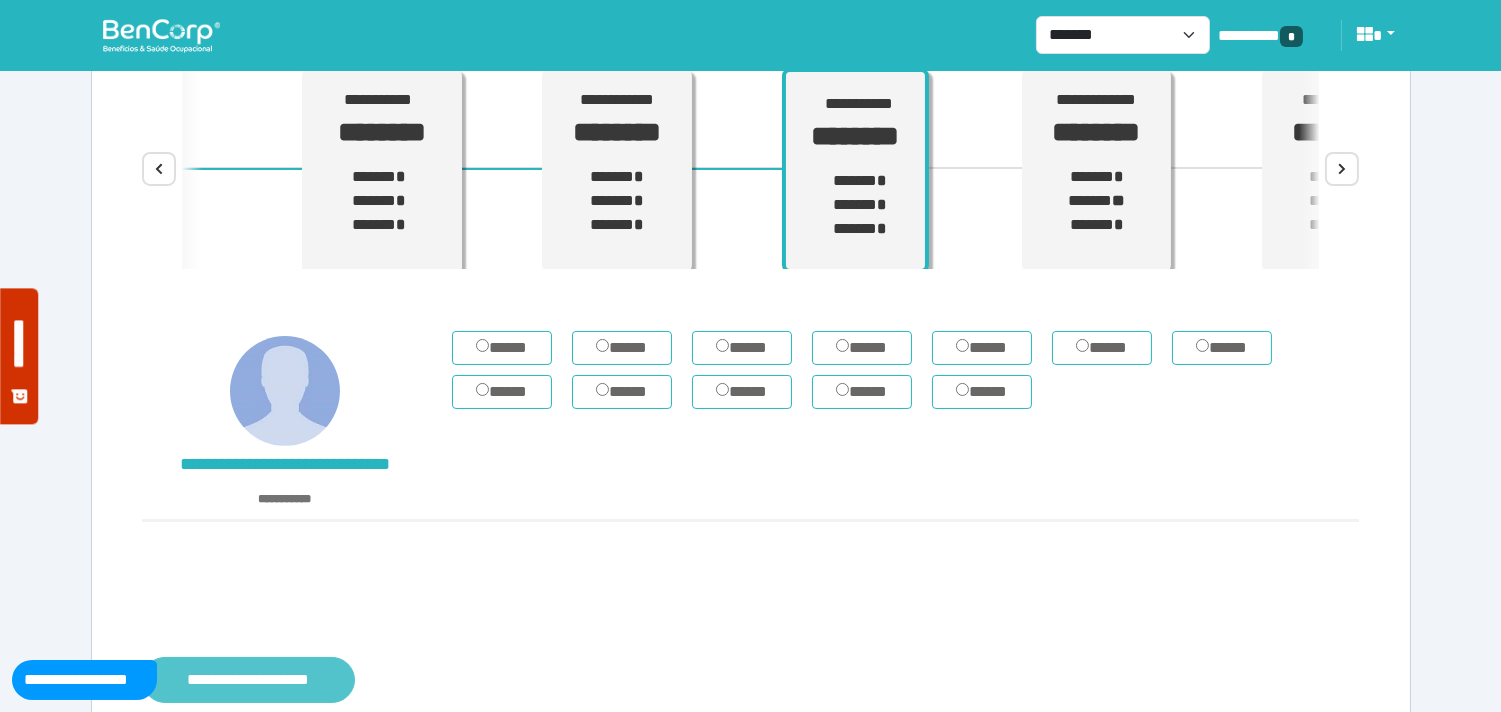 click on "**********" at bounding box center (248, 680) 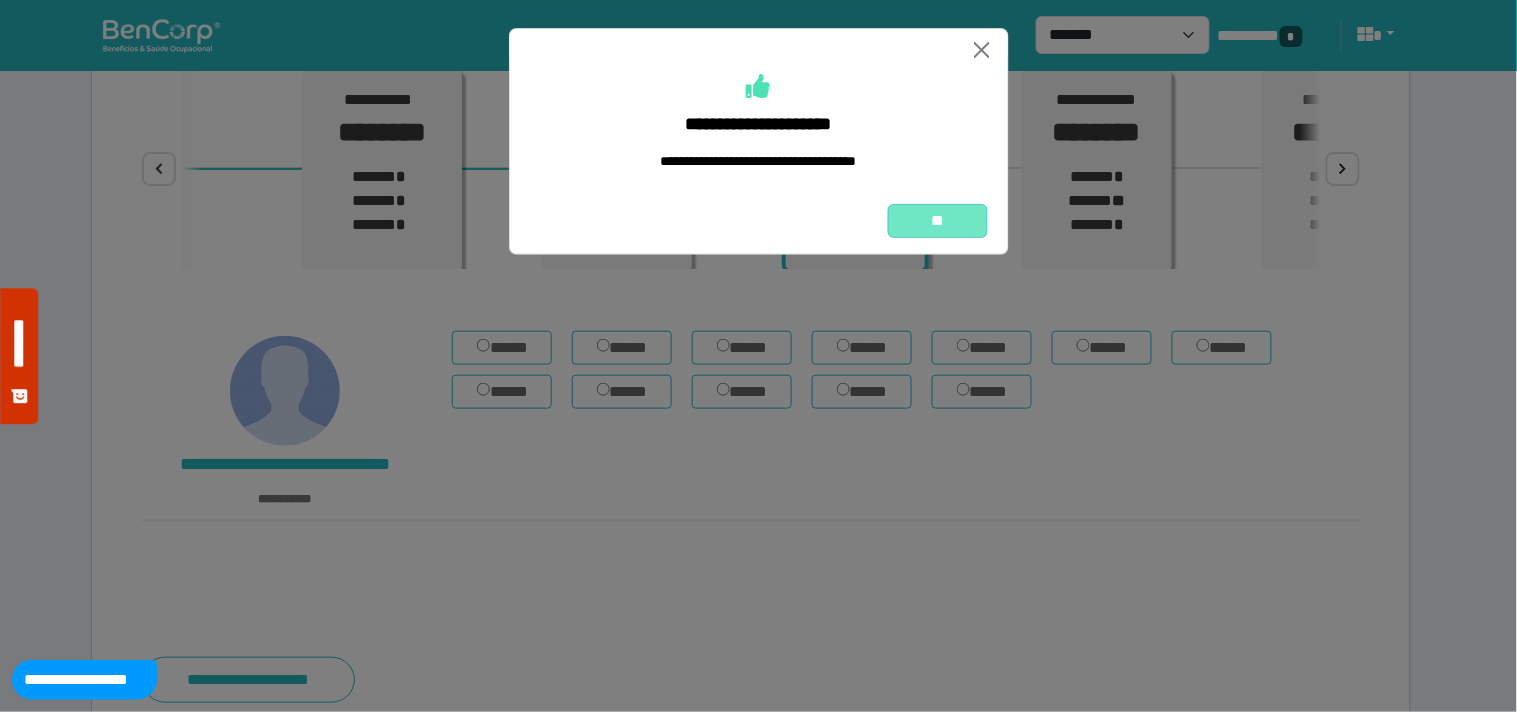 click on "**" at bounding box center [938, 221] 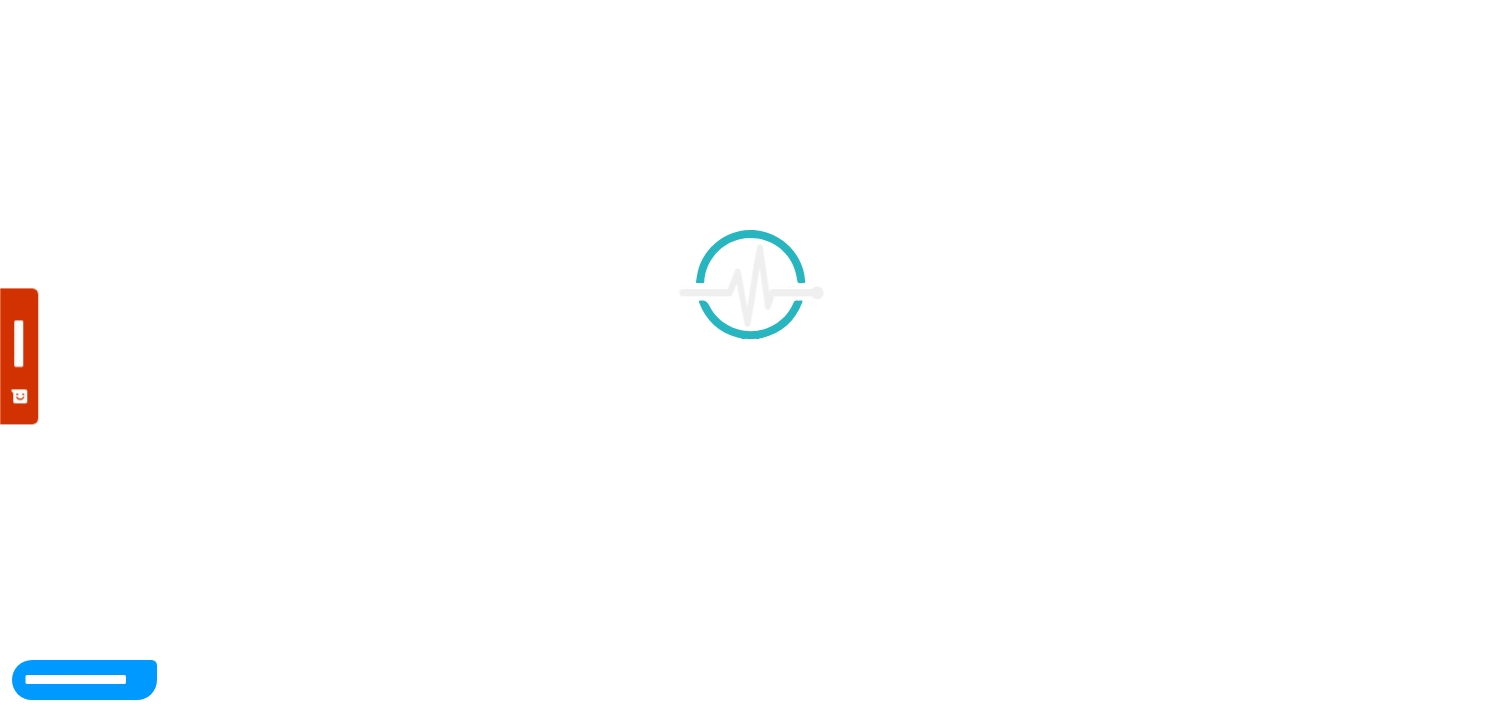 scroll, scrollTop: 0, scrollLeft: 0, axis: both 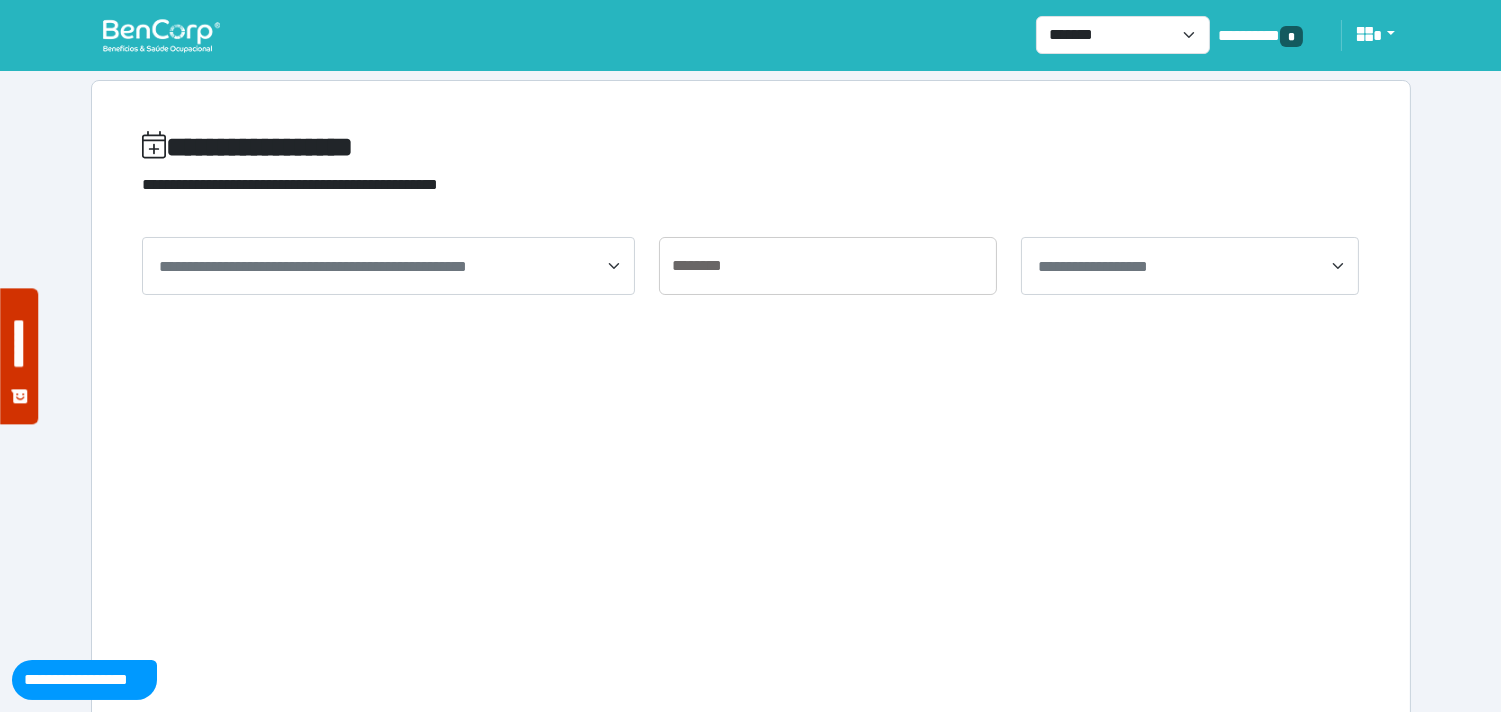 click at bounding box center [161, 35] 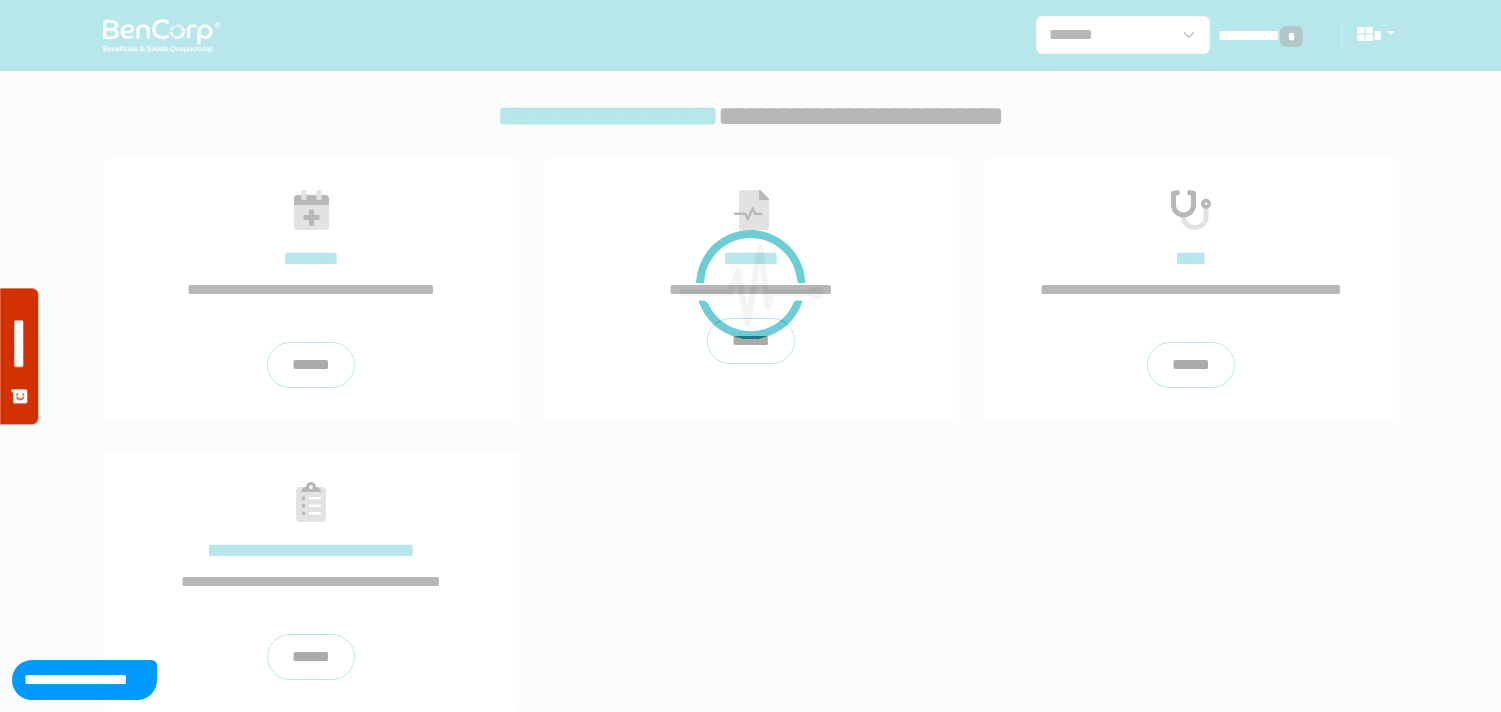 scroll, scrollTop: 0, scrollLeft: 0, axis: both 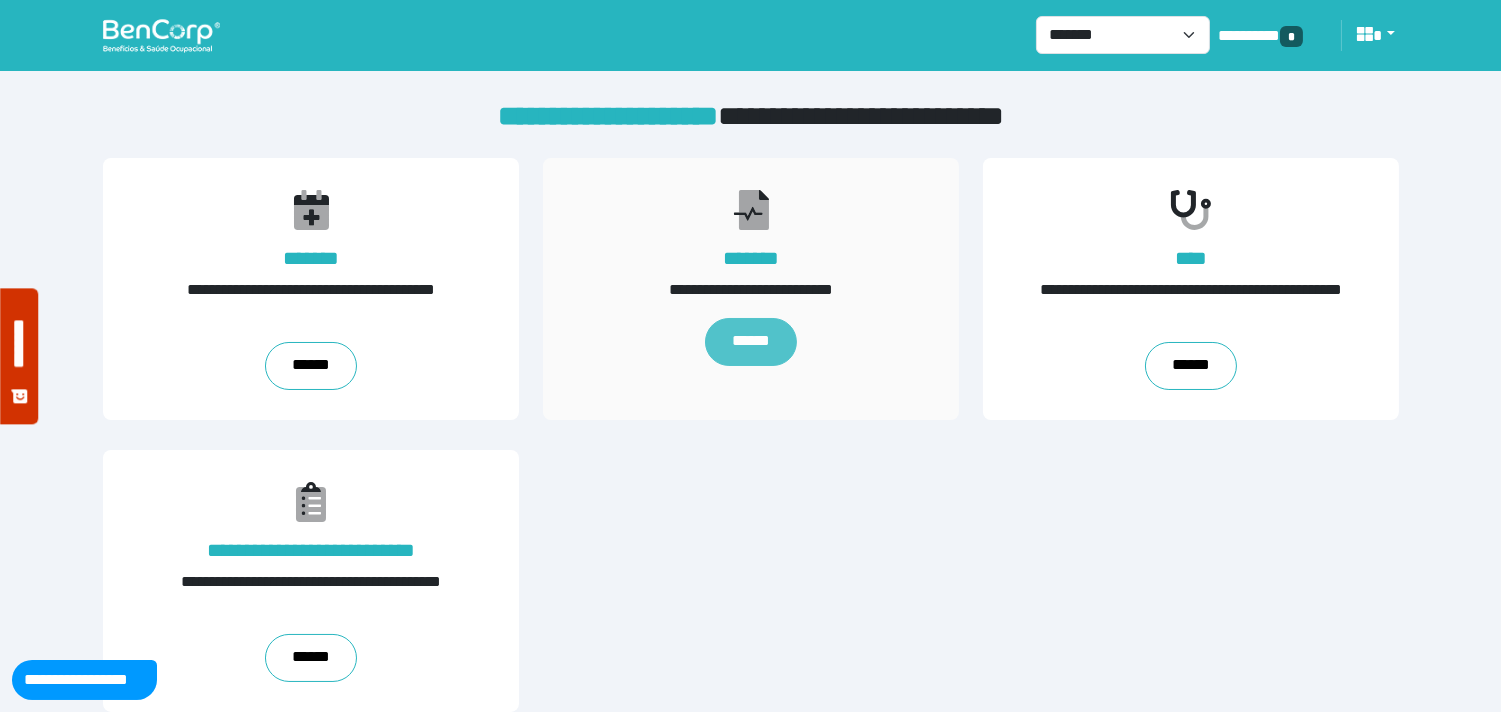 click on "******" at bounding box center [751, 342] 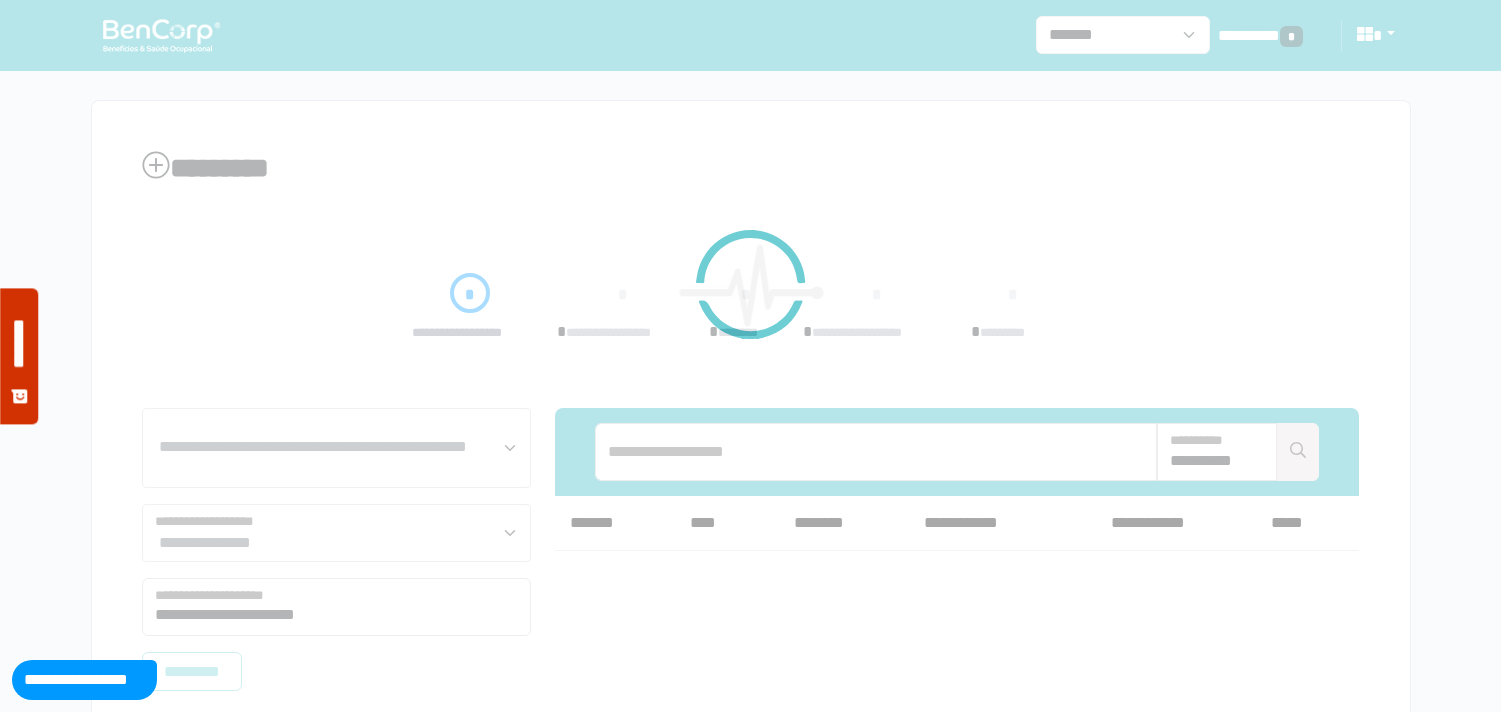 scroll, scrollTop: 0, scrollLeft: 0, axis: both 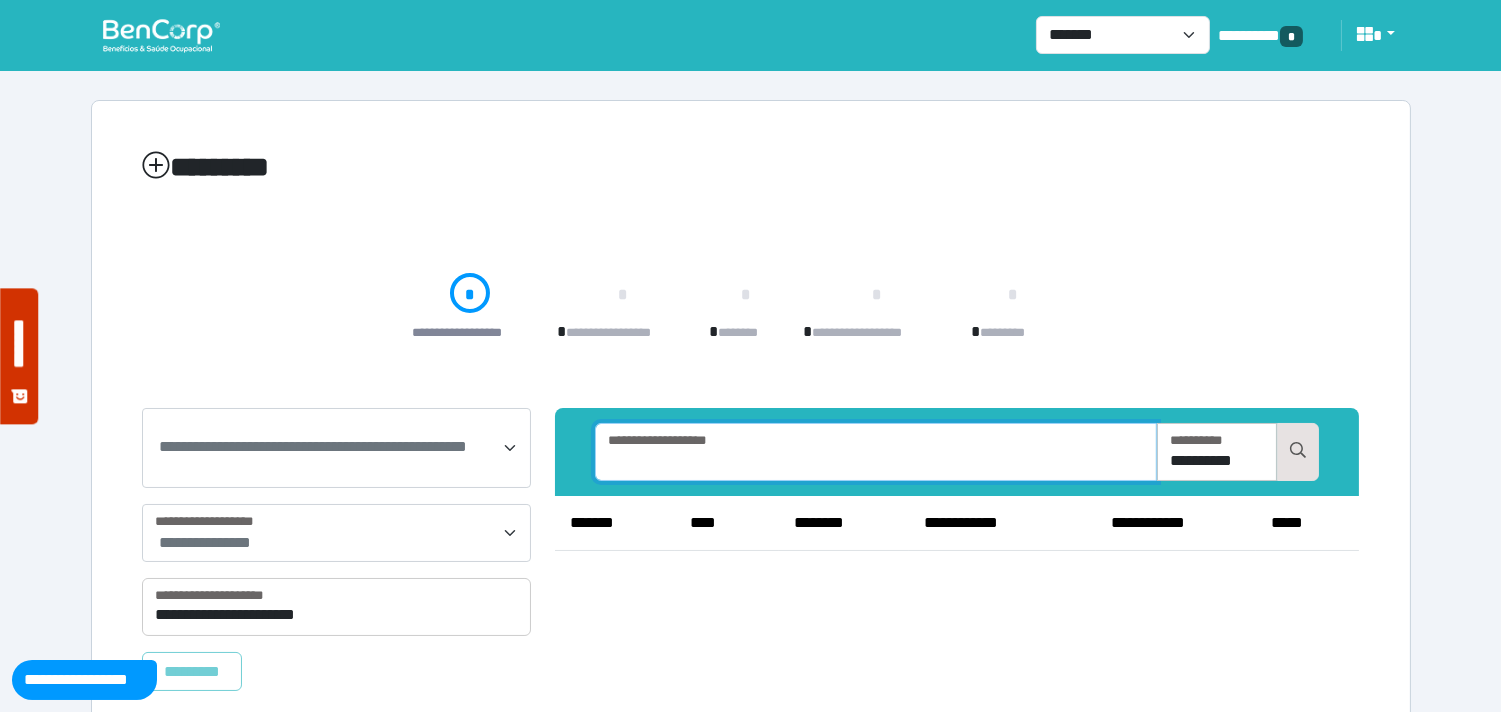 click at bounding box center [876, 452] 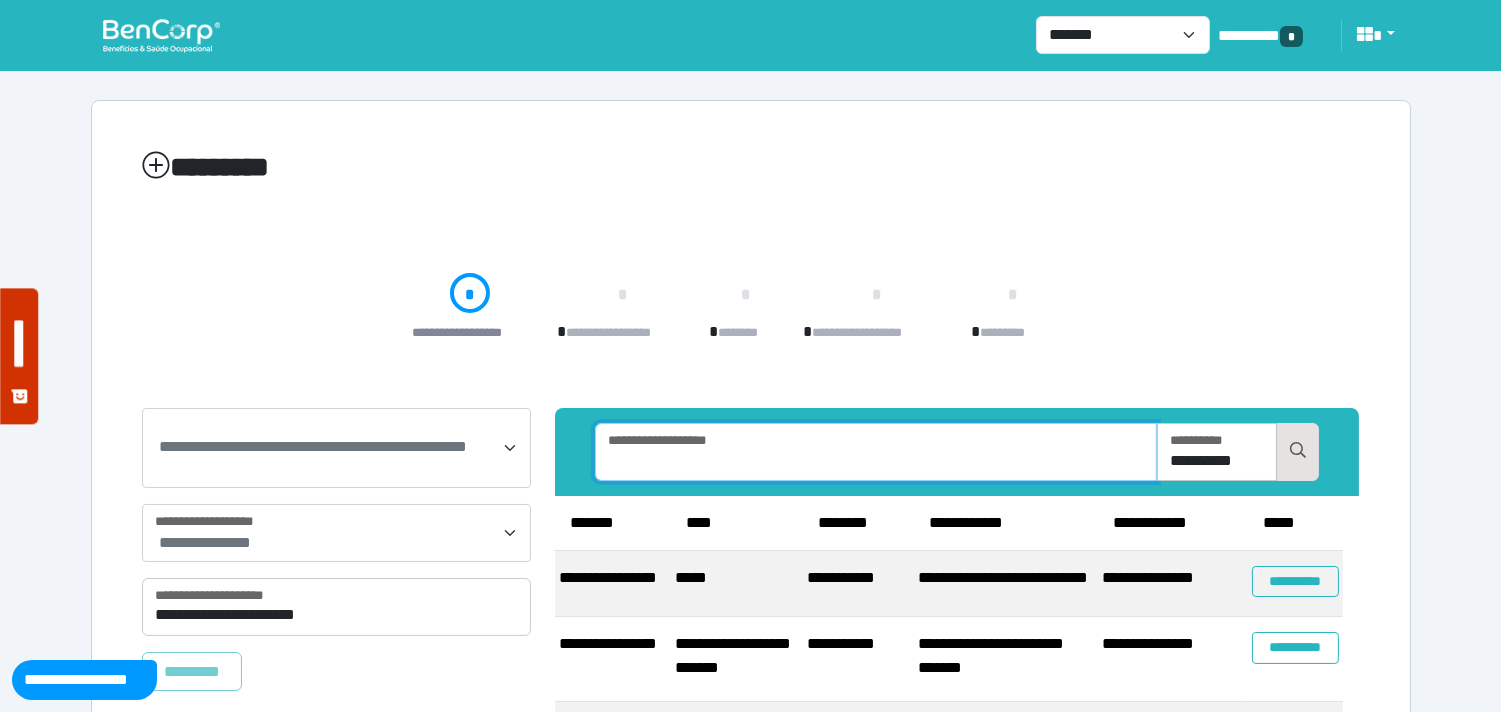 paste on "**********" 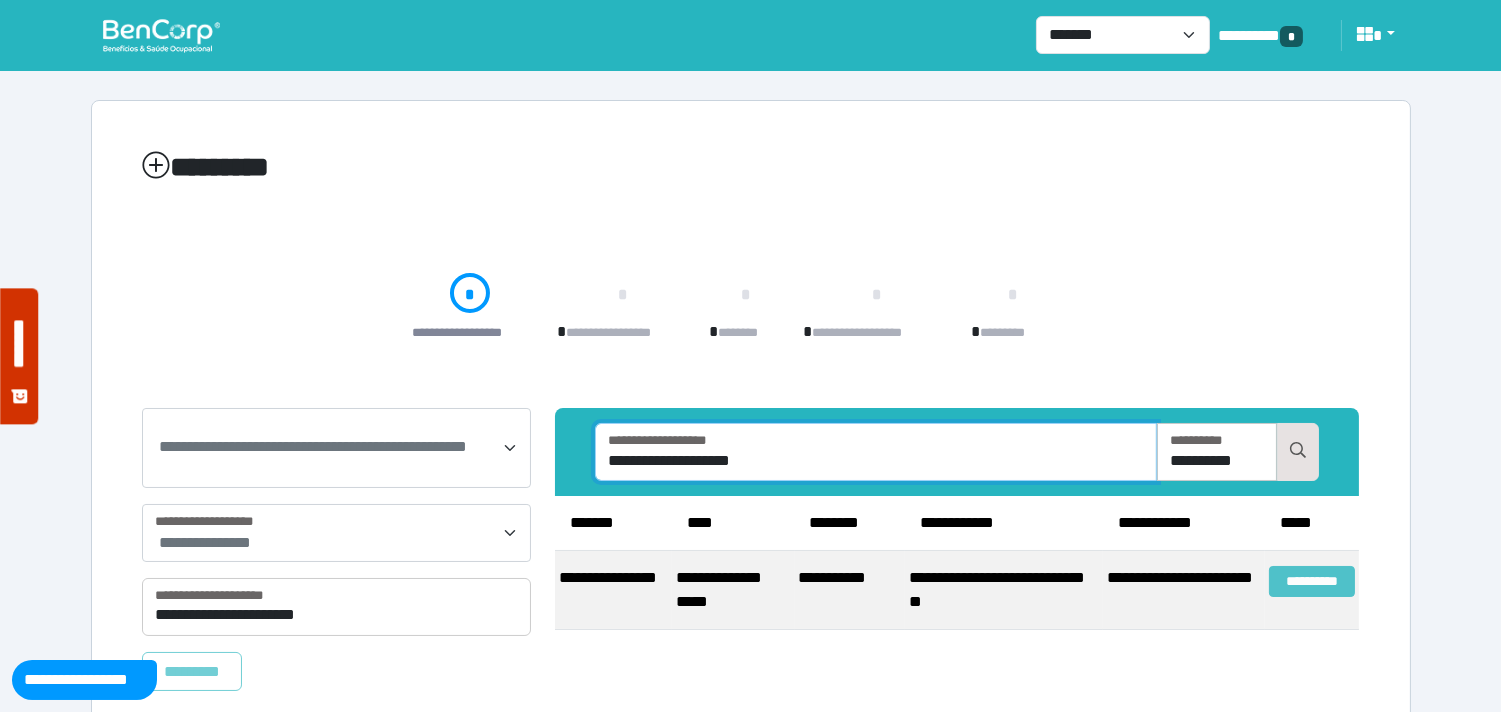 type on "**********" 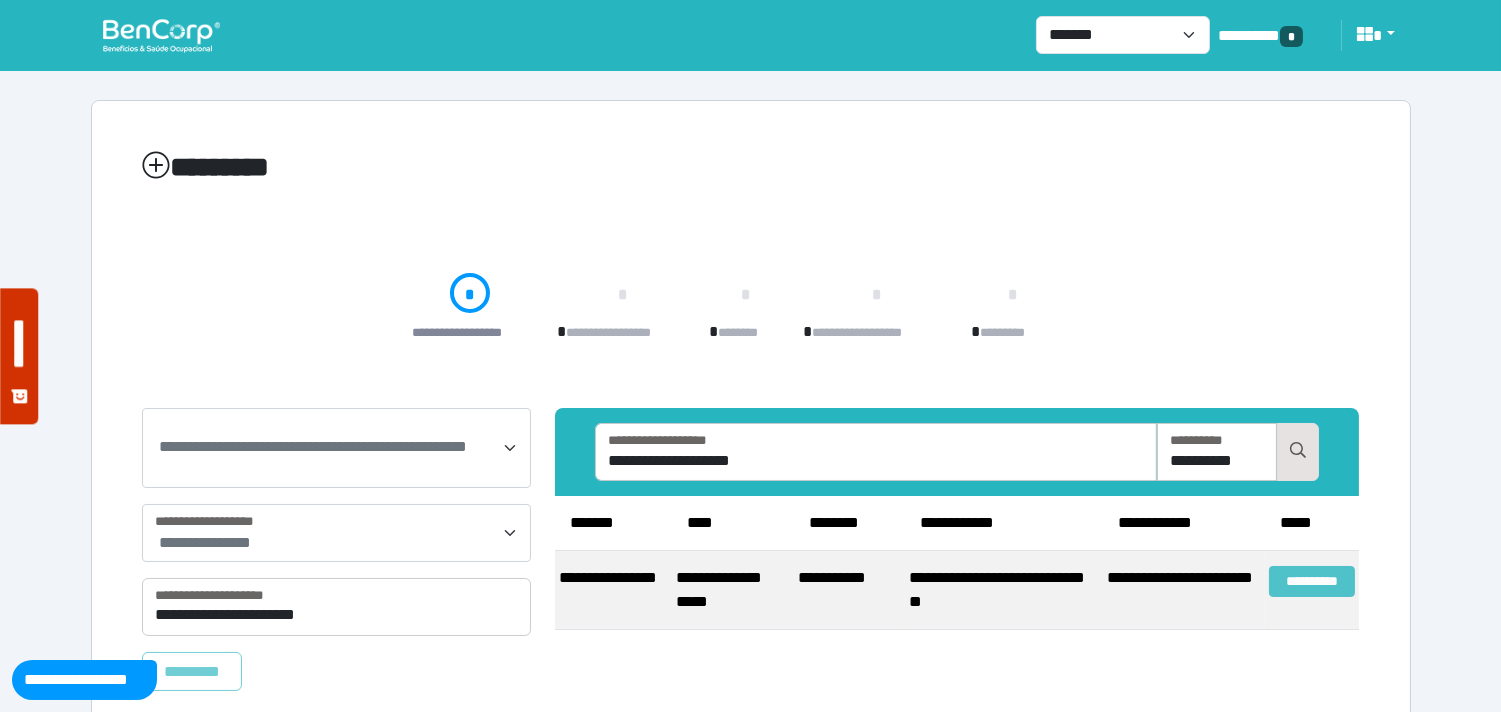 click on "**********" at bounding box center [0, 0] 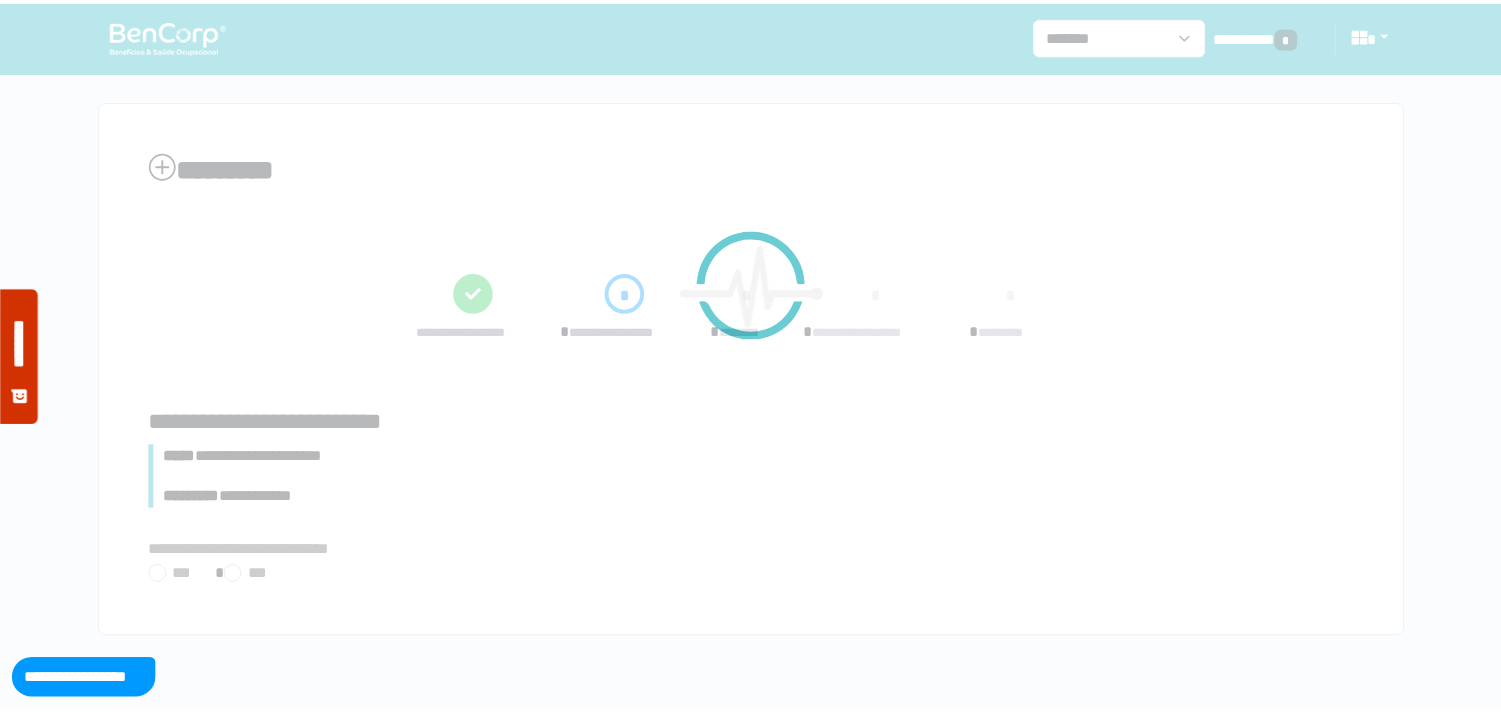 scroll, scrollTop: 0, scrollLeft: 0, axis: both 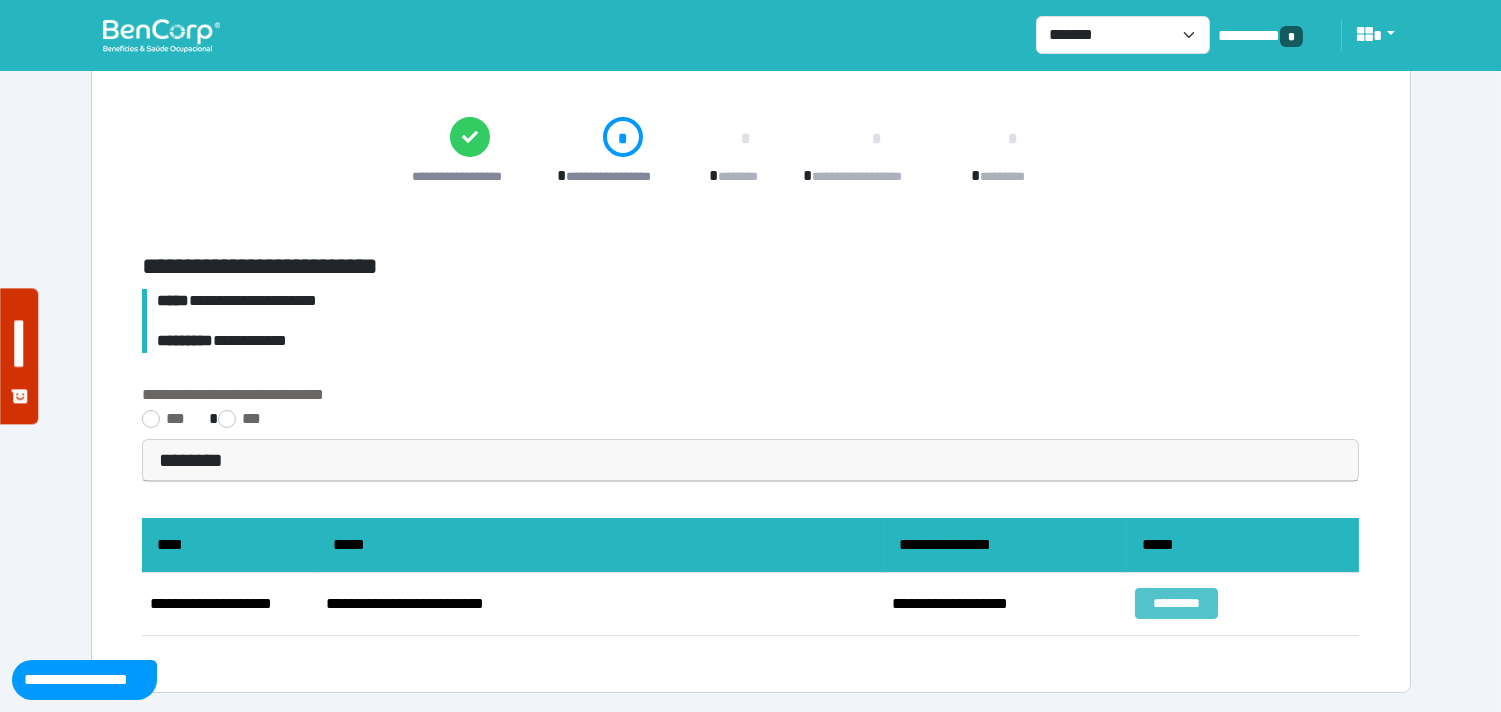 click on "*********" at bounding box center [1176, 603] 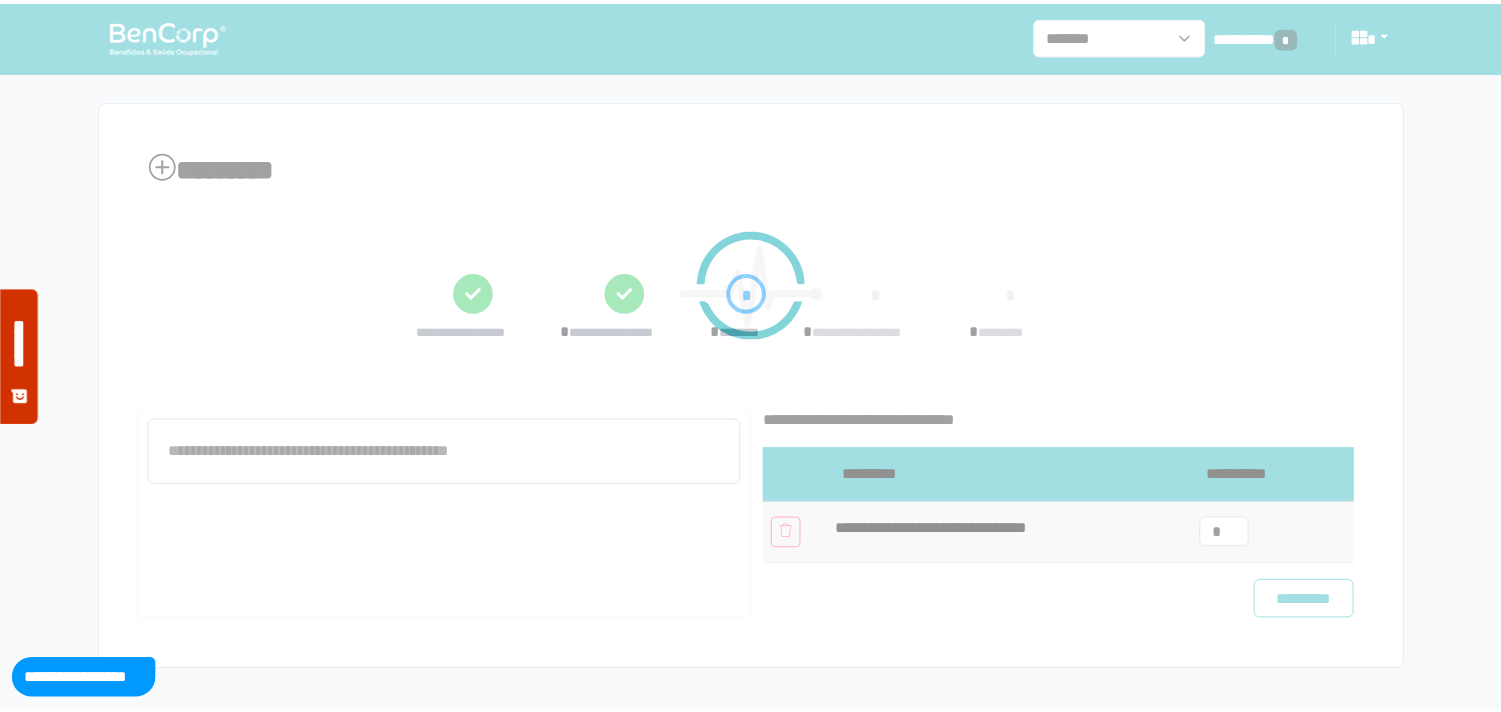 scroll, scrollTop: 0, scrollLeft: 0, axis: both 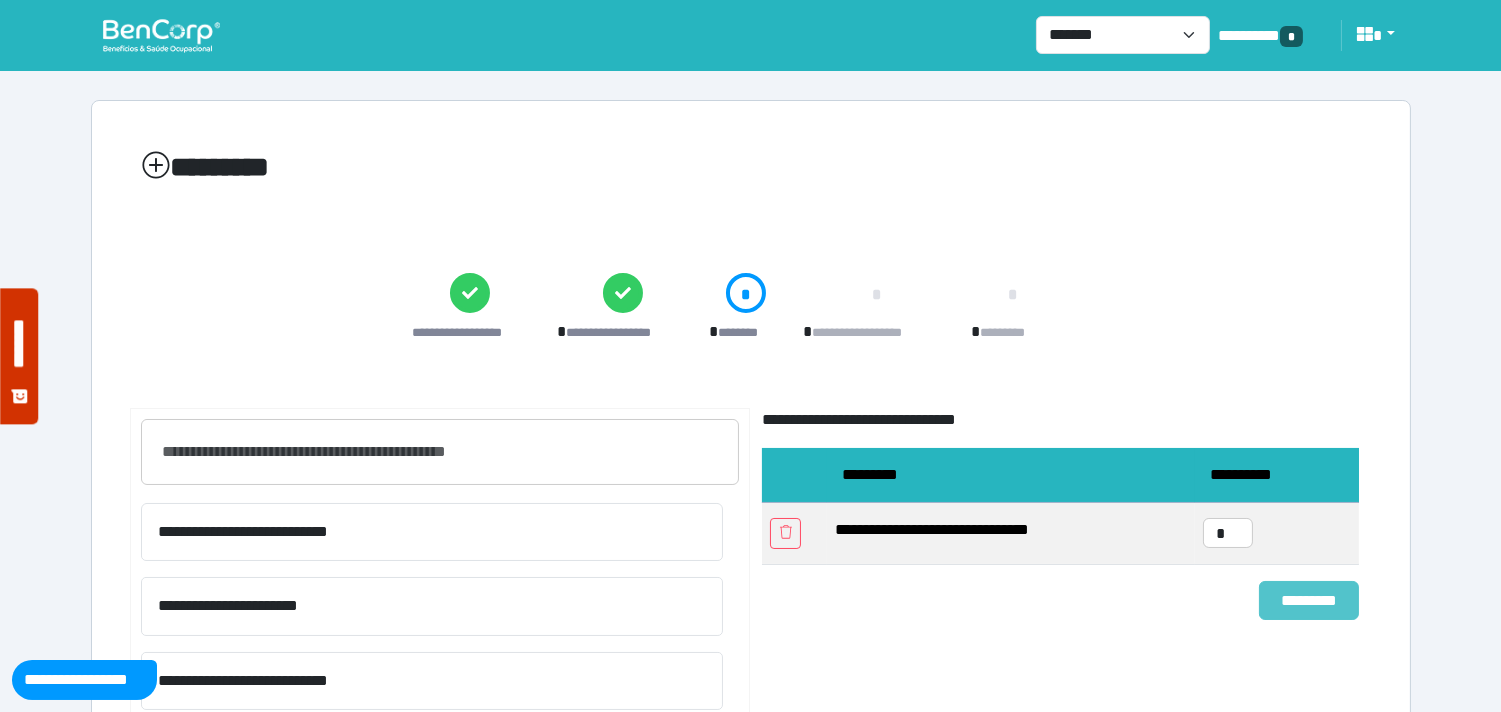 click on "*********" at bounding box center (1309, 600) 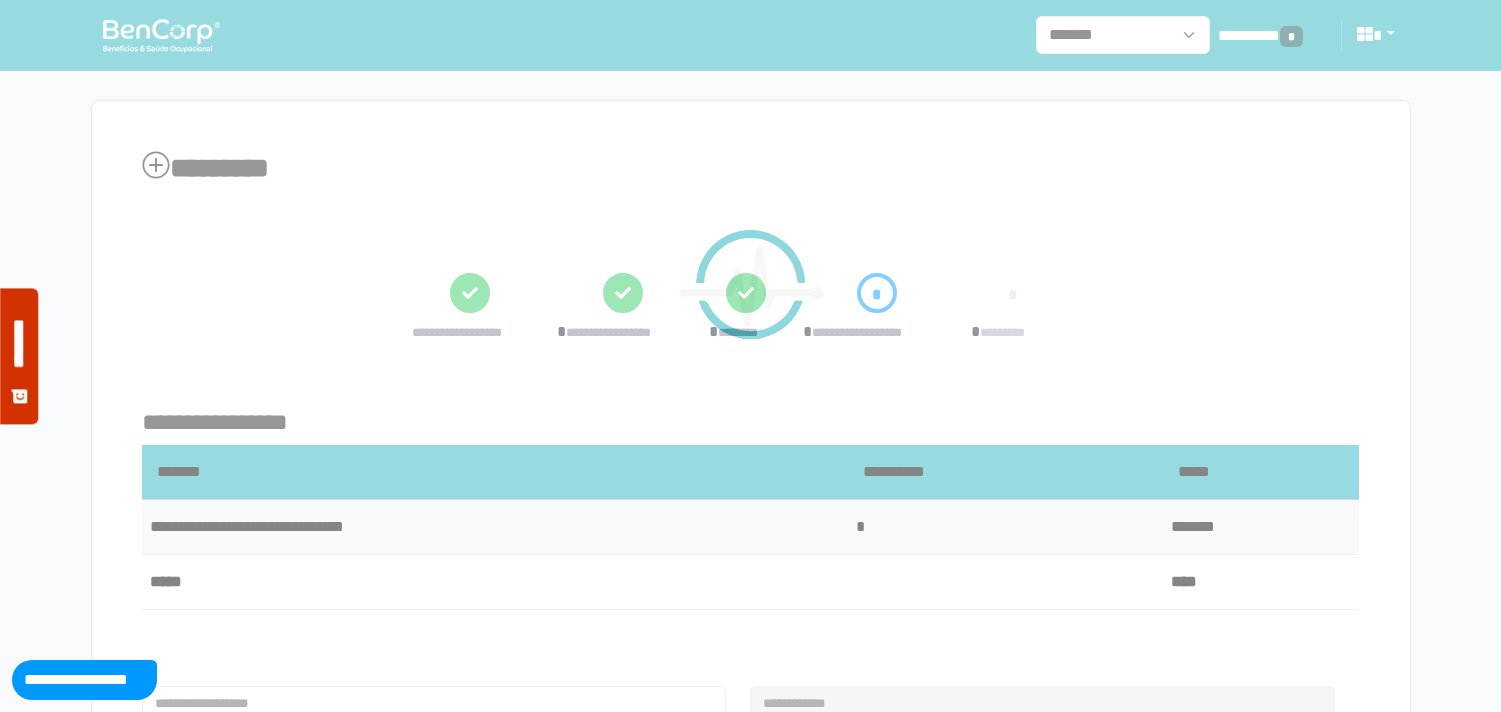 scroll, scrollTop: 0, scrollLeft: 0, axis: both 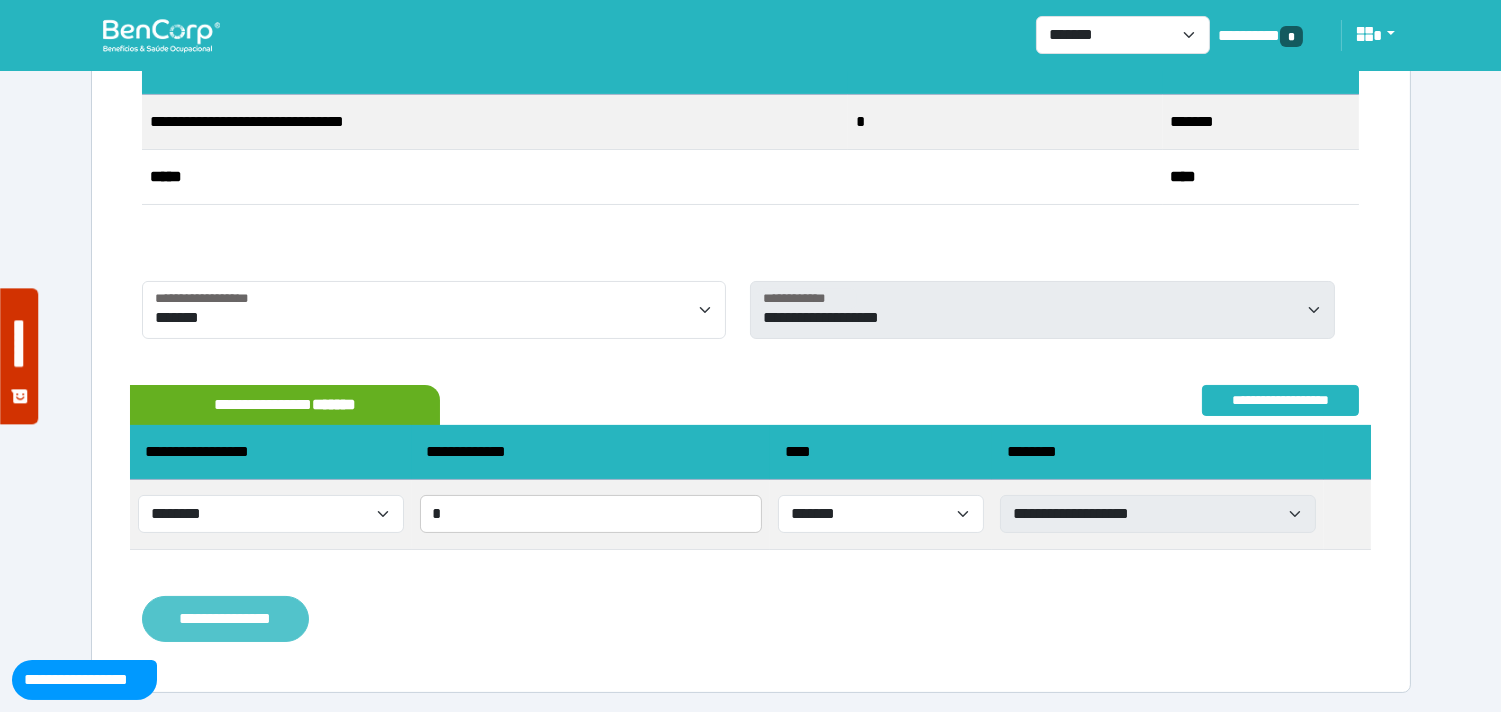 click on "**********" at bounding box center [225, 619] 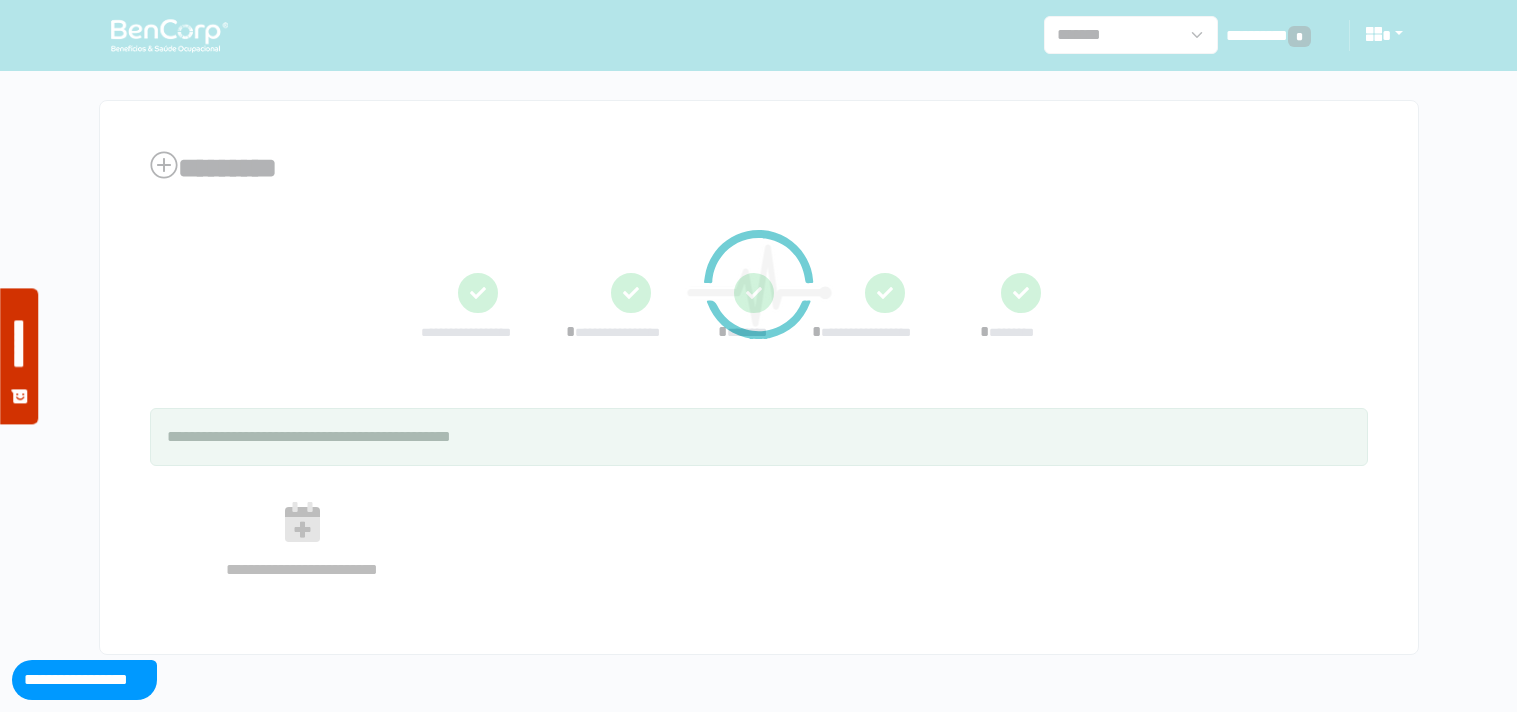 scroll, scrollTop: 0, scrollLeft: 0, axis: both 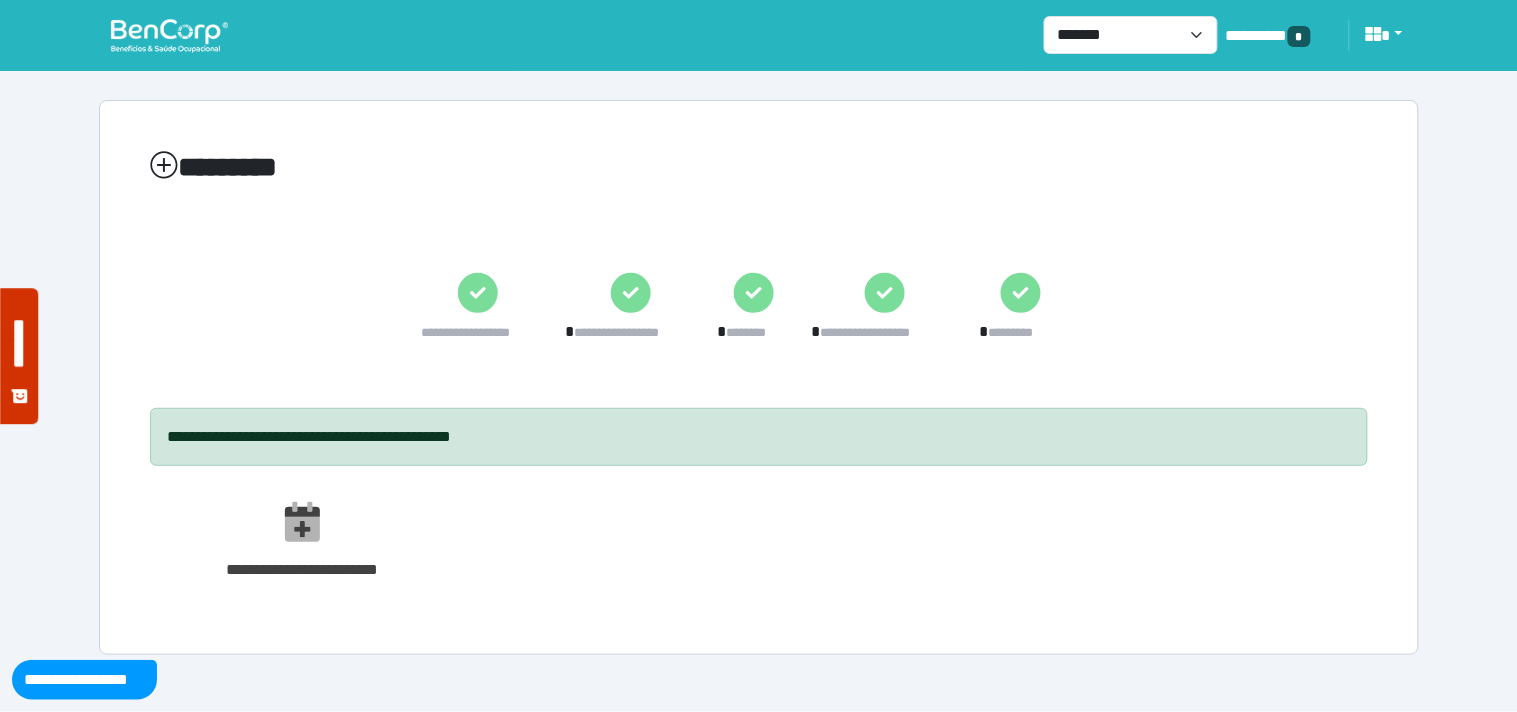 click at bounding box center (169, 35) 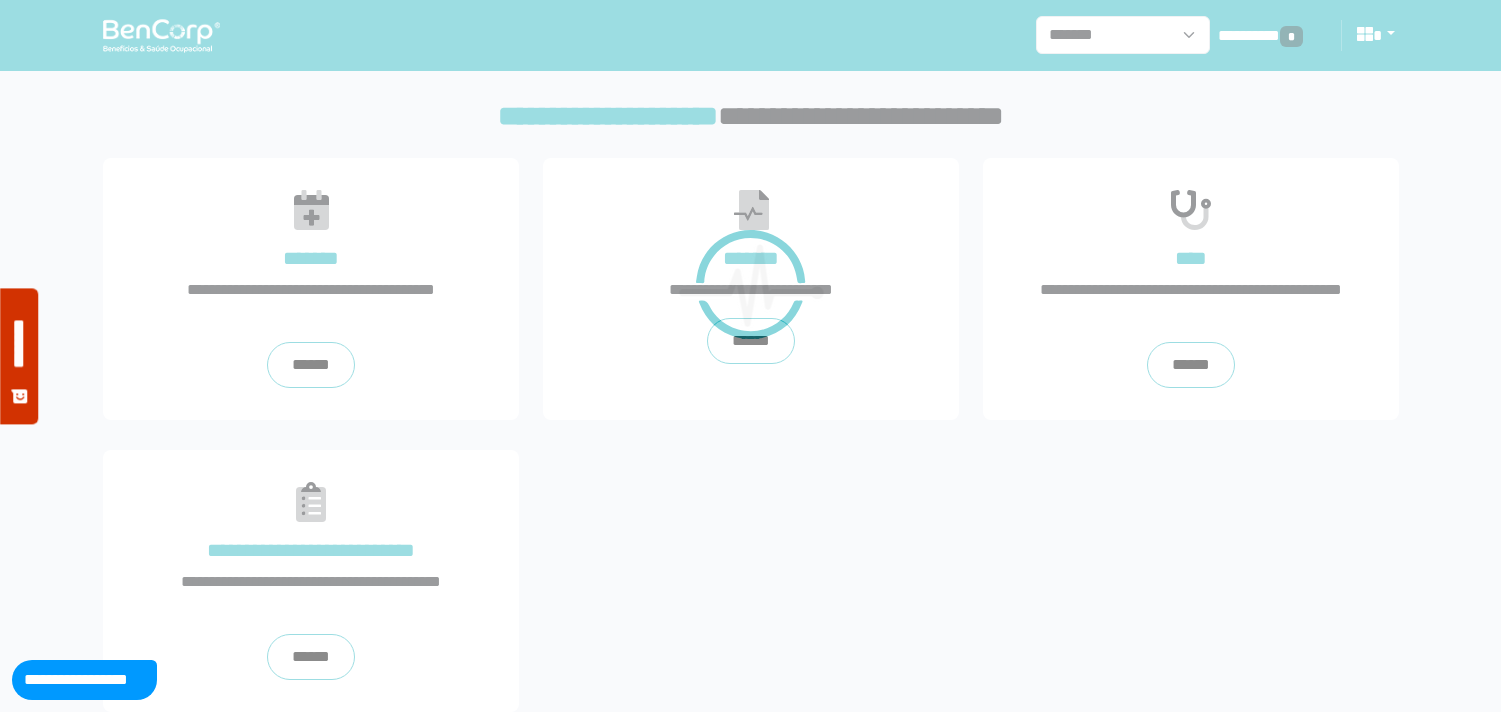 scroll, scrollTop: 0, scrollLeft: 0, axis: both 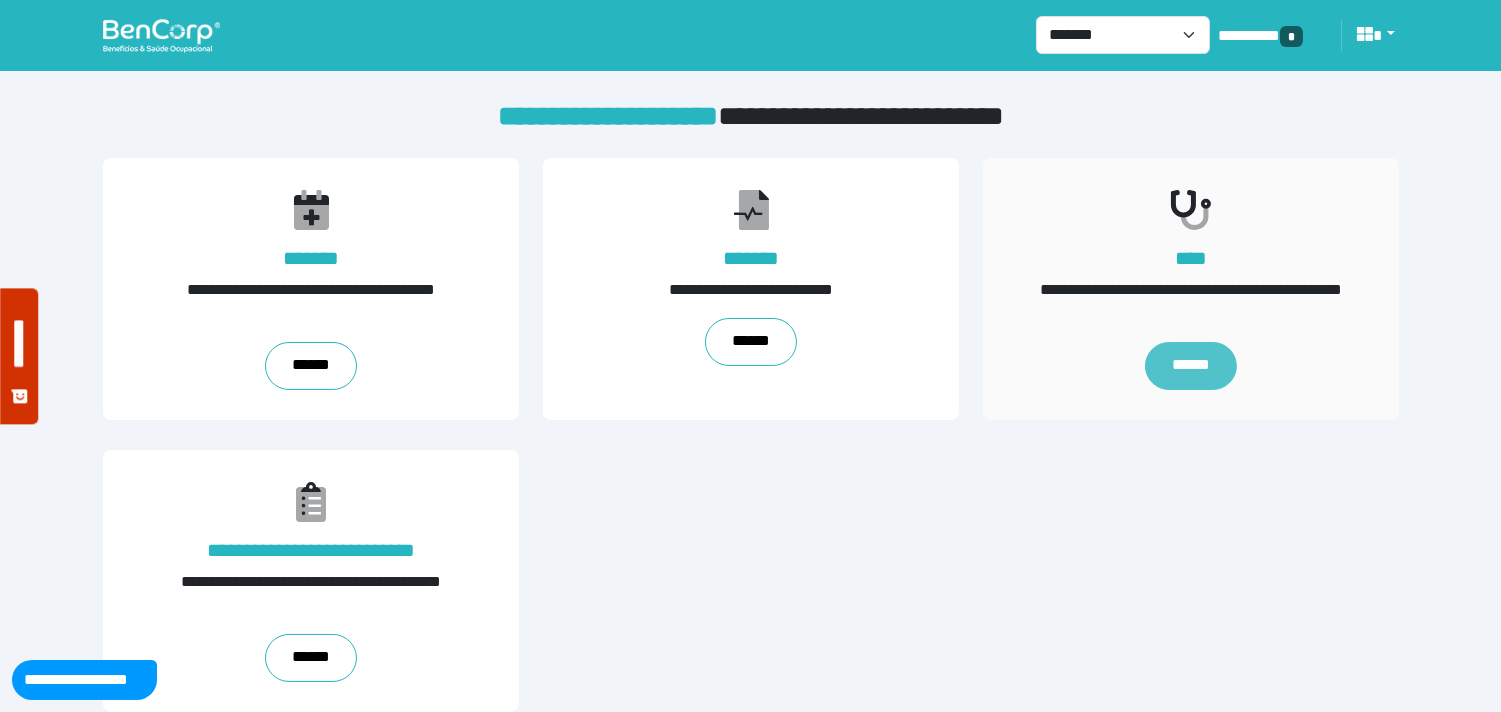 click on "******" at bounding box center (1191, 366) 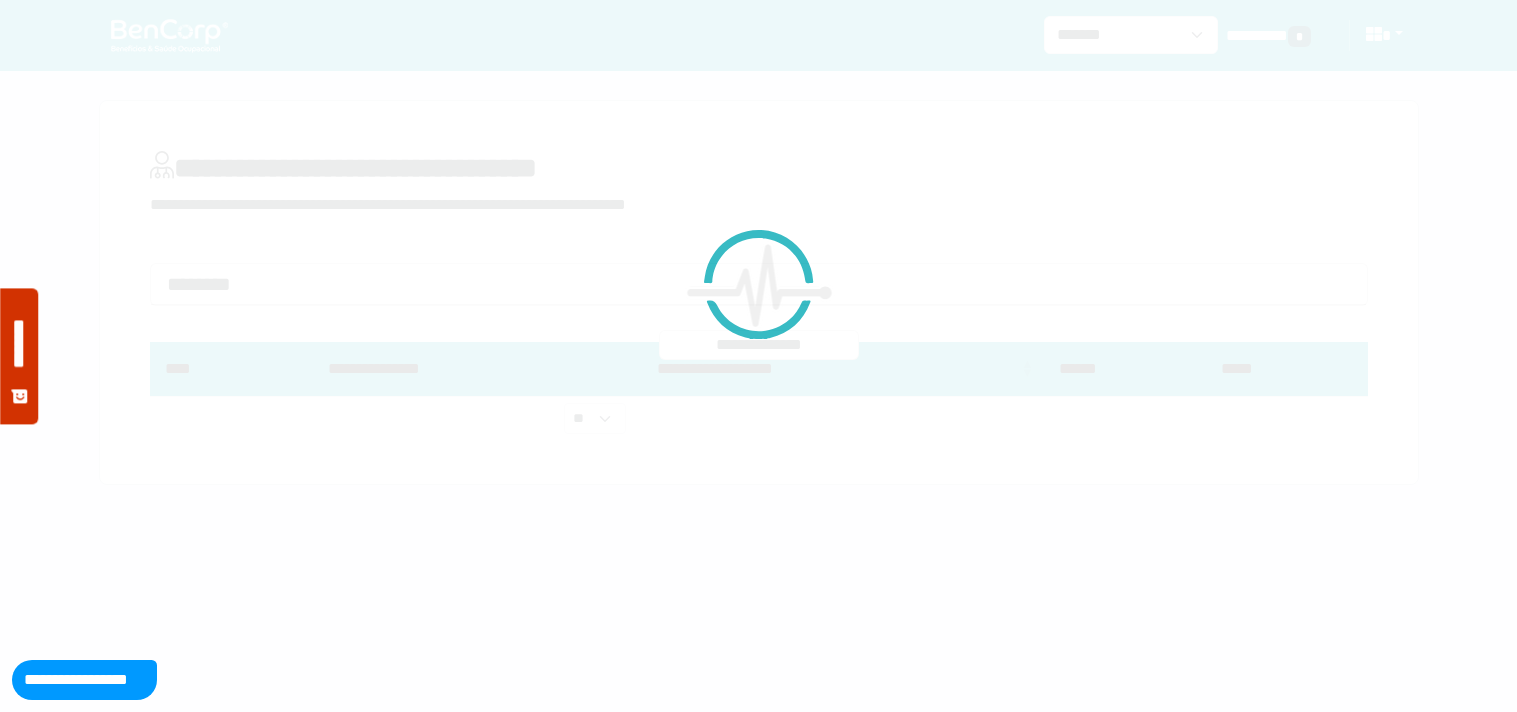 scroll, scrollTop: 0, scrollLeft: 0, axis: both 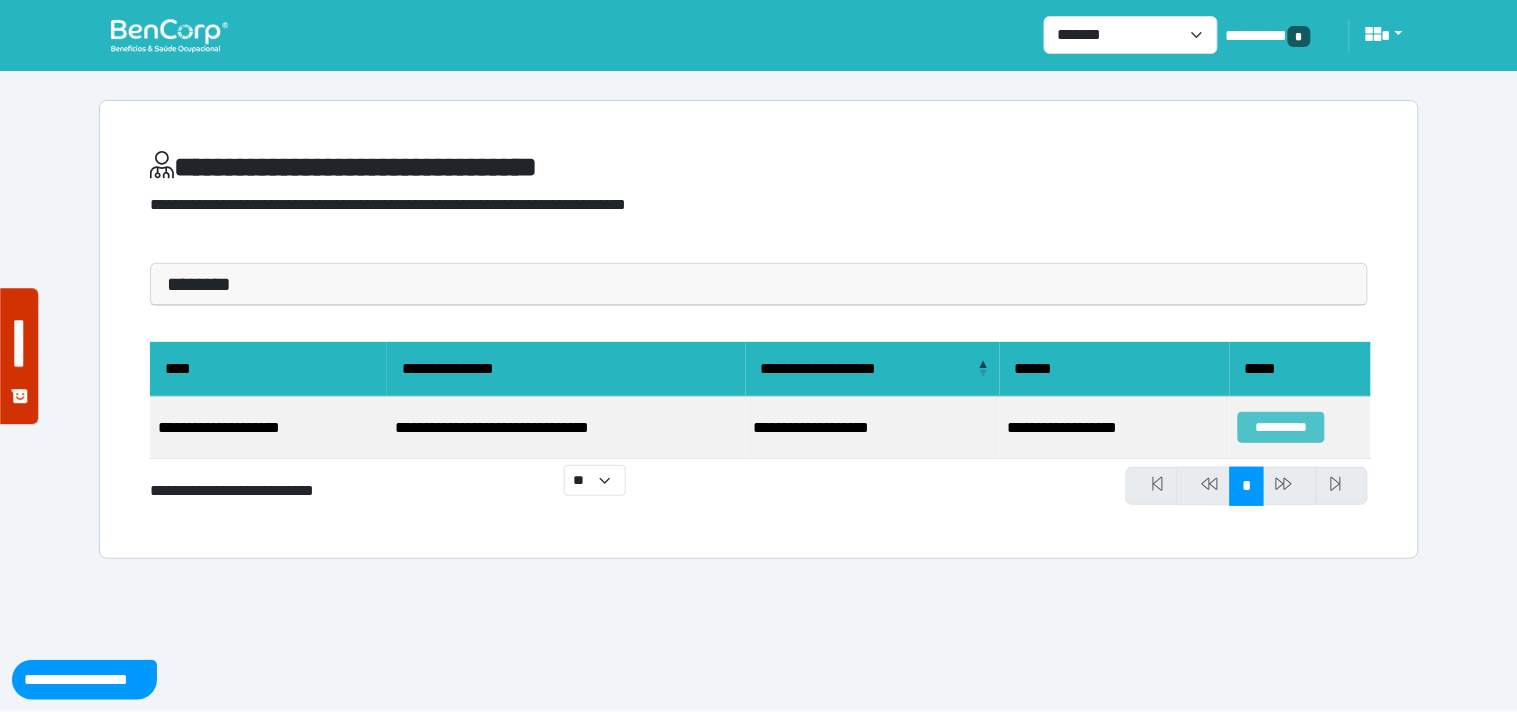 click on "**********" at bounding box center (1281, 427) 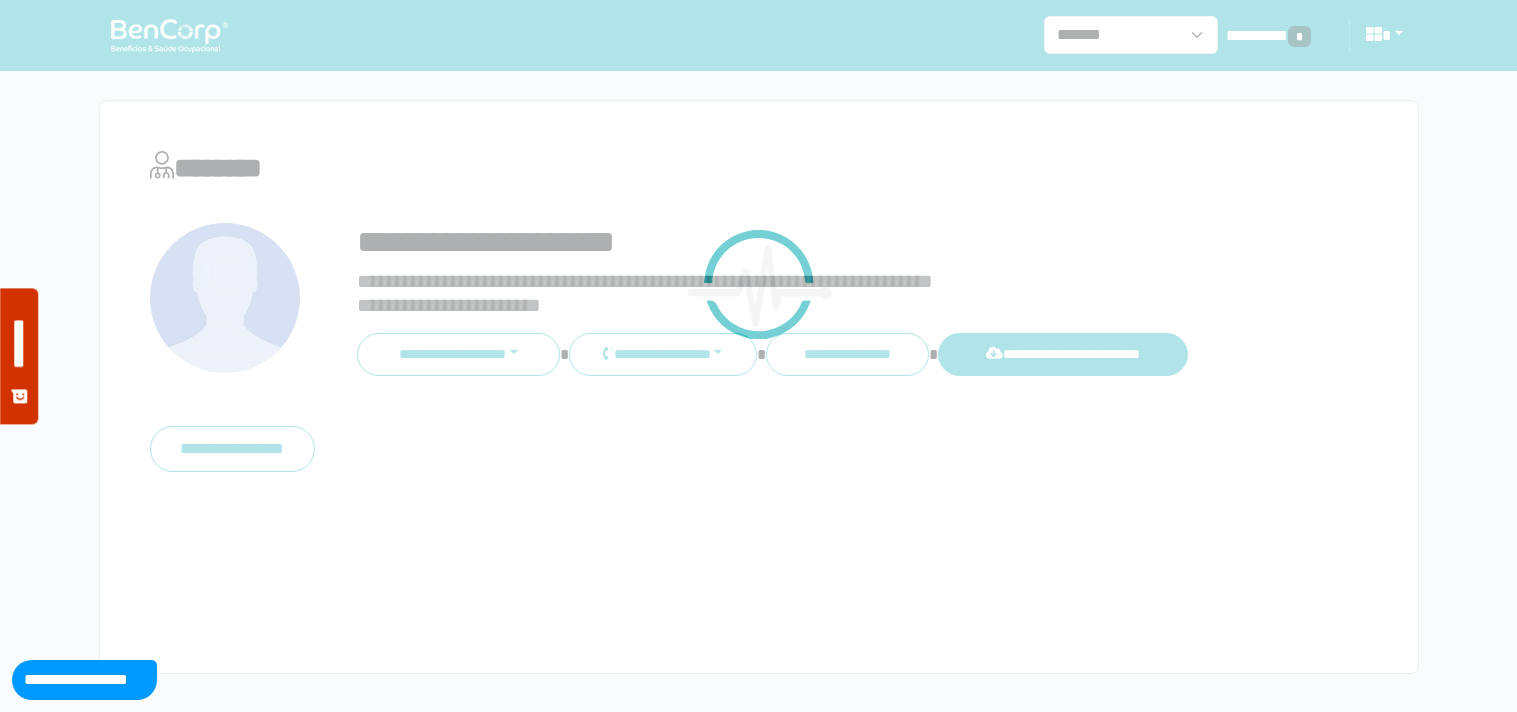 scroll, scrollTop: 0, scrollLeft: 0, axis: both 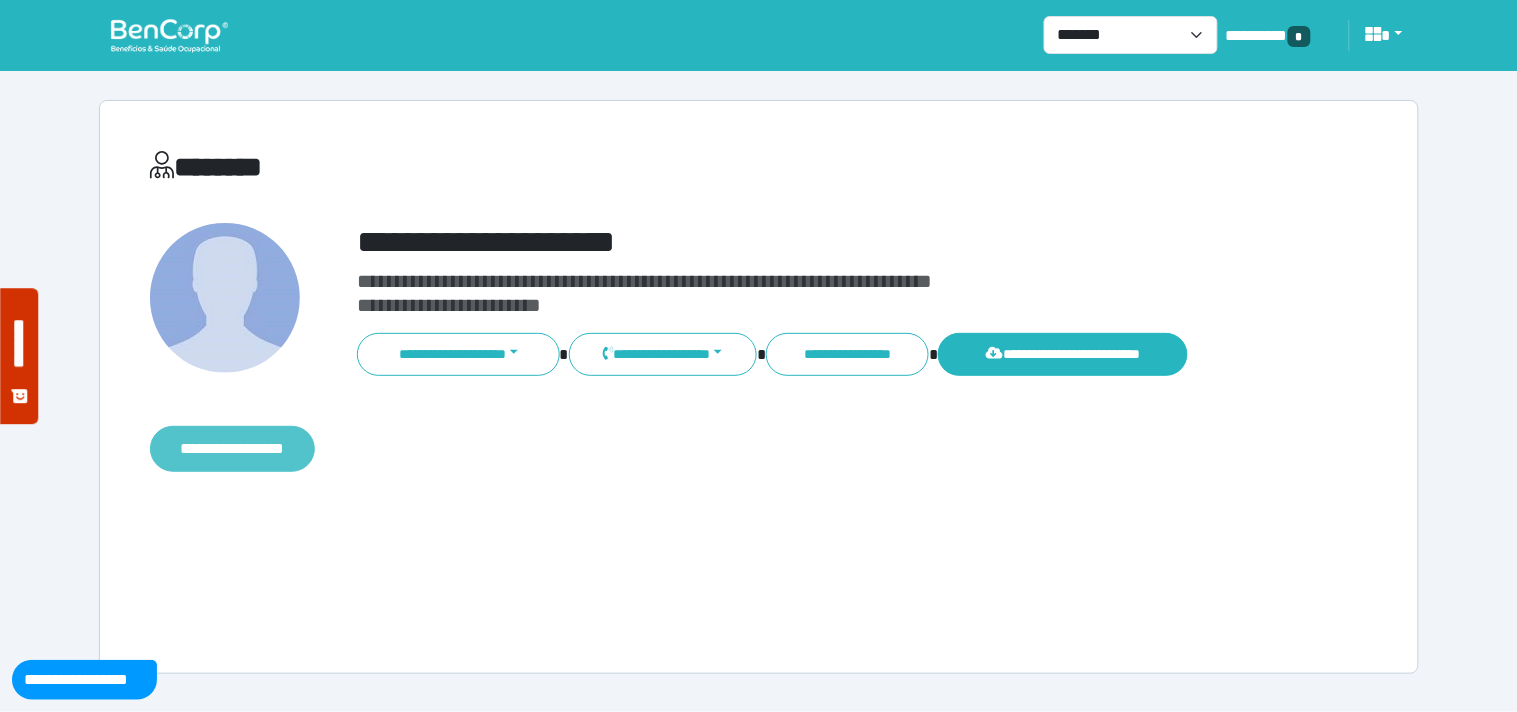 click on "**********" at bounding box center (232, 449) 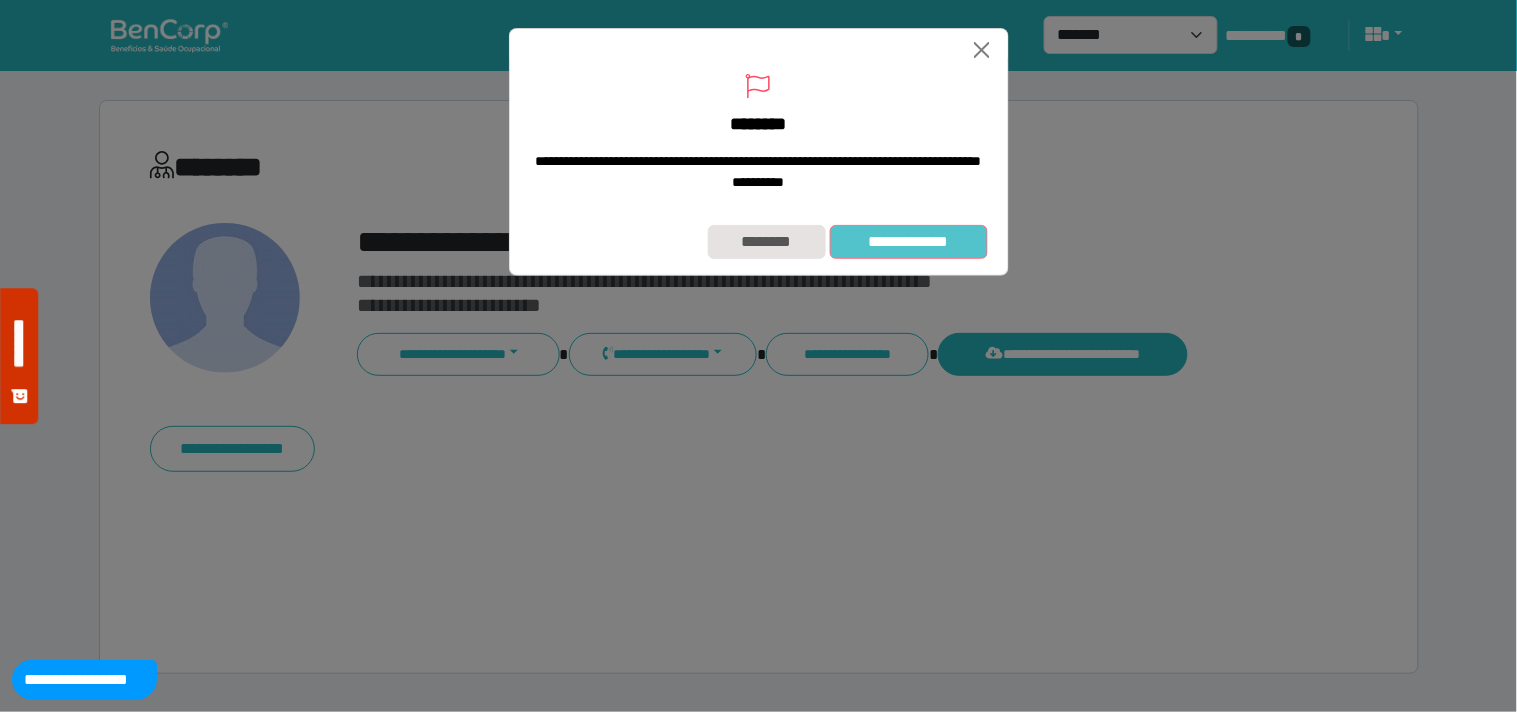 click on "**********" at bounding box center [909, 242] 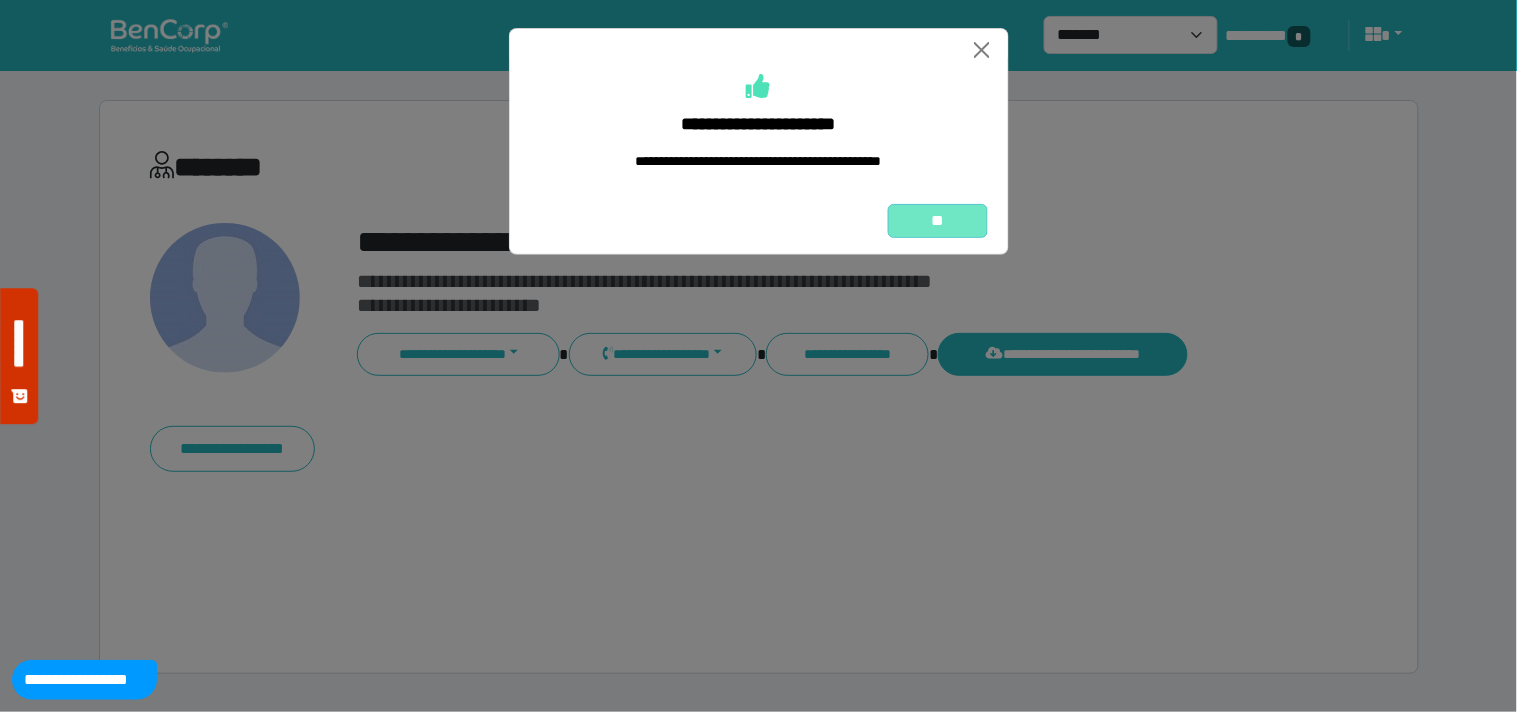 click on "**" at bounding box center (938, 221) 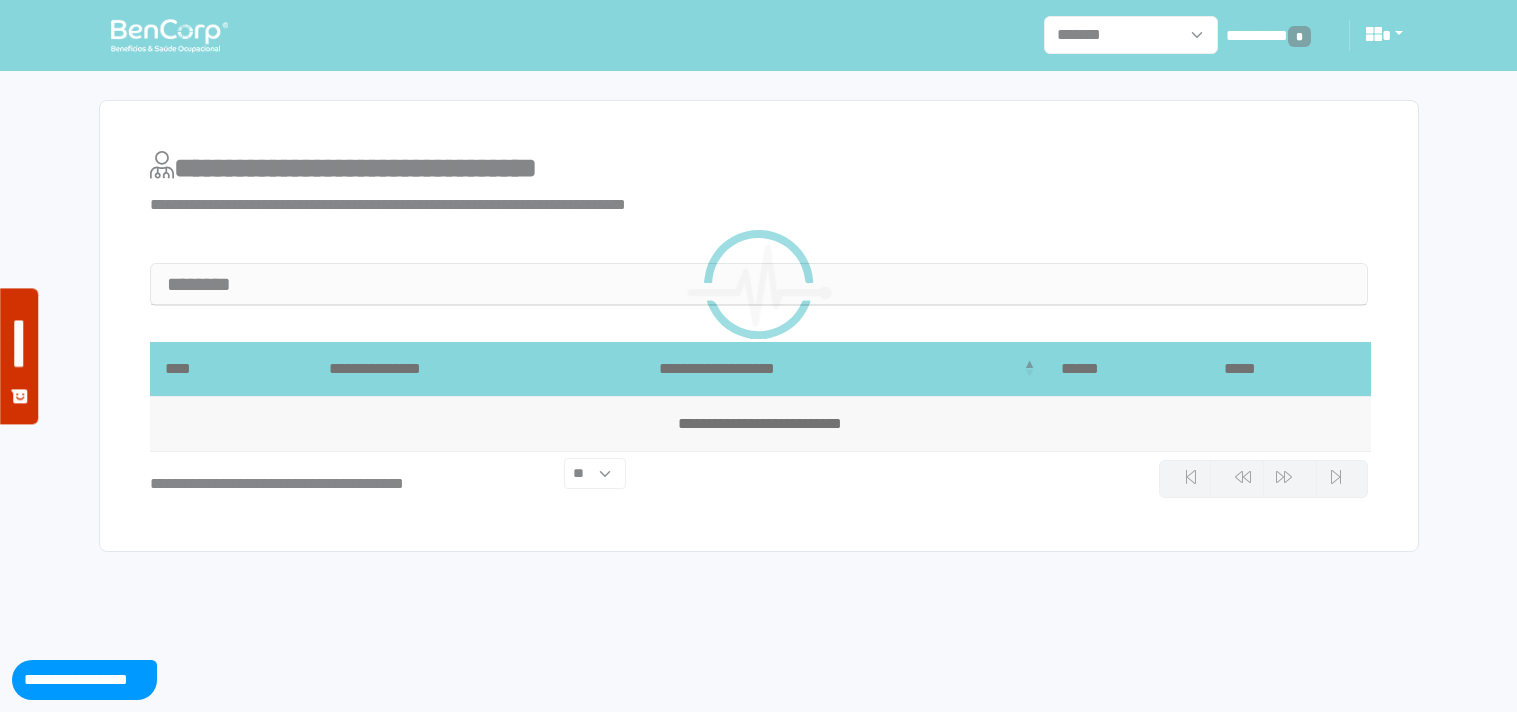 scroll, scrollTop: 0, scrollLeft: 0, axis: both 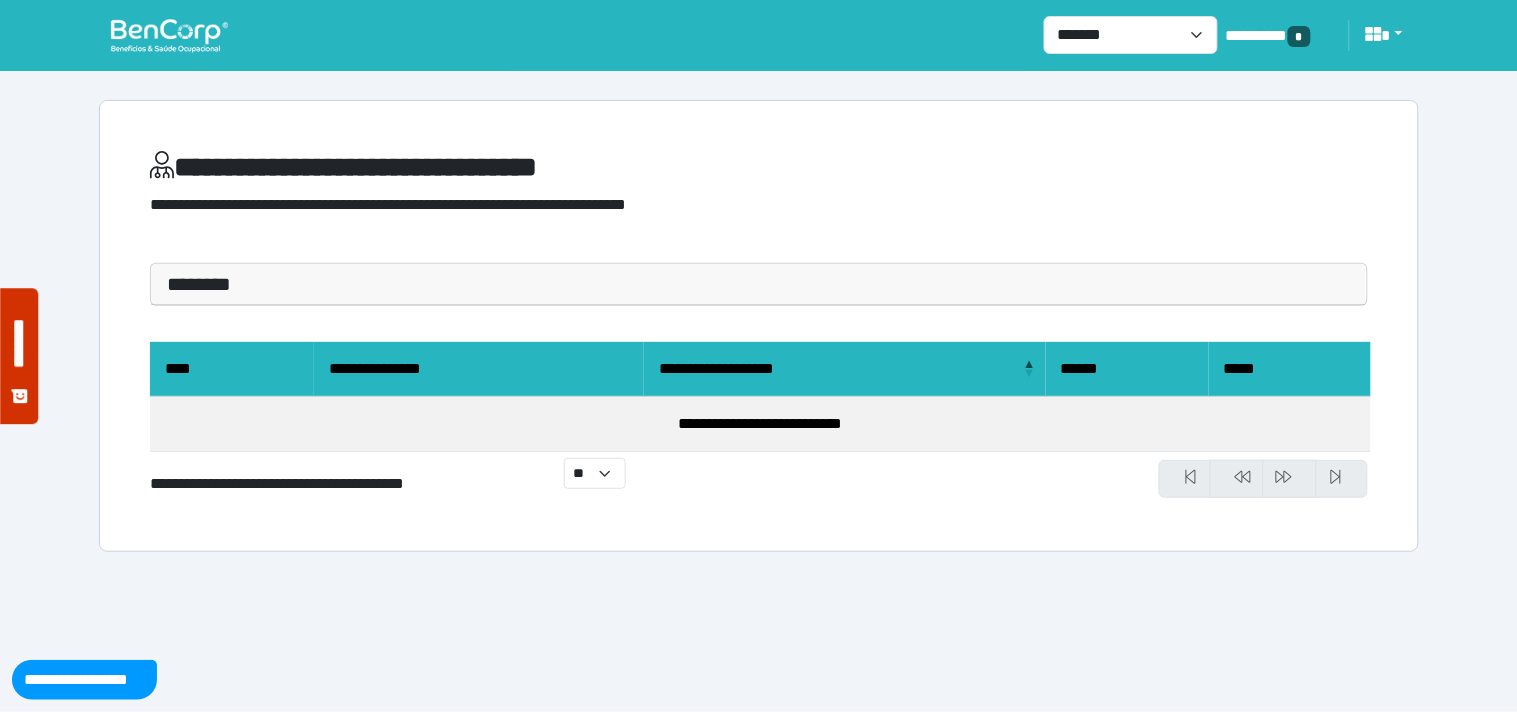 click at bounding box center [169, 35] 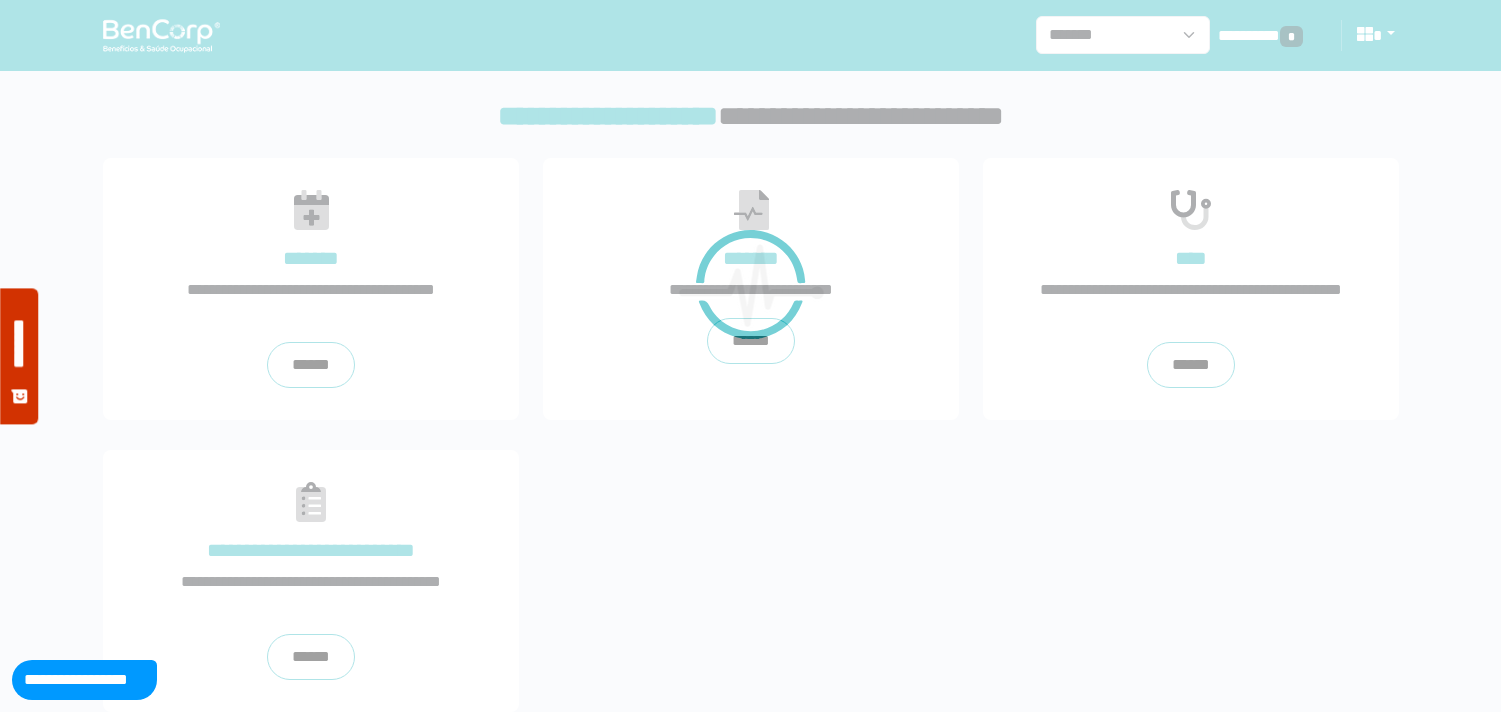 scroll, scrollTop: 0, scrollLeft: 0, axis: both 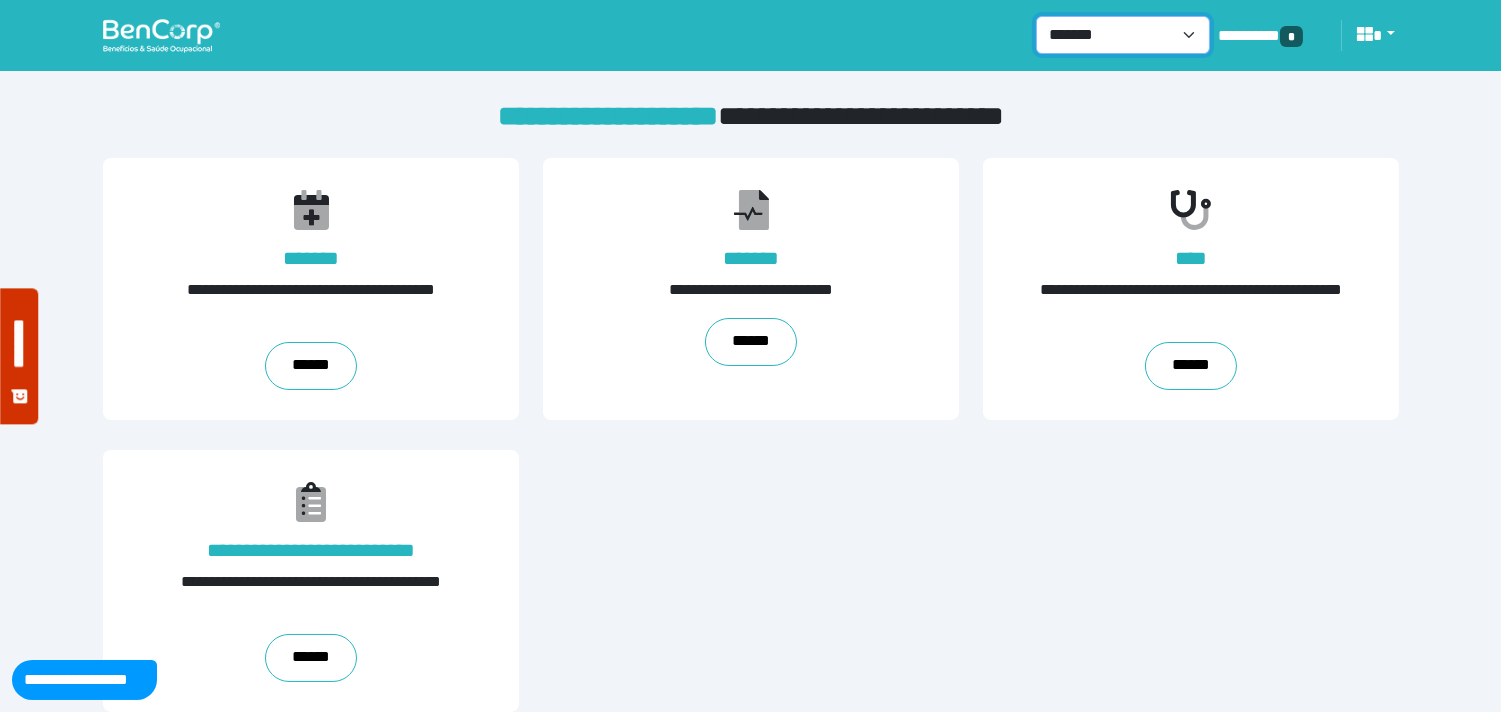 click on "**********" at bounding box center (1123, 35) 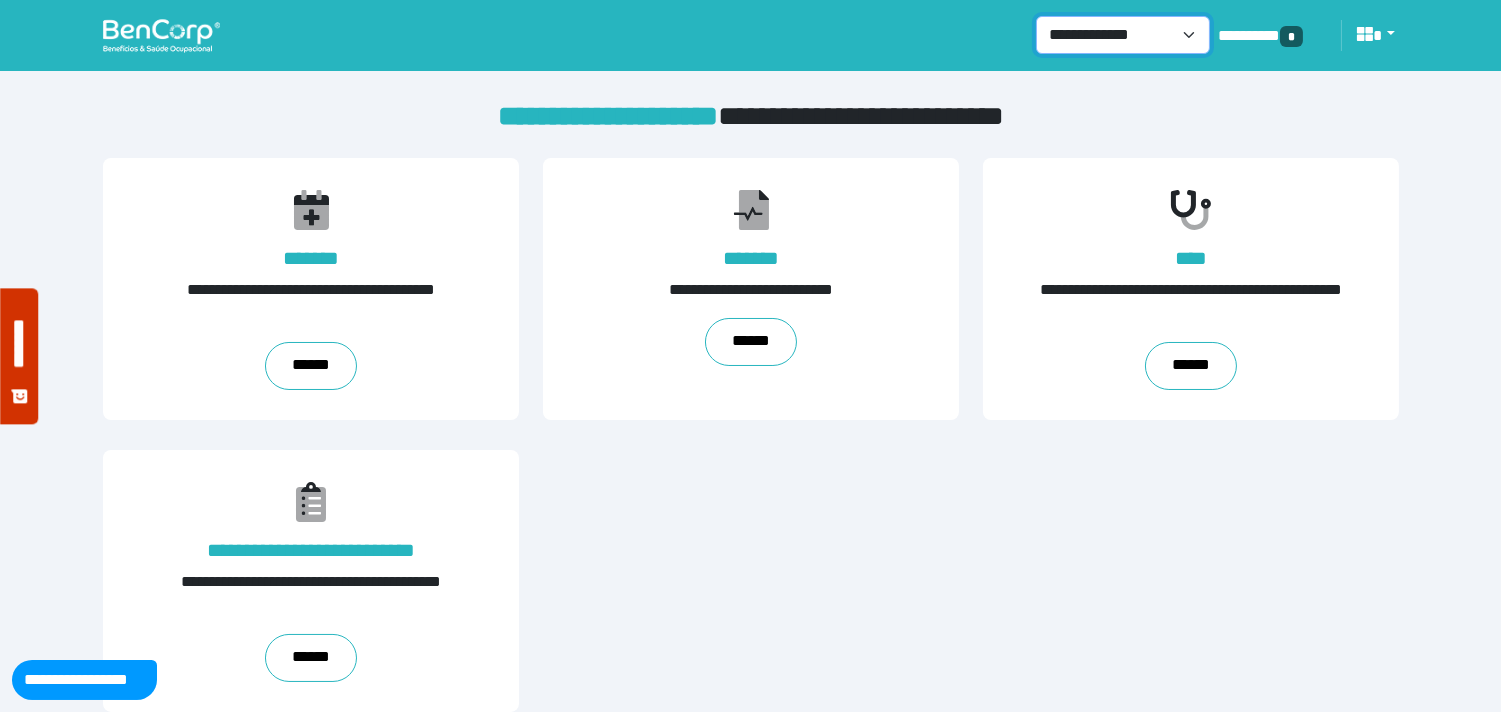 click on "**********" at bounding box center (1123, 35) 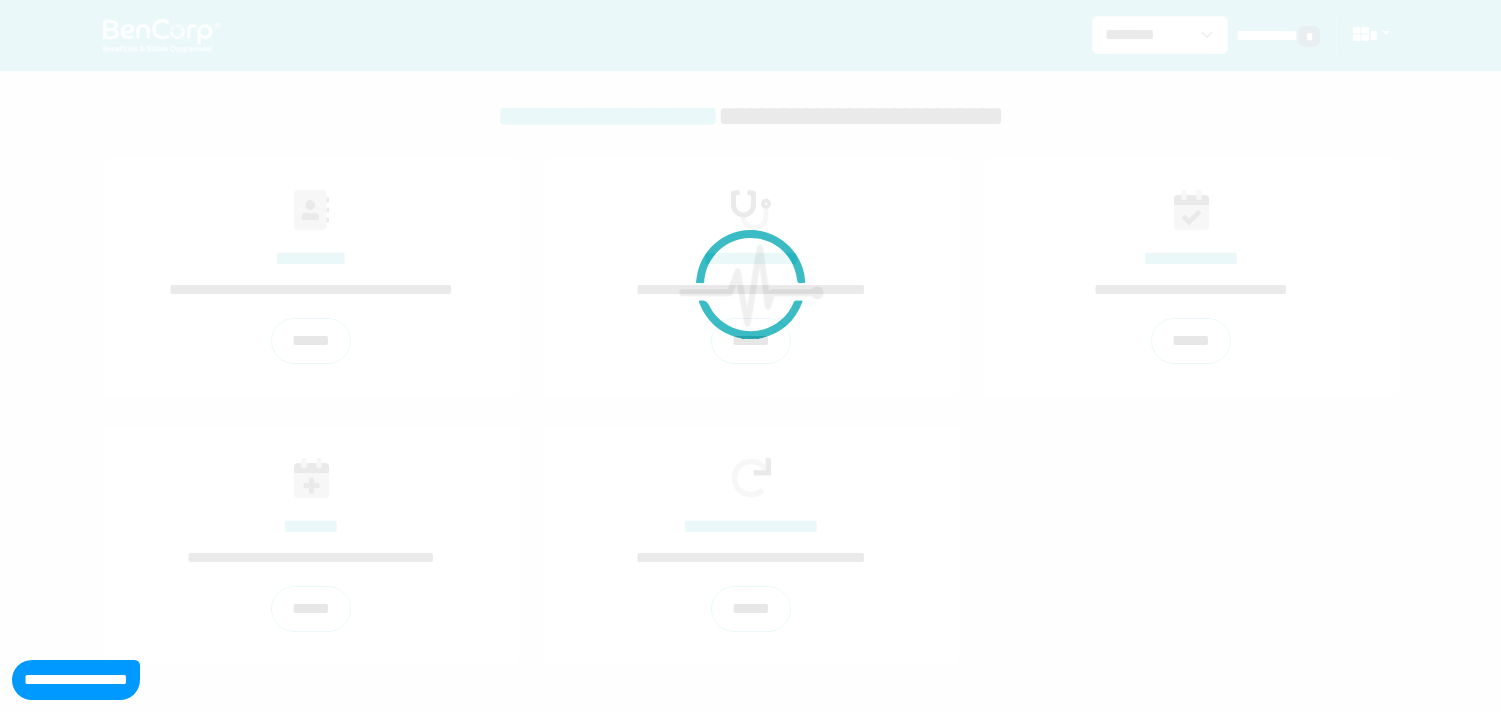 scroll, scrollTop: 0, scrollLeft: 0, axis: both 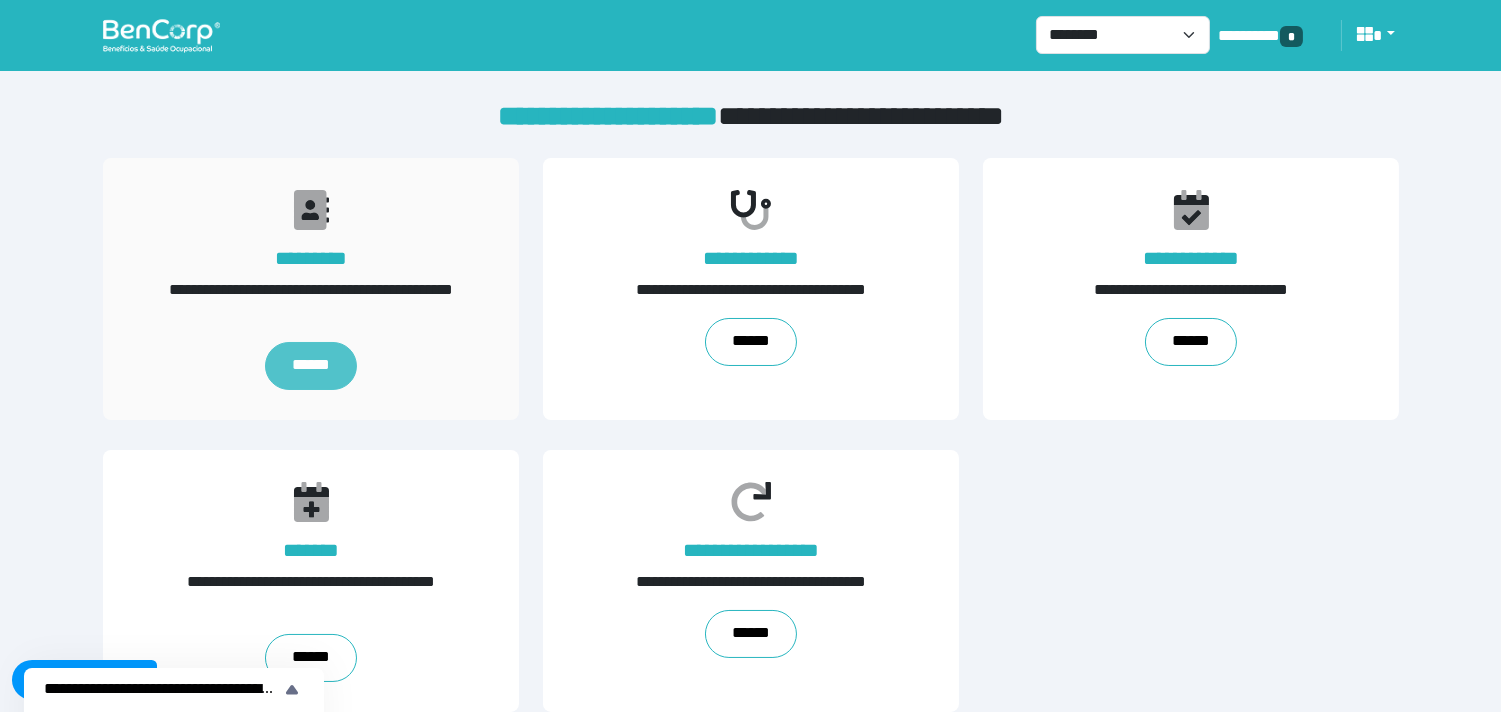 click on "******" at bounding box center [311, 366] 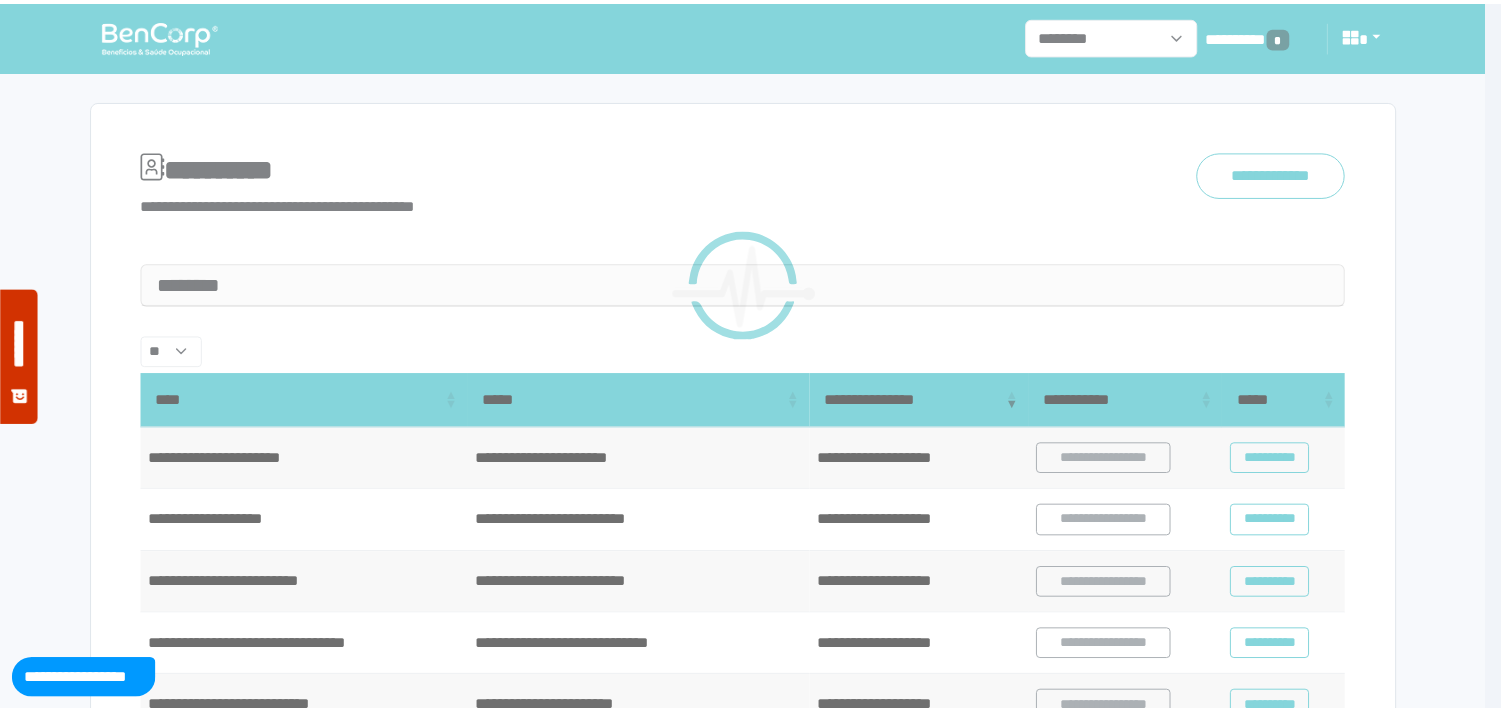 scroll, scrollTop: 0, scrollLeft: 0, axis: both 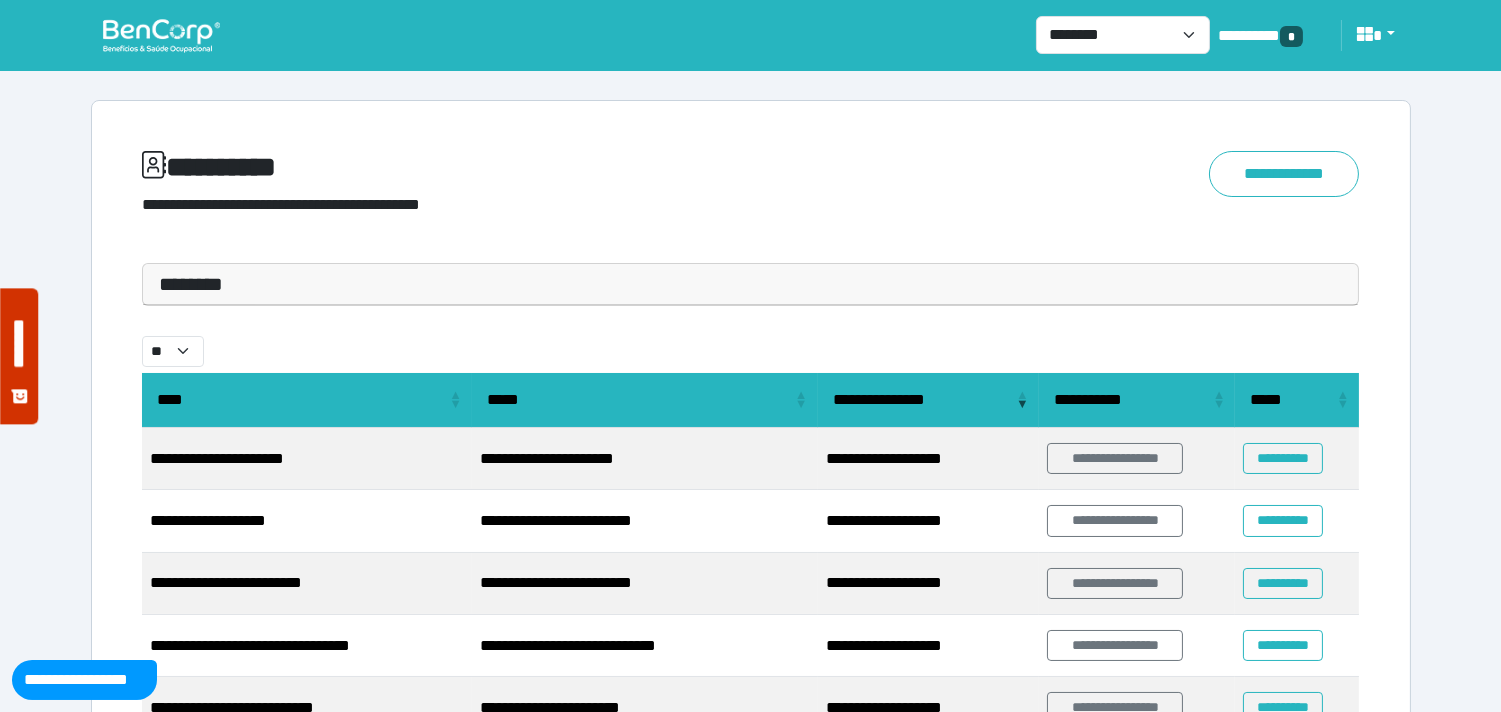 click at bounding box center [161, 35] 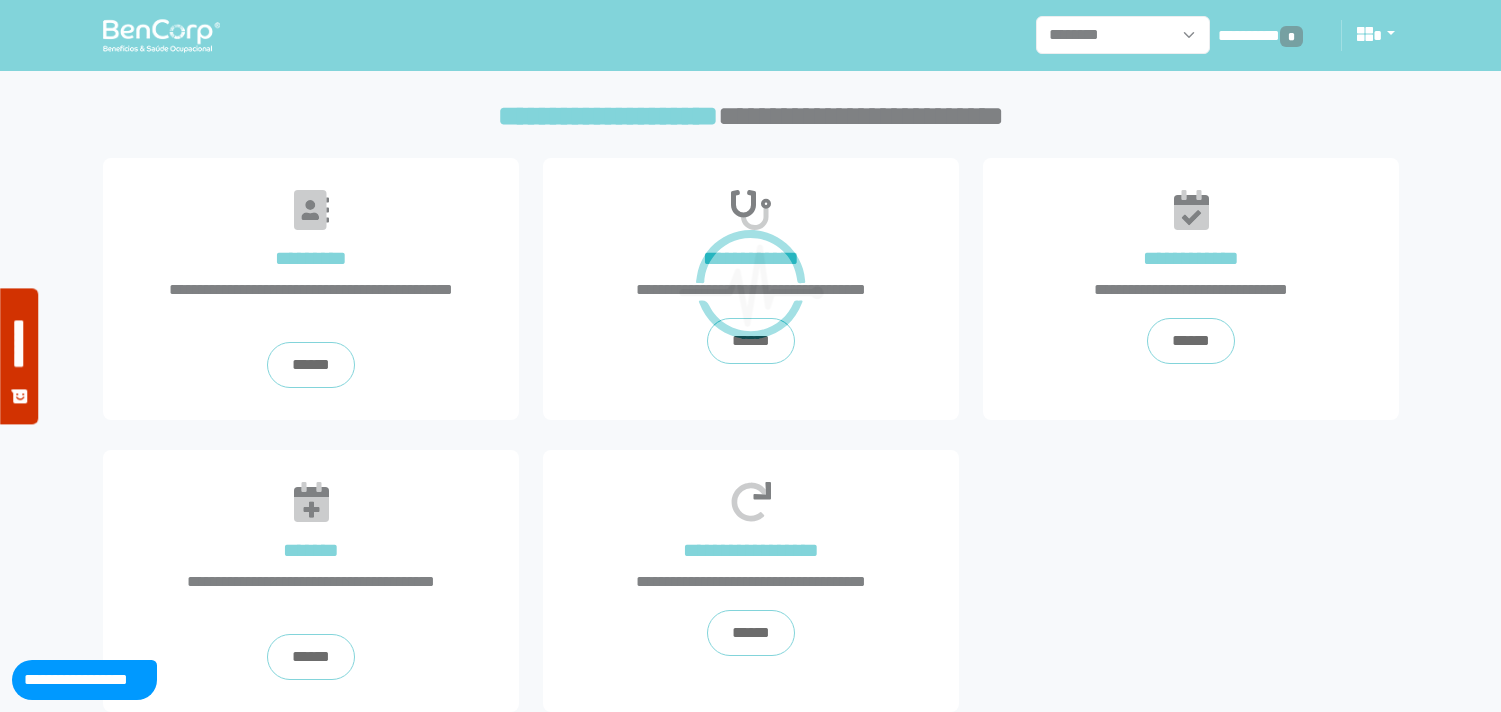 scroll, scrollTop: 0, scrollLeft: 0, axis: both 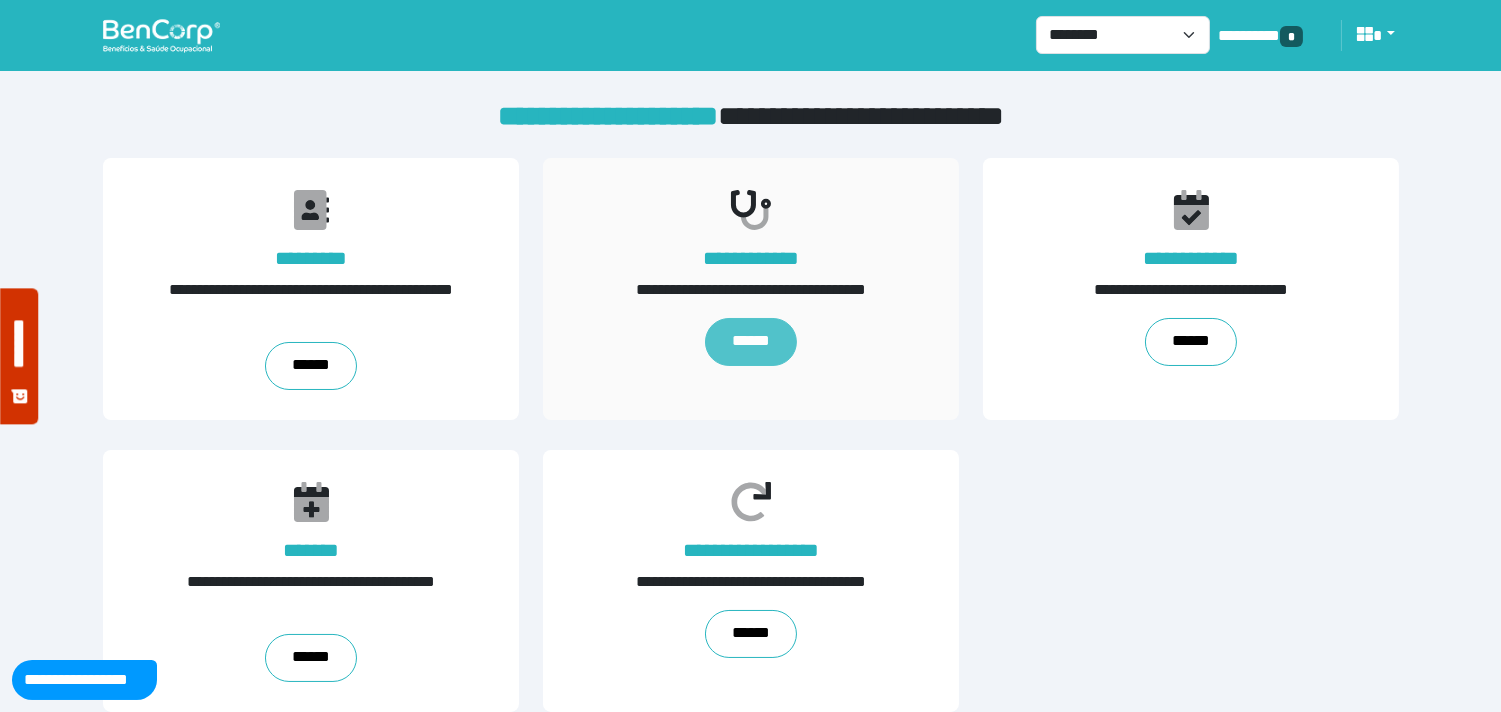 click on "******" at bounding box center (751, 342) 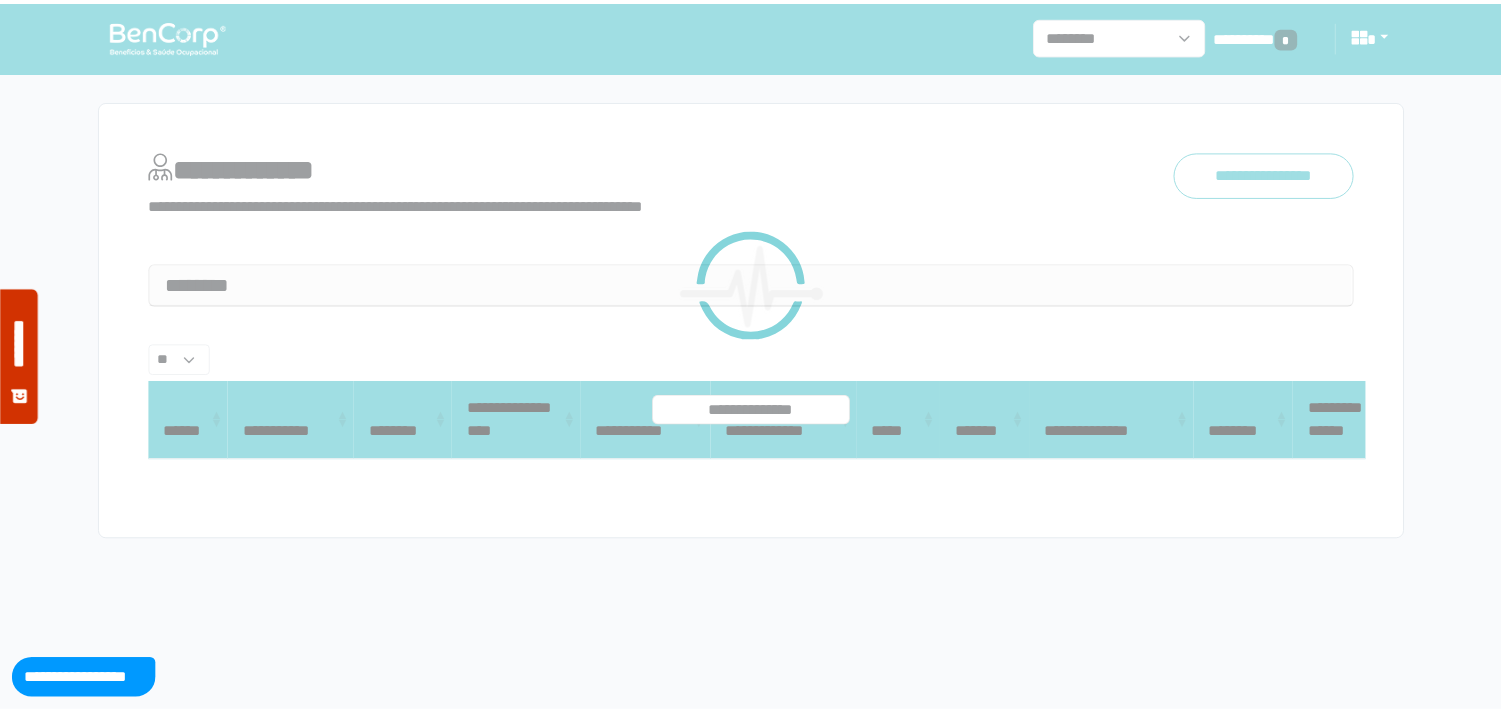 scroll, scrollTop: 0, scrollLeft: 0, axis: both 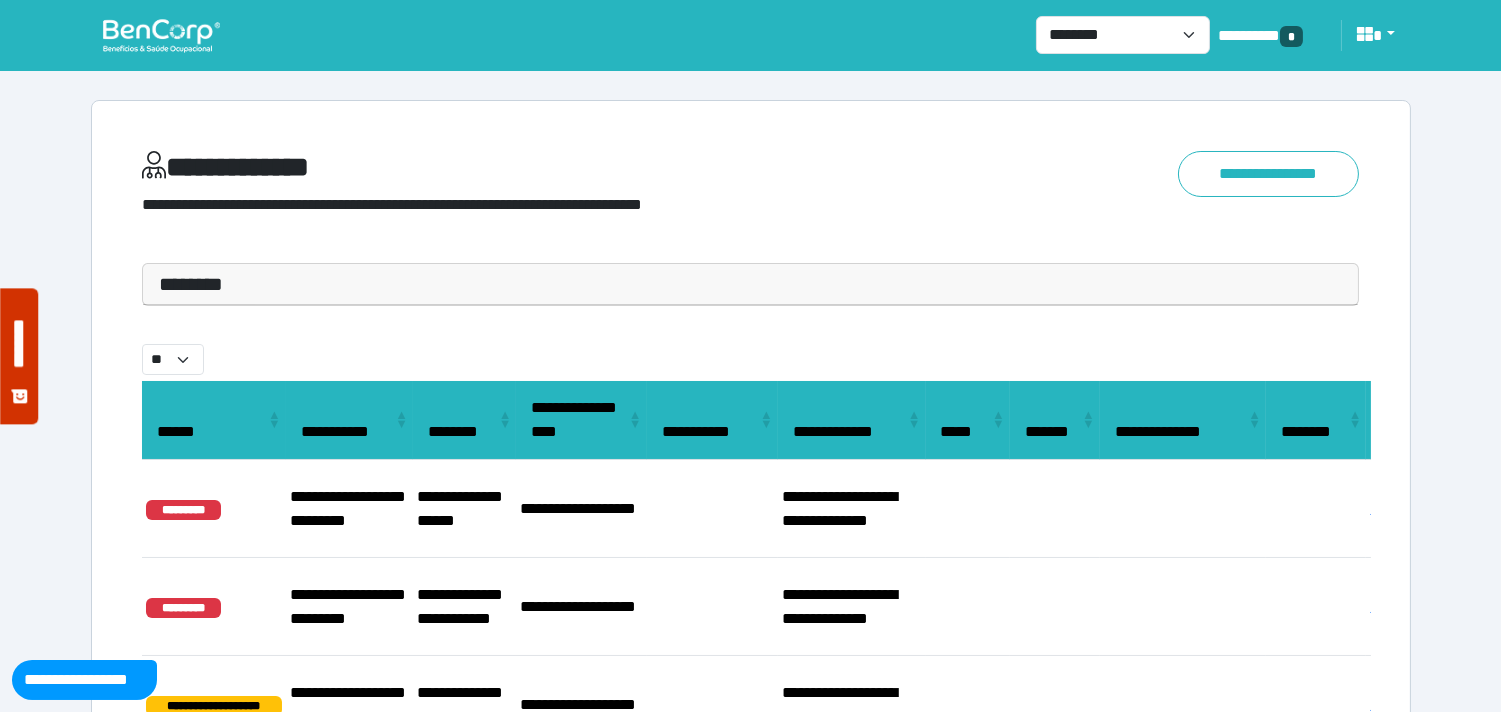 click on "********" at bounding box center (751, 284) 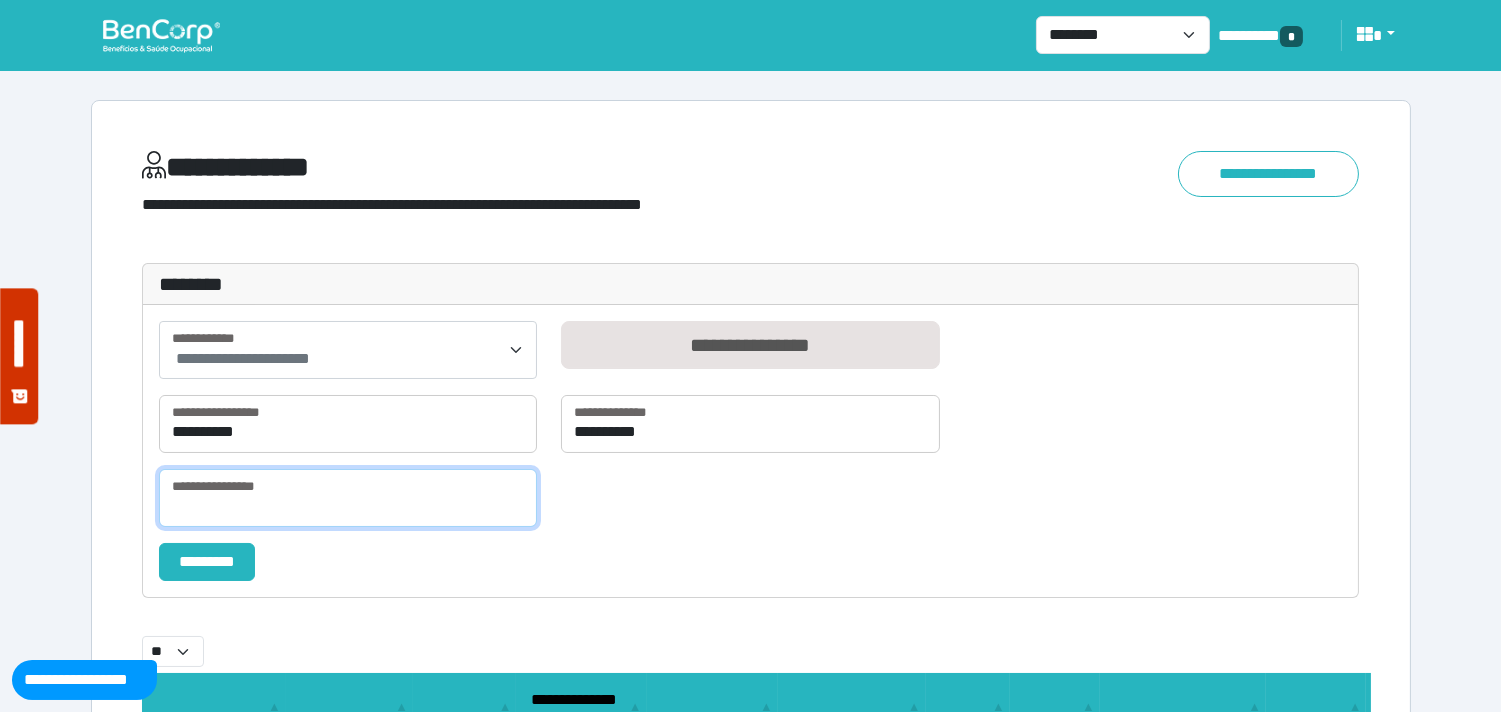 click at bounding box center [348, 498] 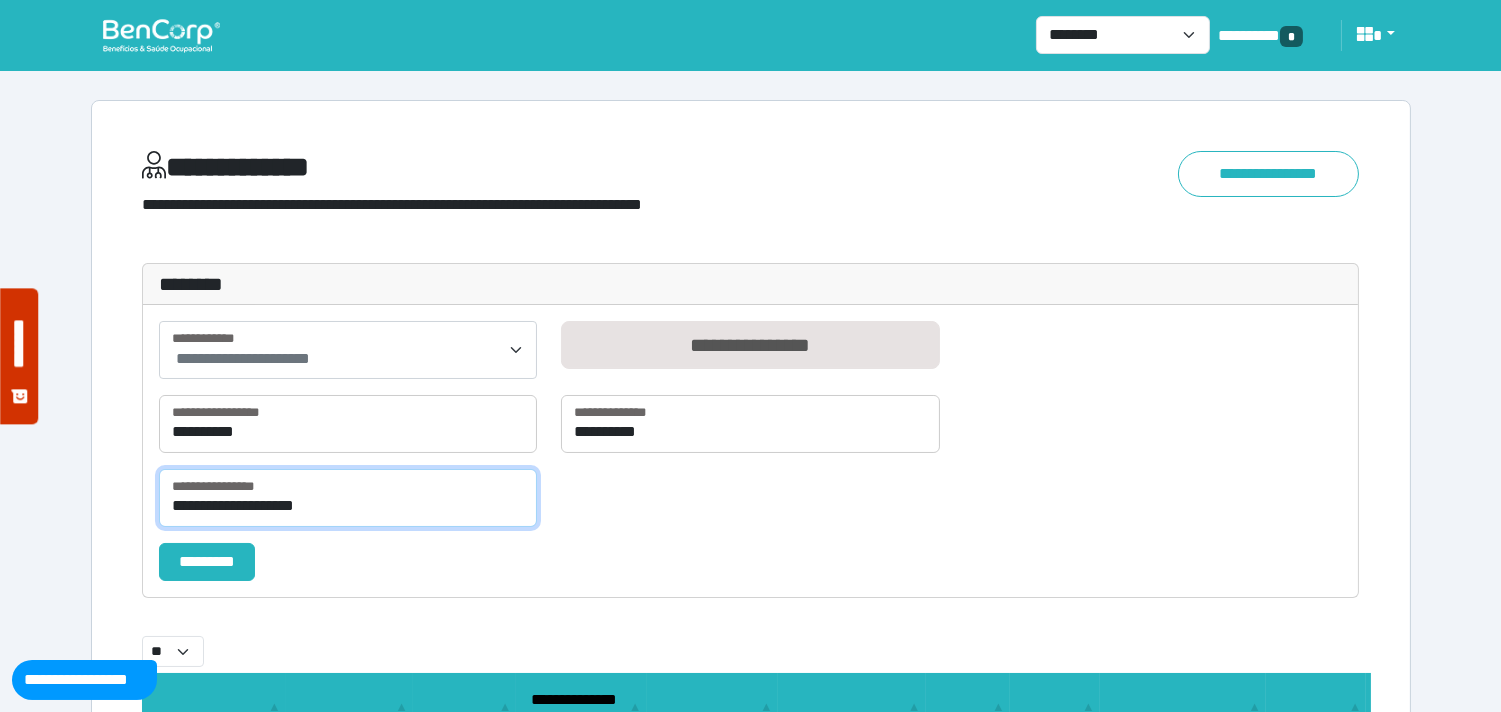 type on "**********" 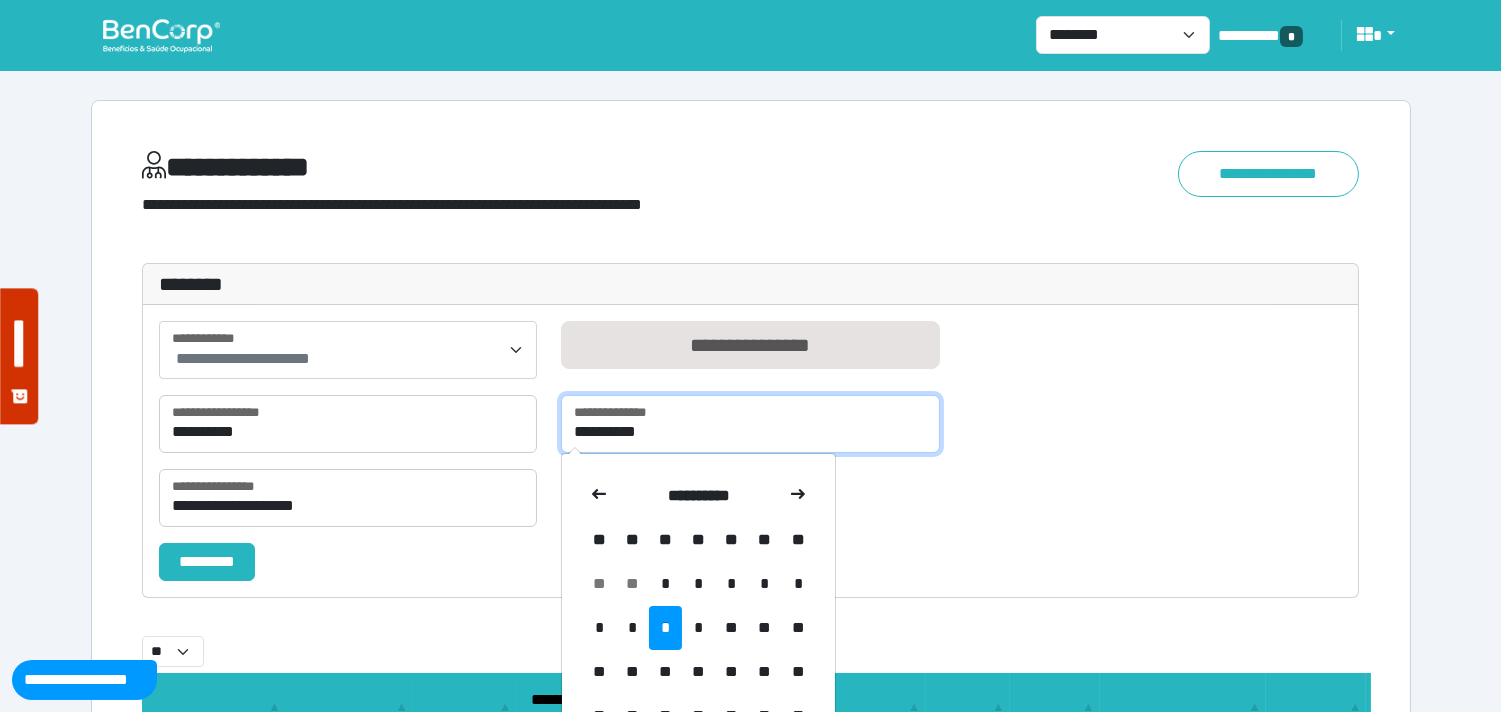 click on "**********" at bounding box center [750, 424] 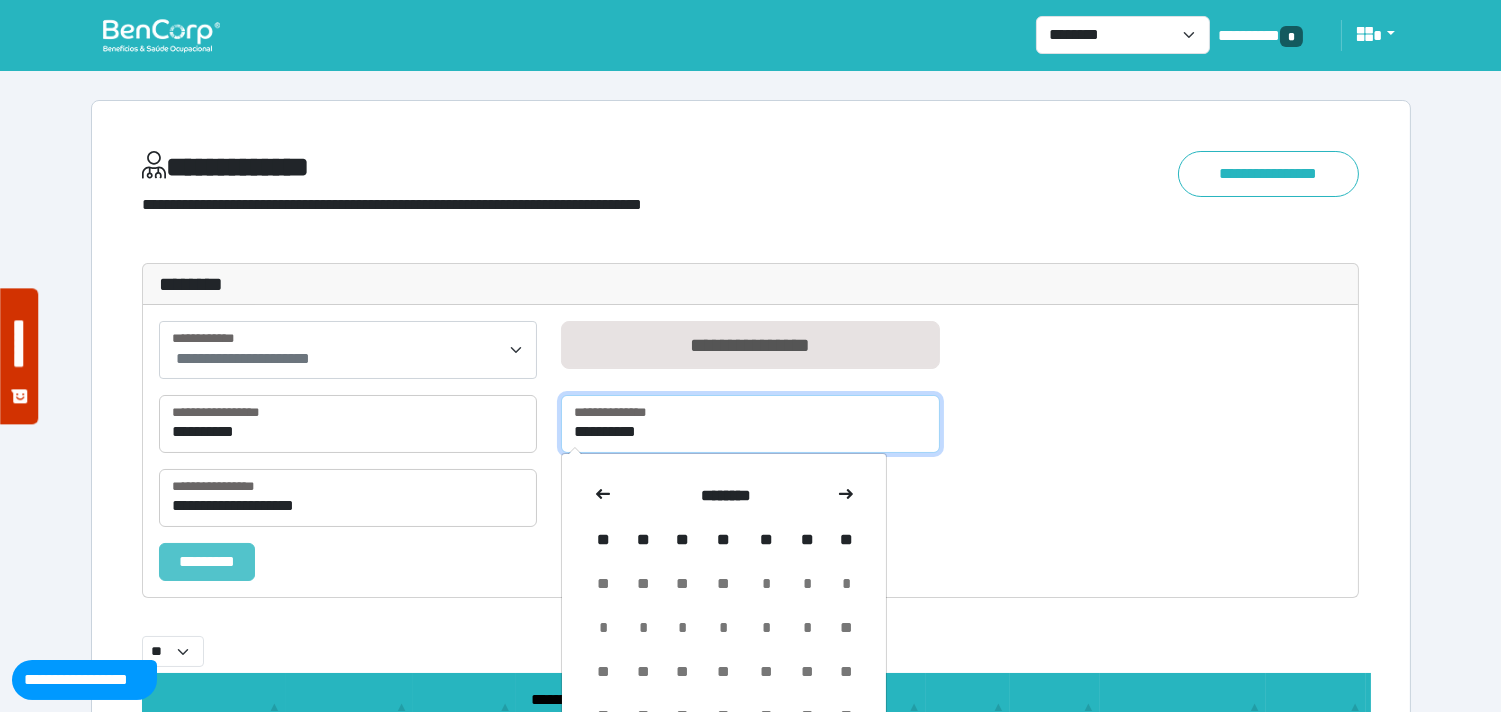 type on "********" 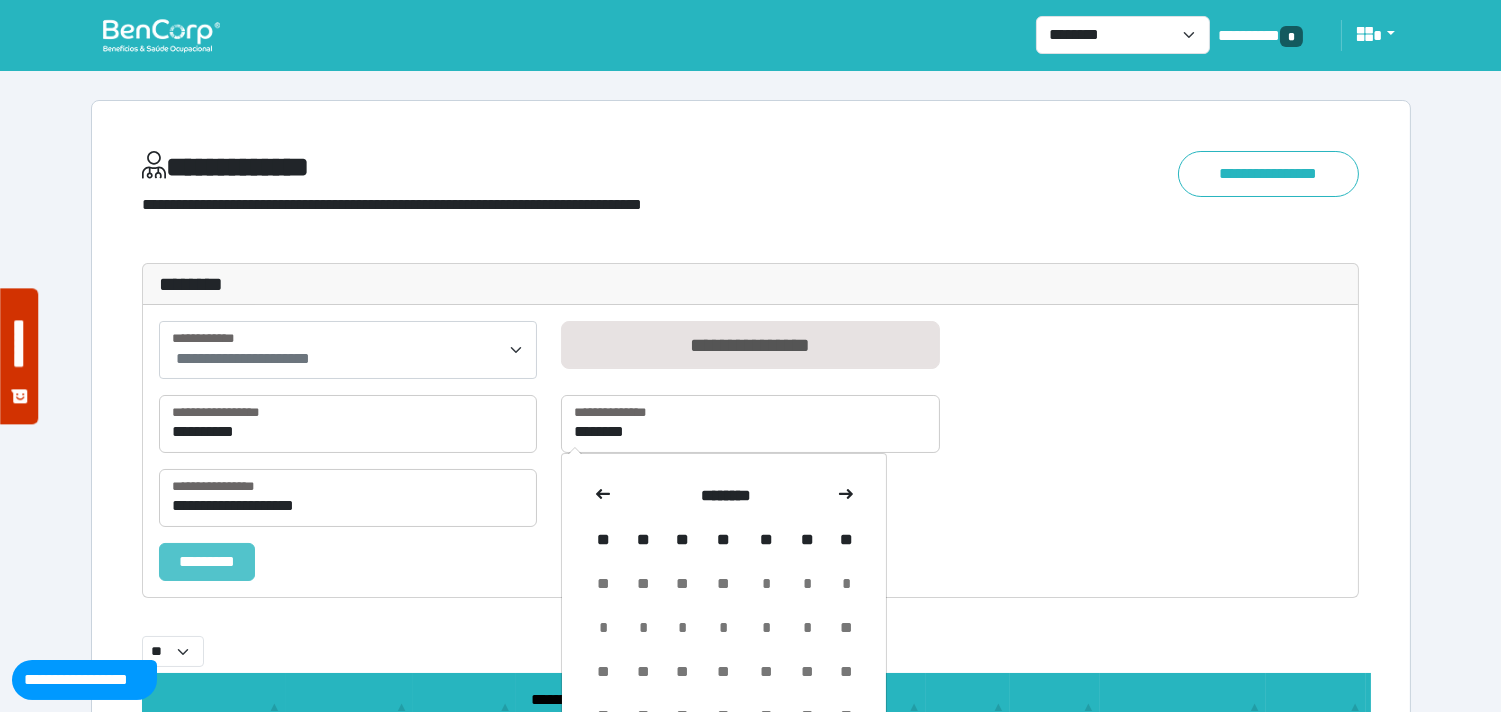 click on "*********" at bounding box center [207, 562] 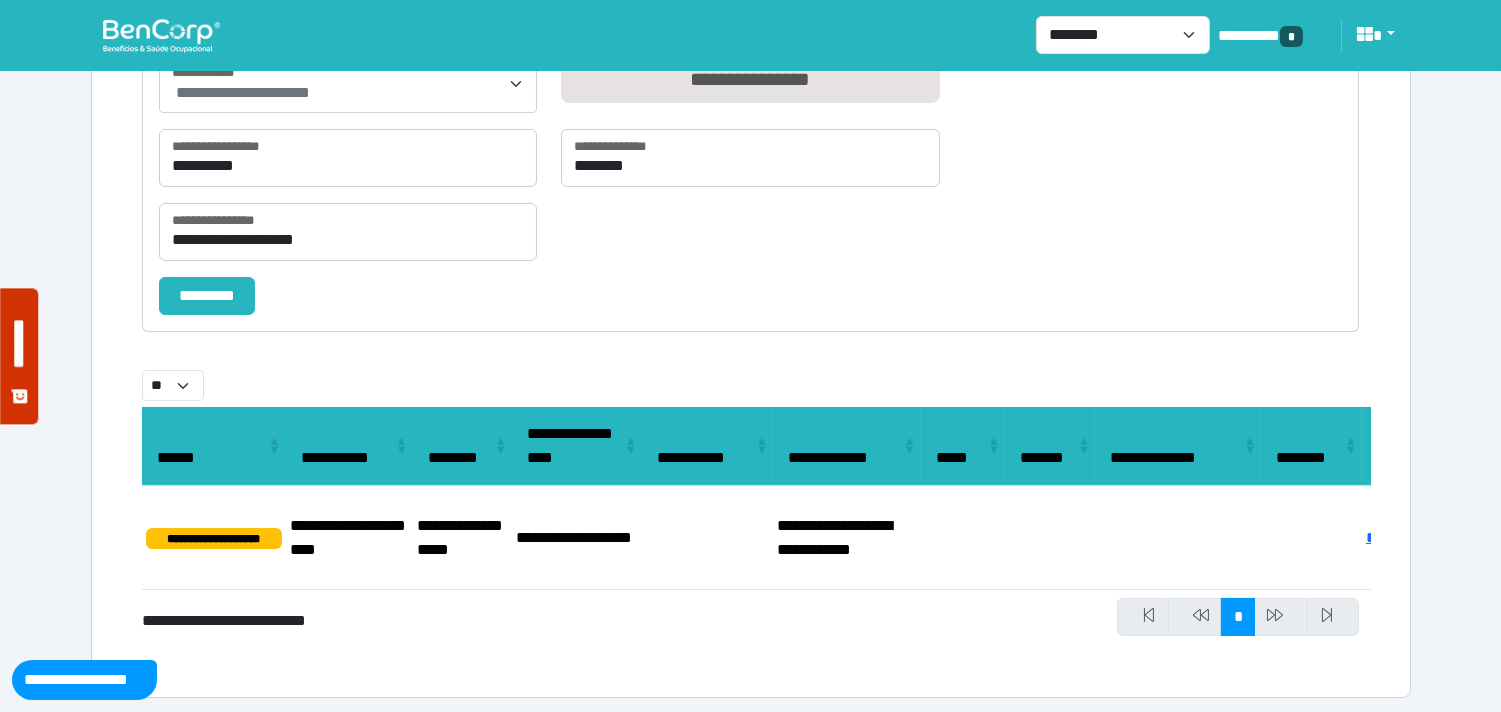 scroll, scrollTop: 271, scrollLeft: 0, axis: vertical 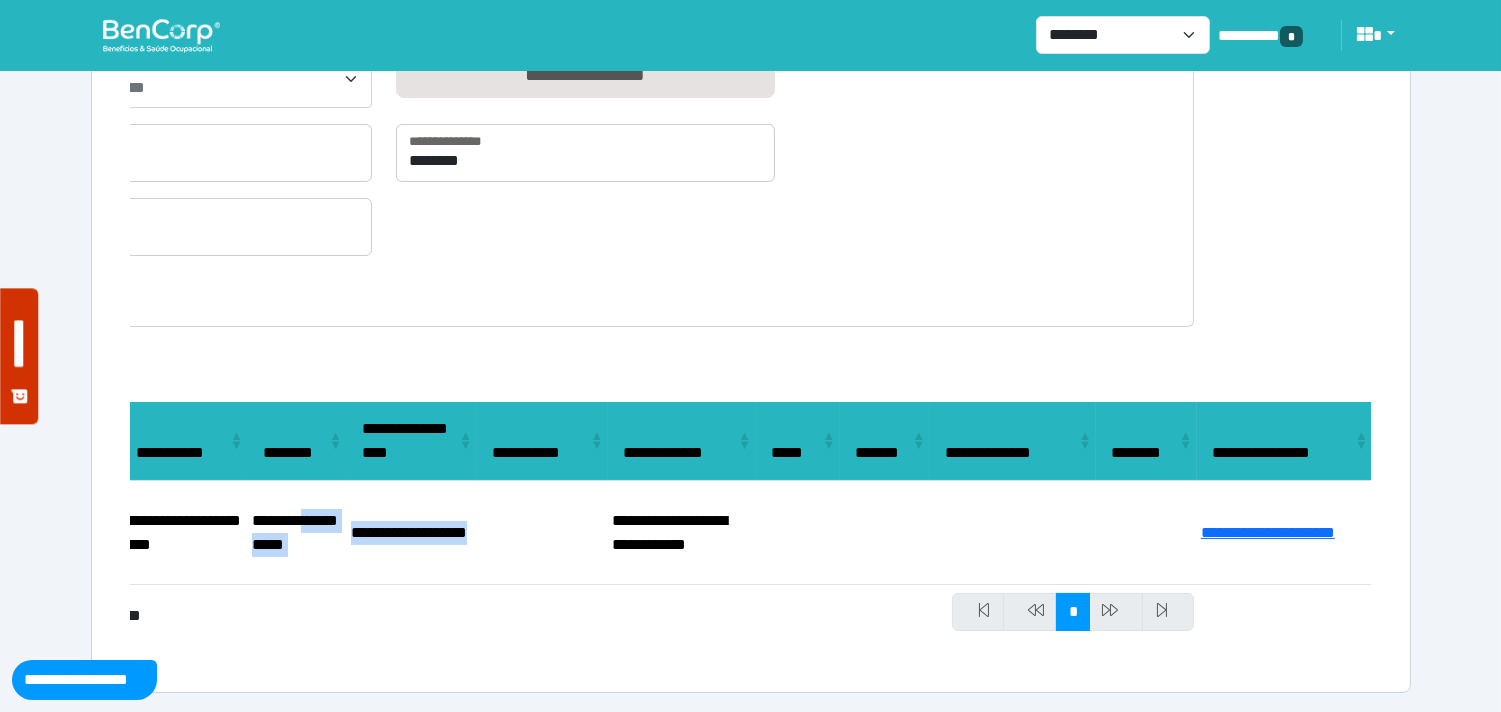 drag, startPoint x: 341, startPoint y: 511, endPoint x: 470, endPoint y: 560, distance: 137.99275 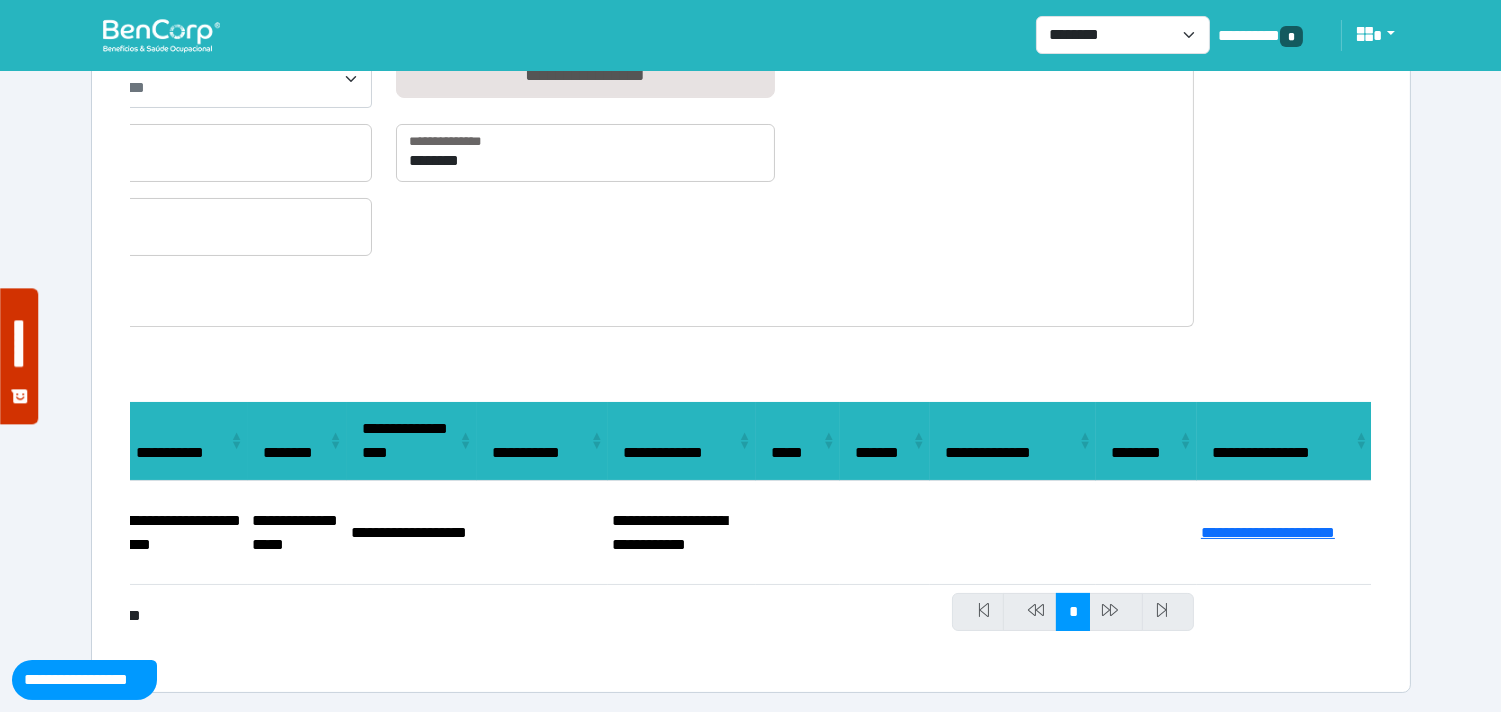 click on "**********" at bounding box center (223, 610) 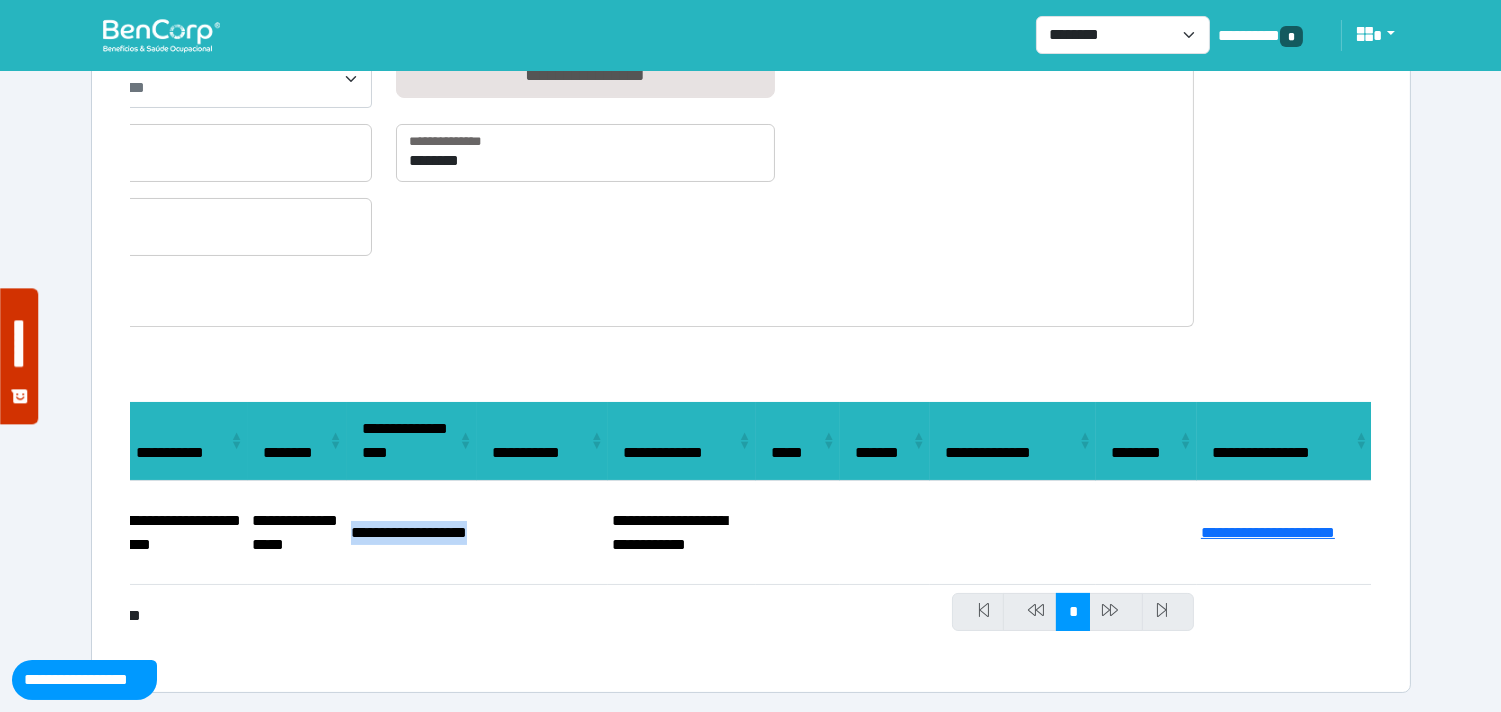 drag, startPoint x: 434, startPoint y: 542, endPoint x: 350, endPoint y: 502, distance: 93.03763 